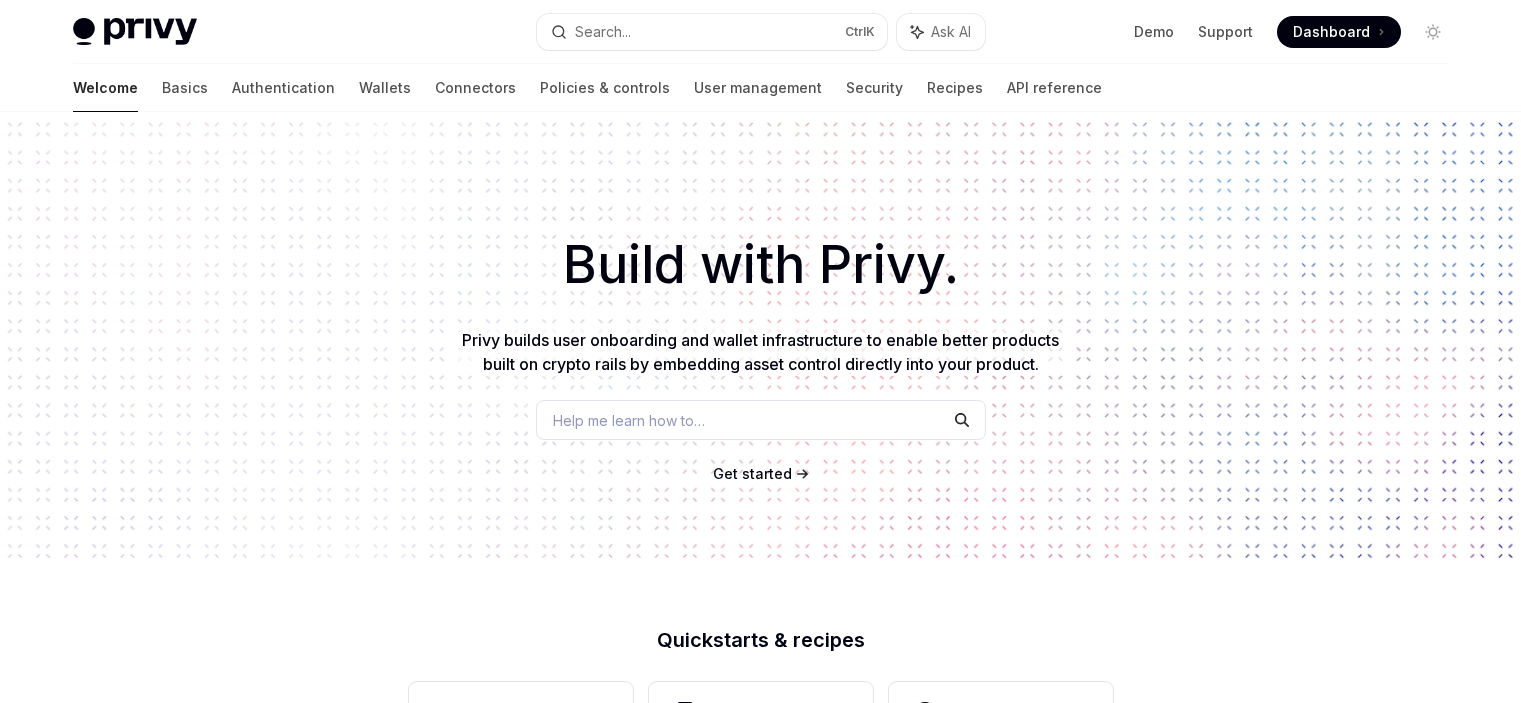 scroll, scrollTop: 556, scrollLeft: 0, axis: vertical 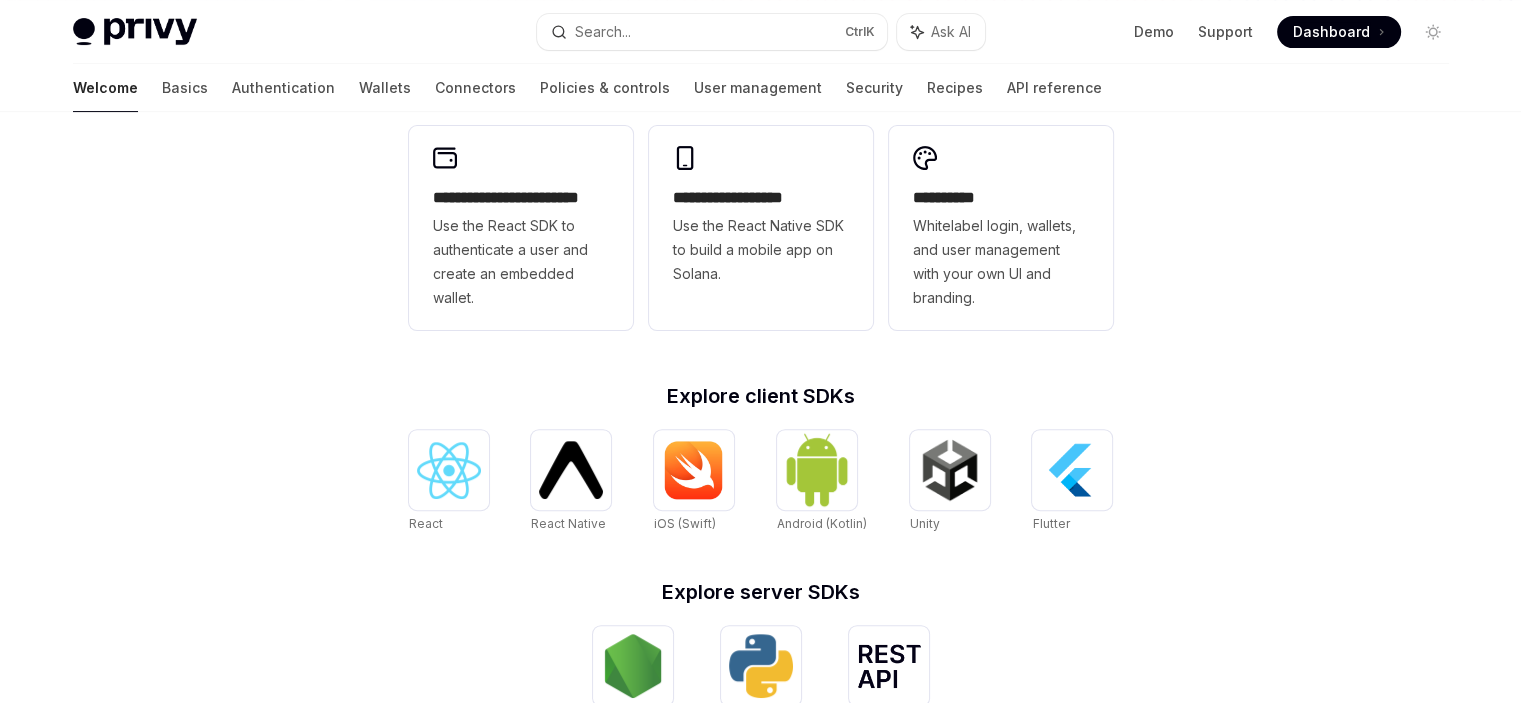 click at bounding box center (571, 469) 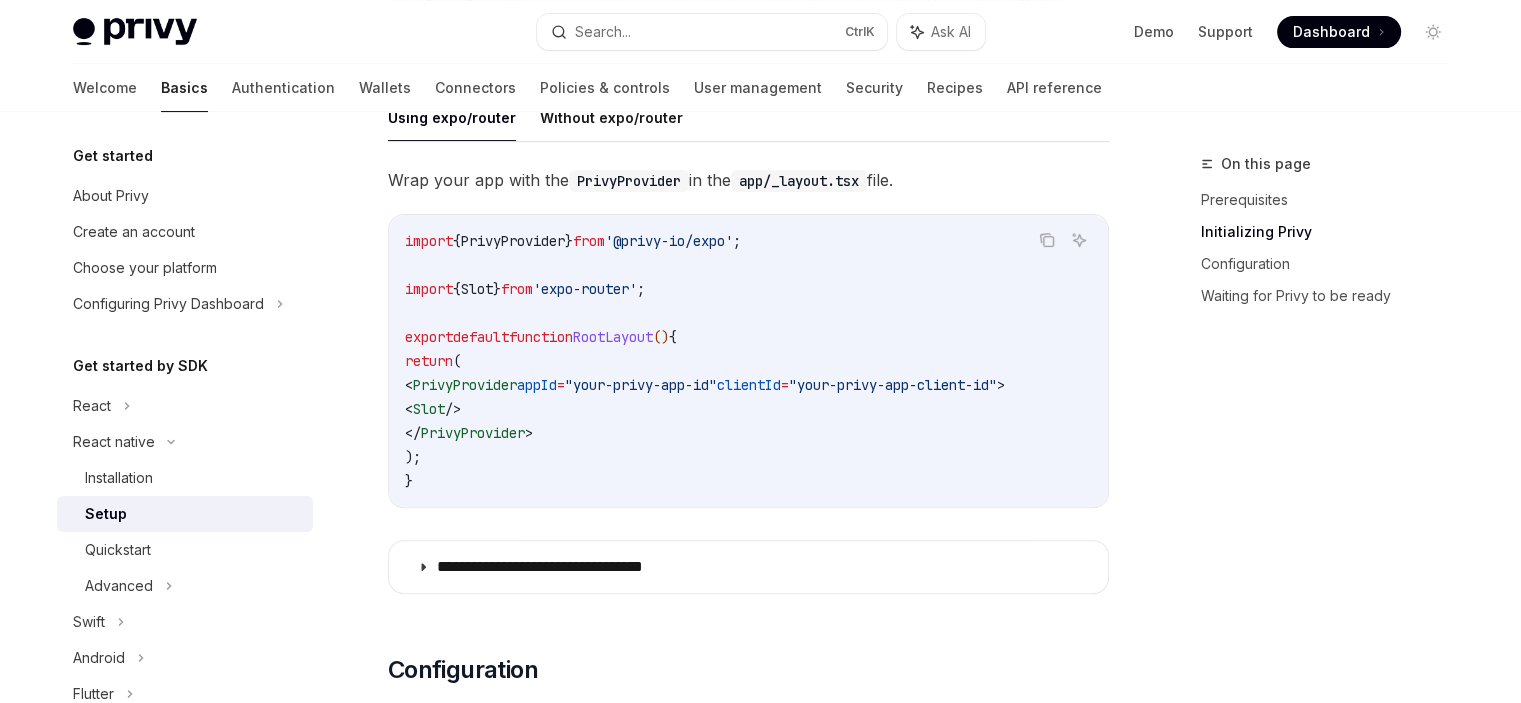 scroll, scrollTop: 596, scrollLeft: 0, axis: vertical 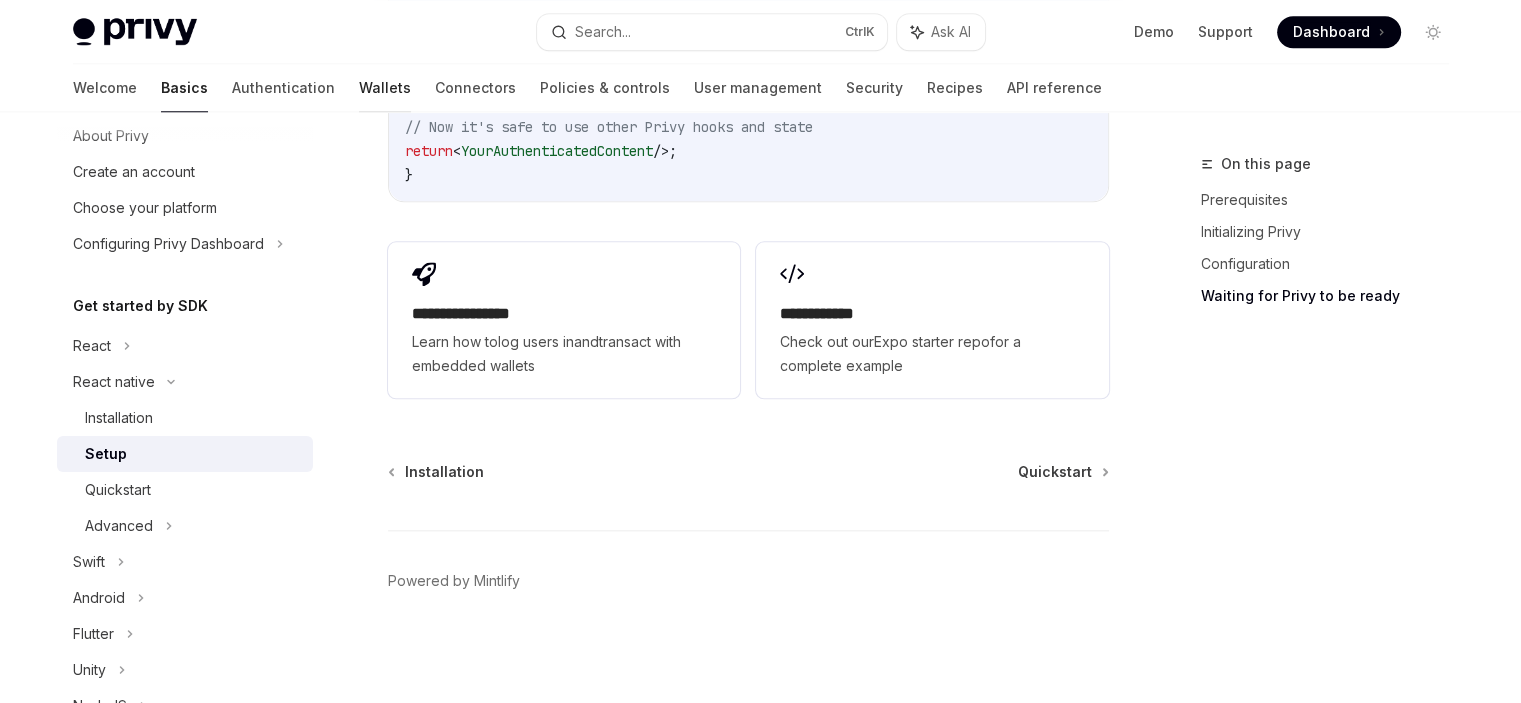 click on "Wallets" at bounding box center [385, 88] 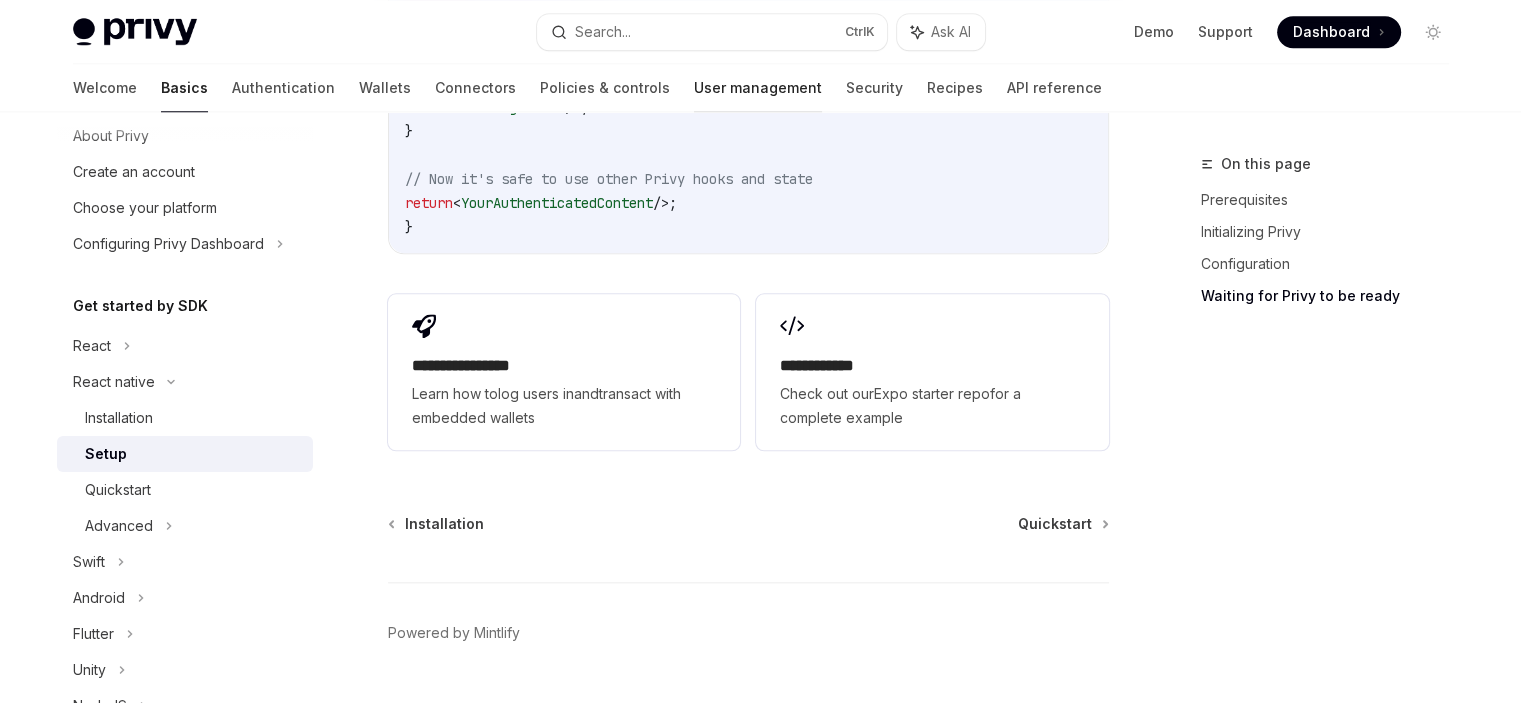 scroll, scrollTop: 1979, scrollLeft: 0, axis: vertical 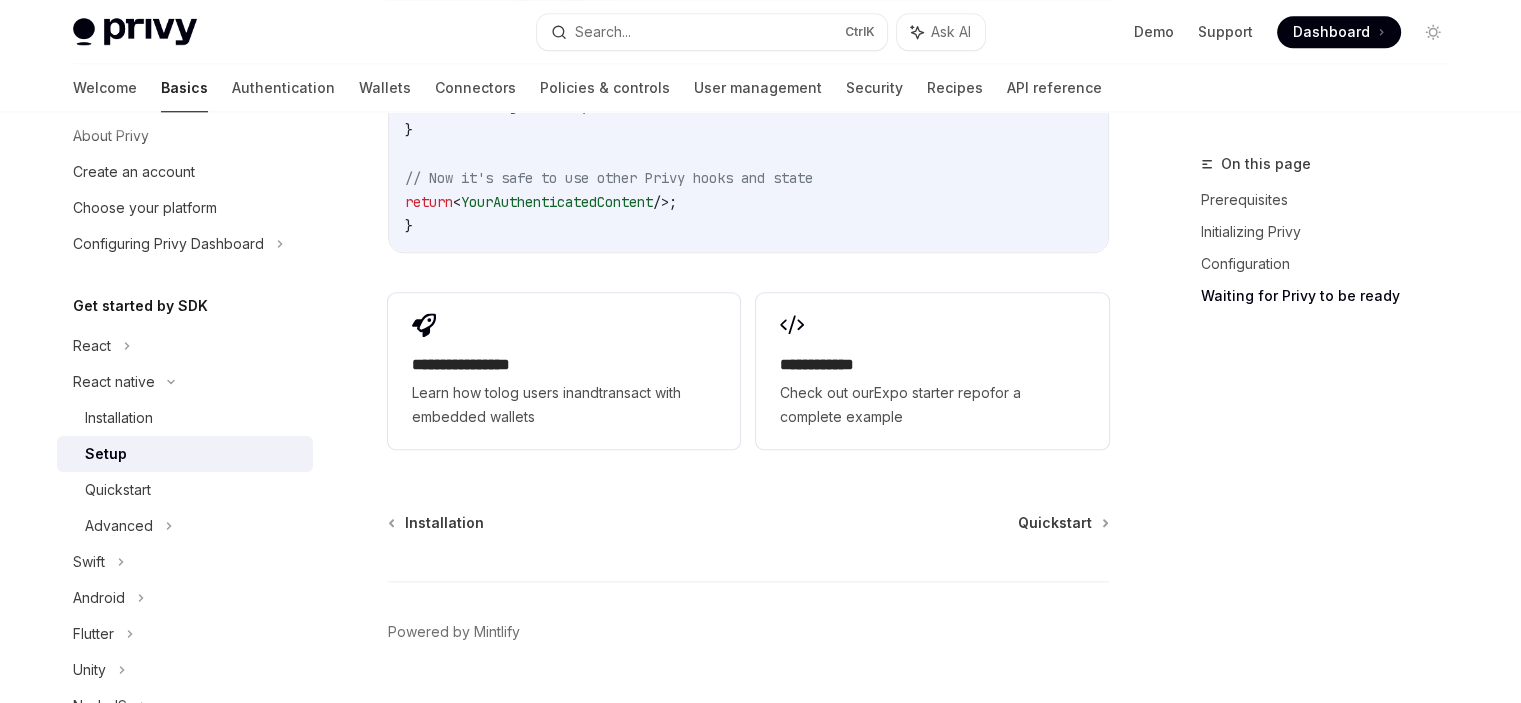 click on "Welcome Basics Authentication Wallets Connectors Policies & controls User management Security Recipes API reference" at bounding box center [587, 88] 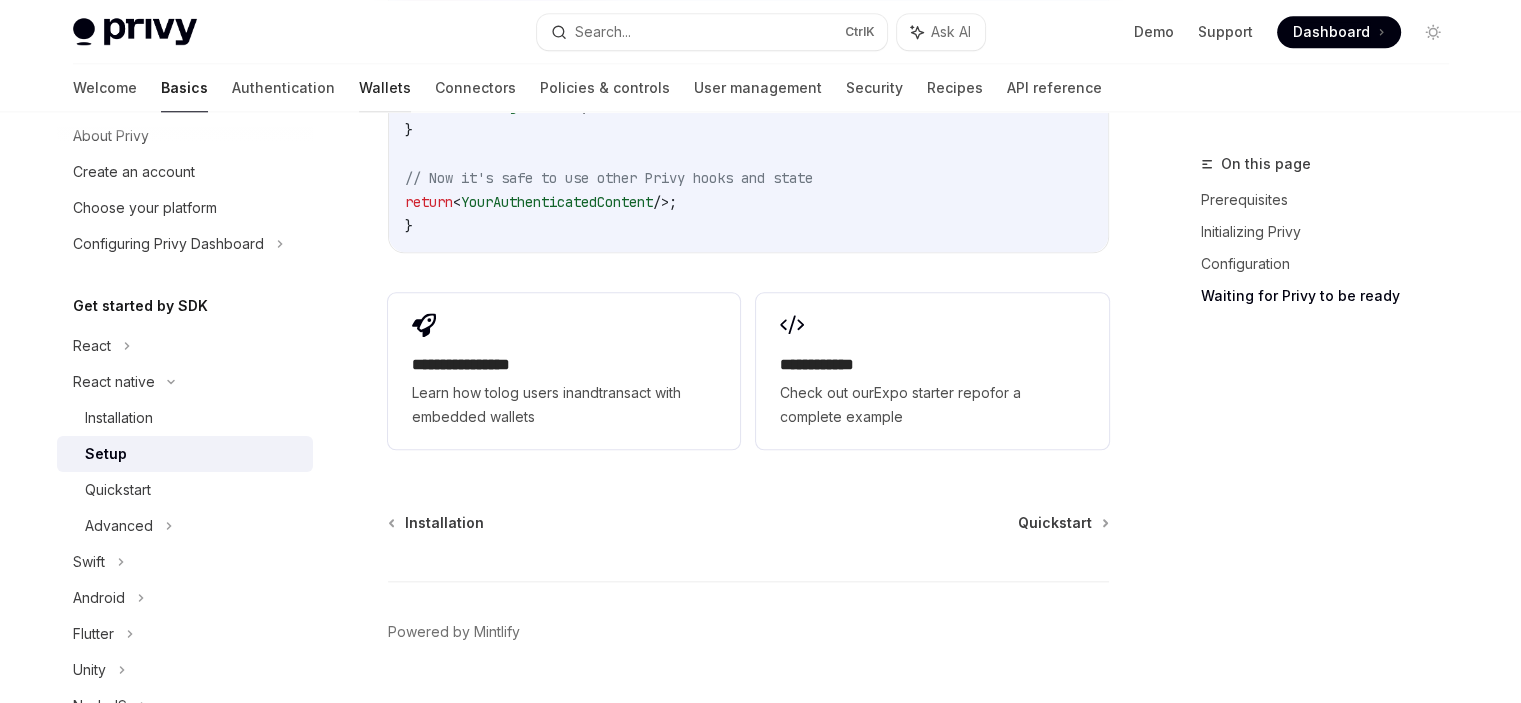 click on "Wallets" at bounding box center [385, 88] 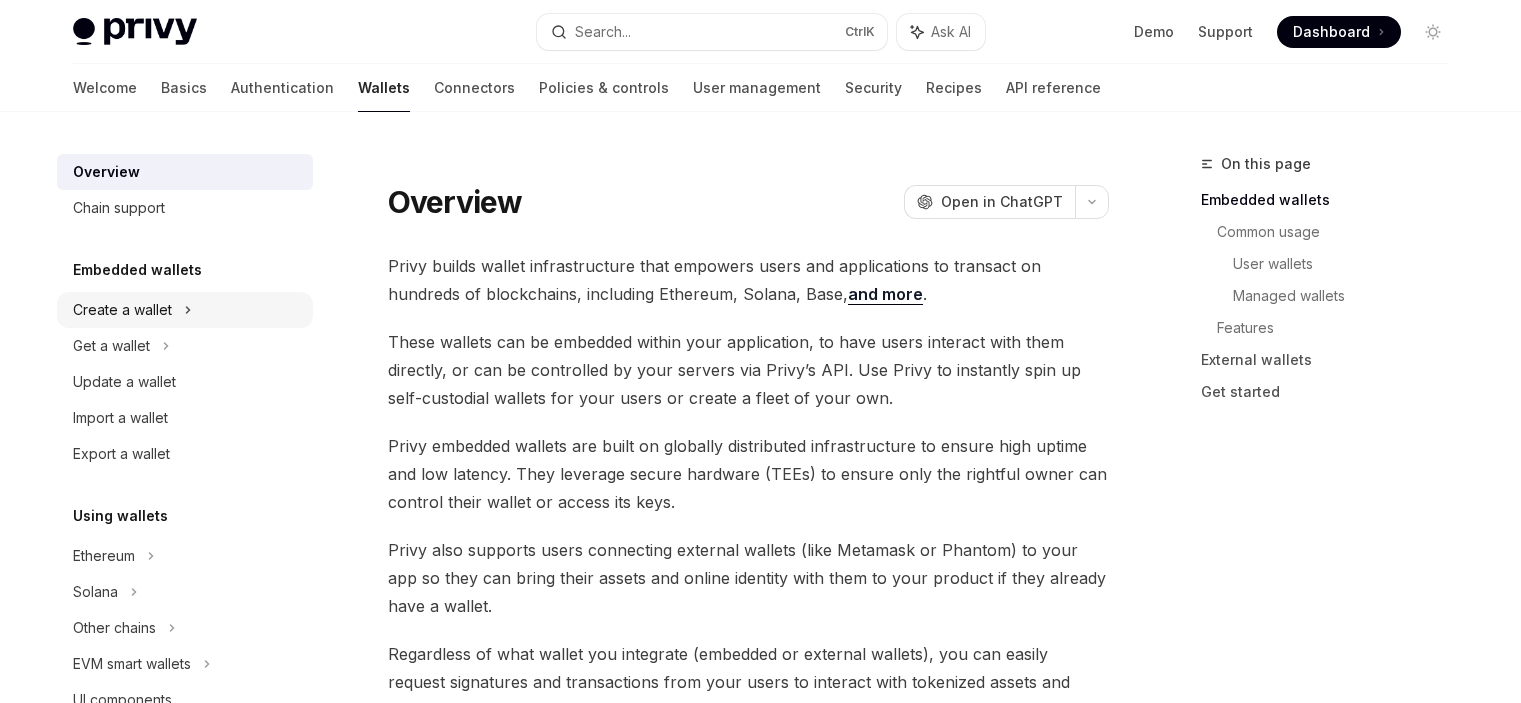 scroll, scrollTop: 0, scrollLeft: 0, axis: both 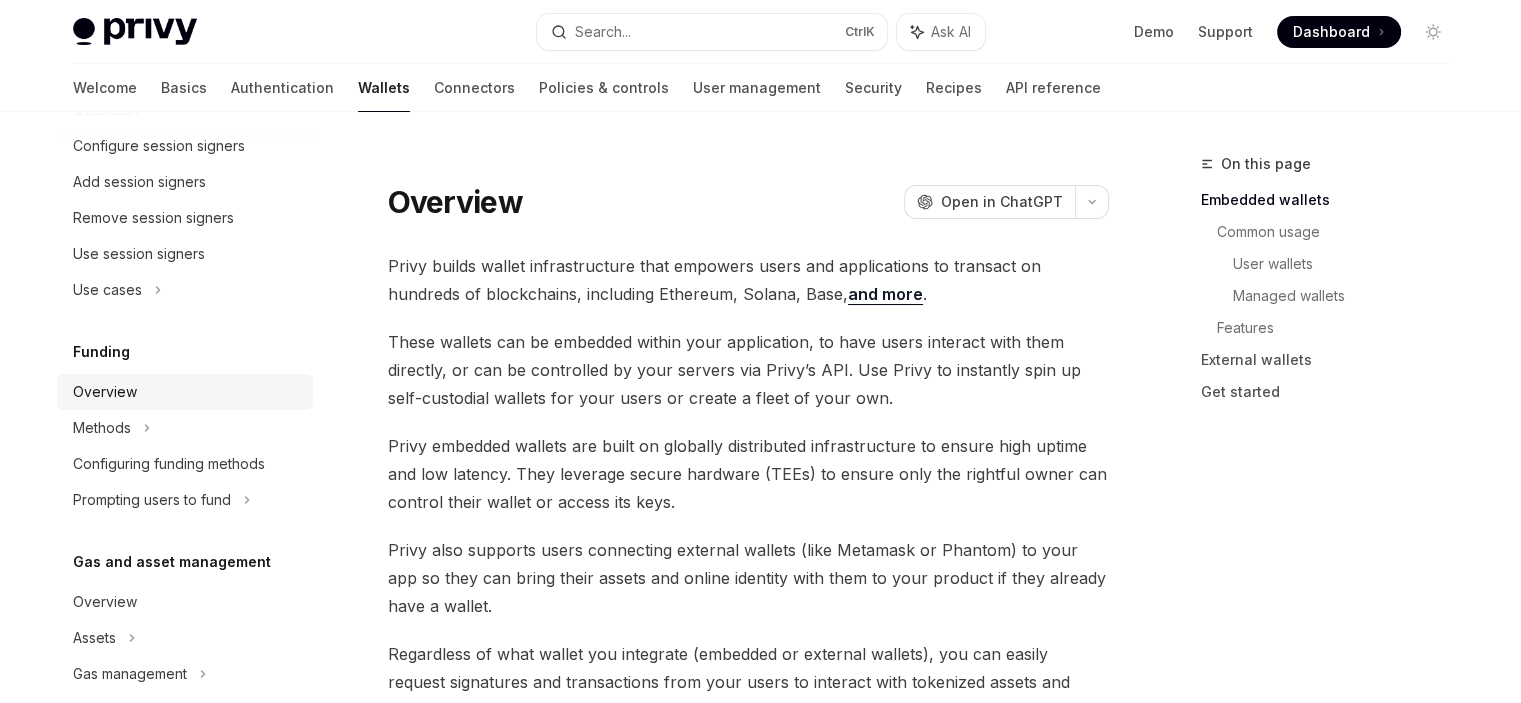 click on "Overview" at bounding box center [105, 392] 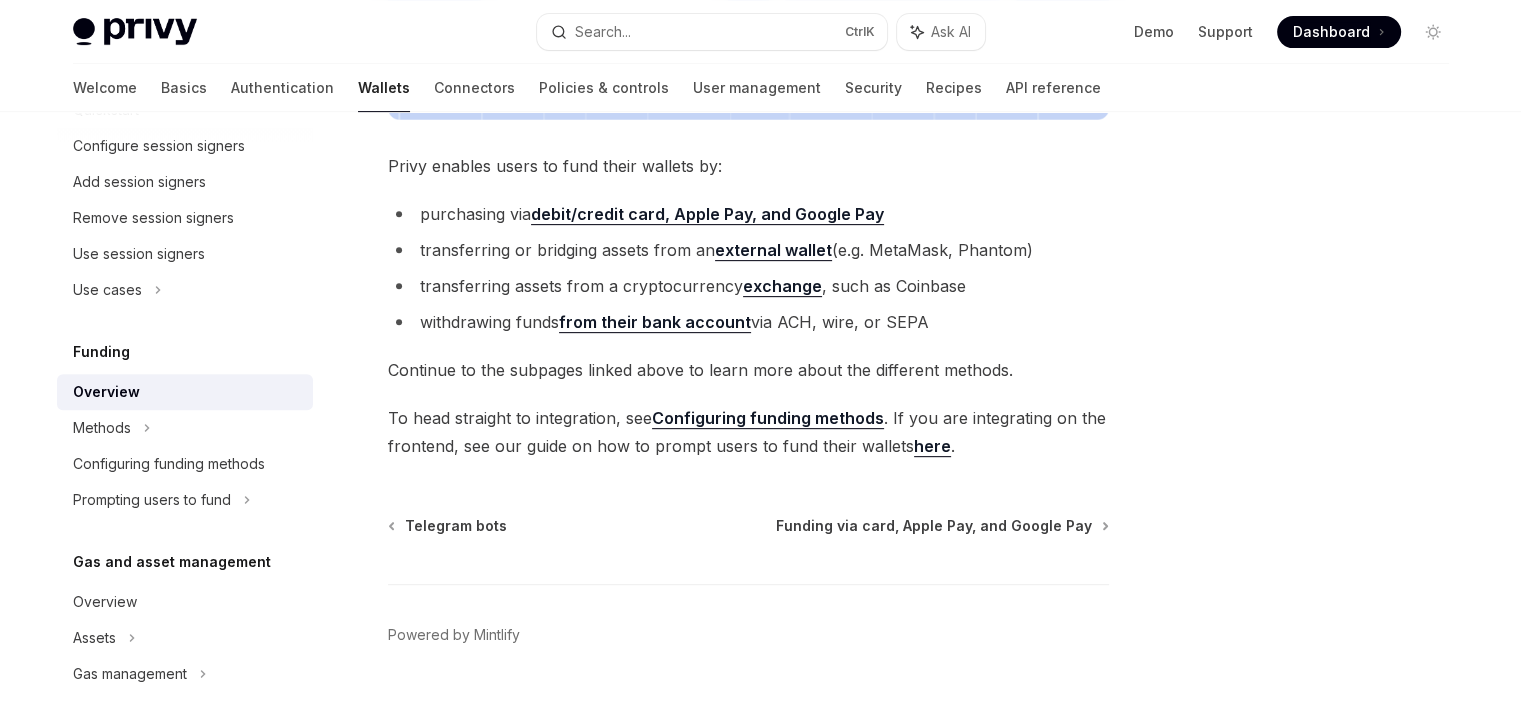 scroll, scrollTop: 803, scrollLeft: 0, axis: vertical 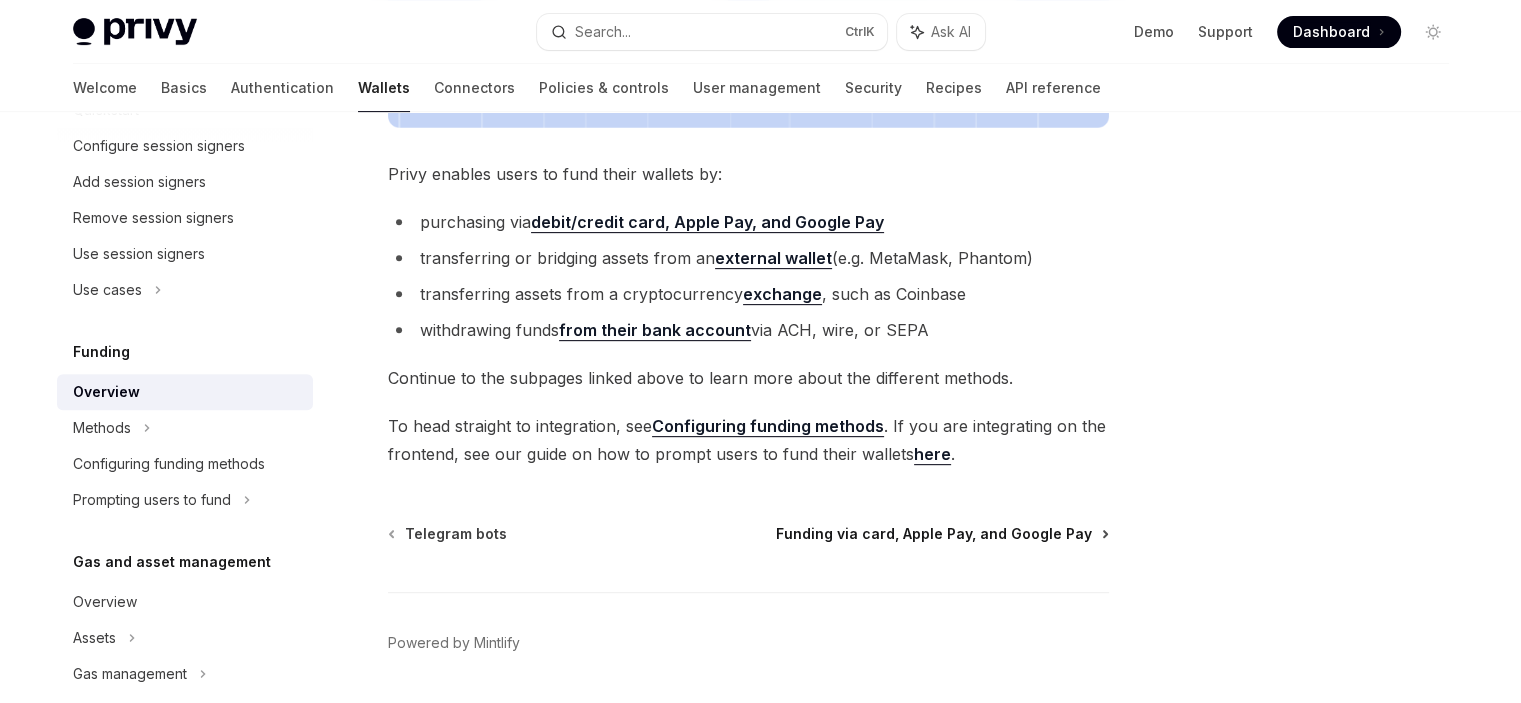 click on "Funding via card, Apple Pay, and Google Pay" at bounding box center (934, 534) 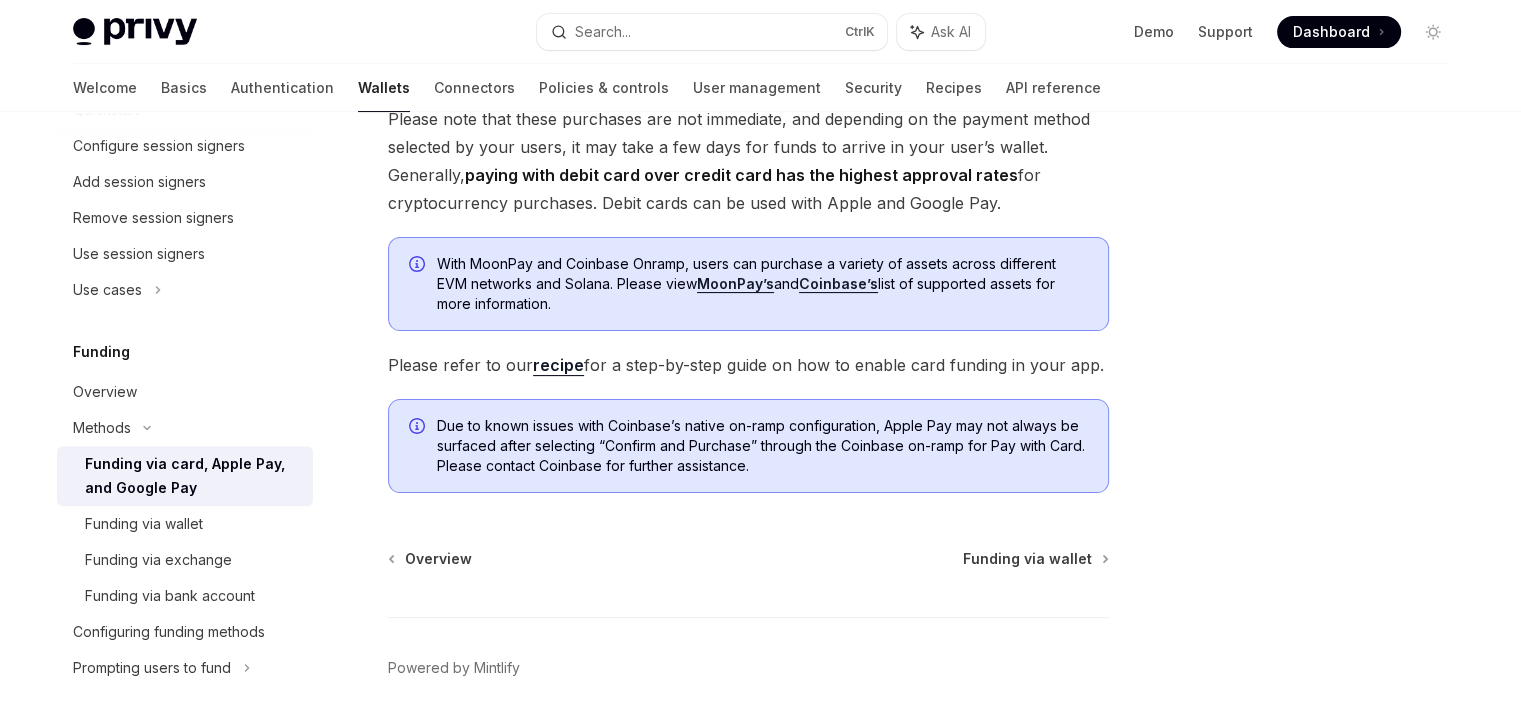 scroll, scrollTop: 532, scrollLeft: 0, axis: vertical 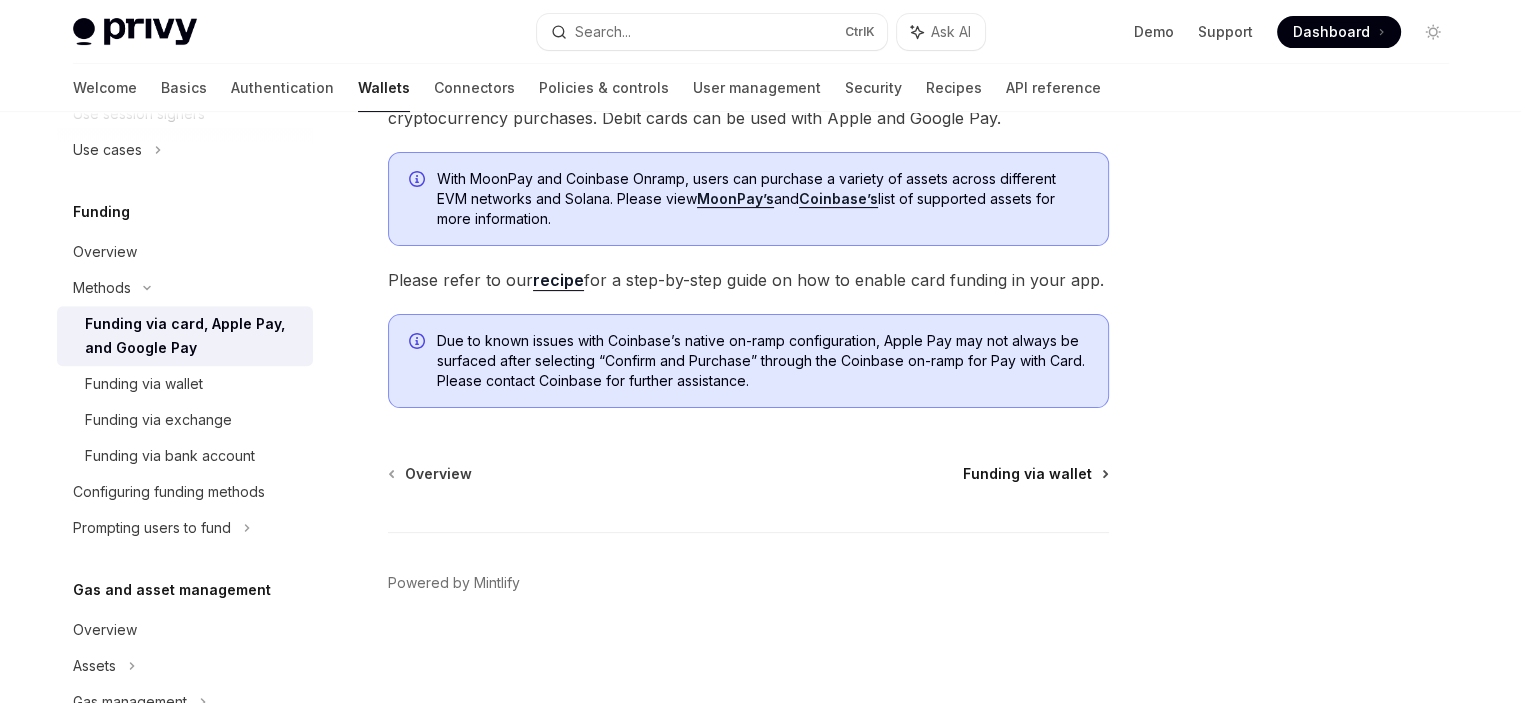 click on "Funding via wallet" at bounding box center (1027, 474) 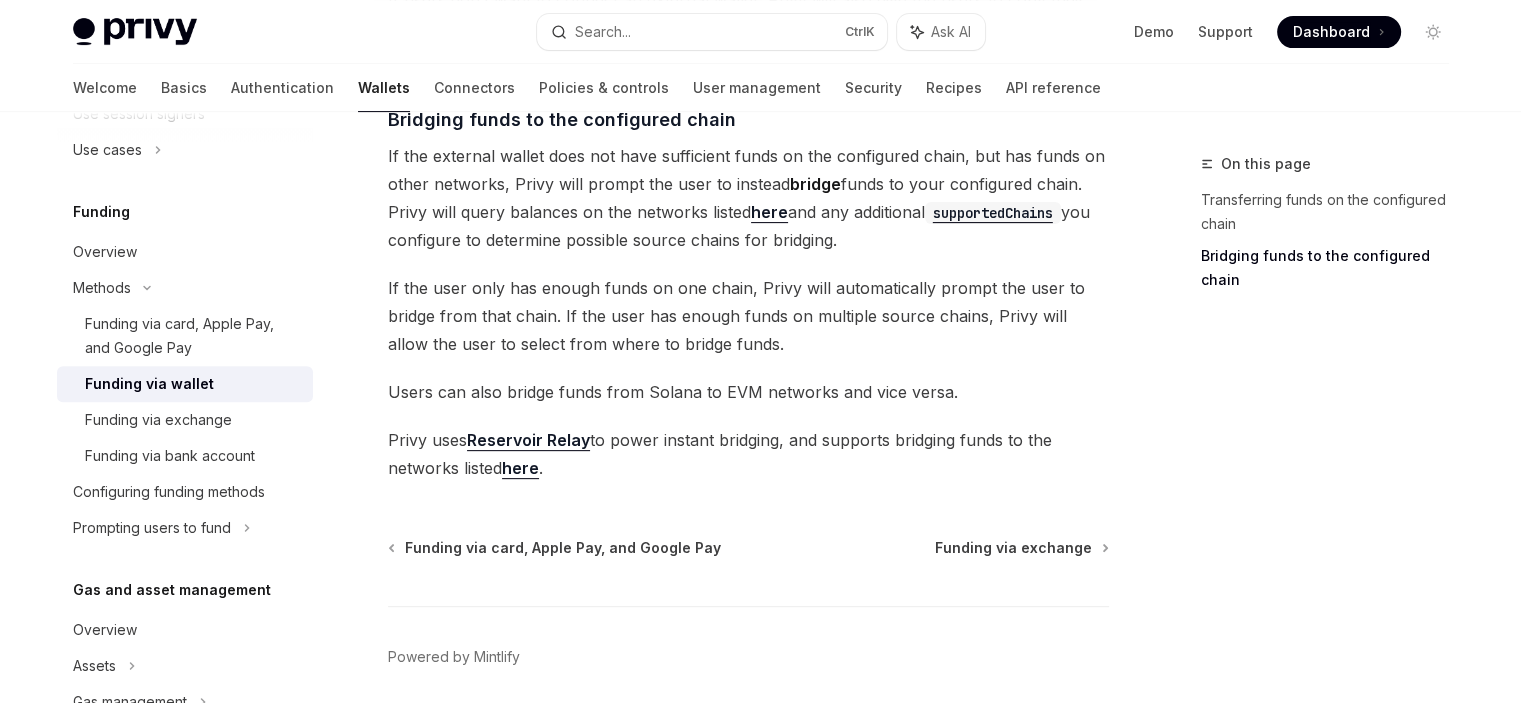 scroll, scrollTop: 743, scrollLeft: 0, axis: vertical 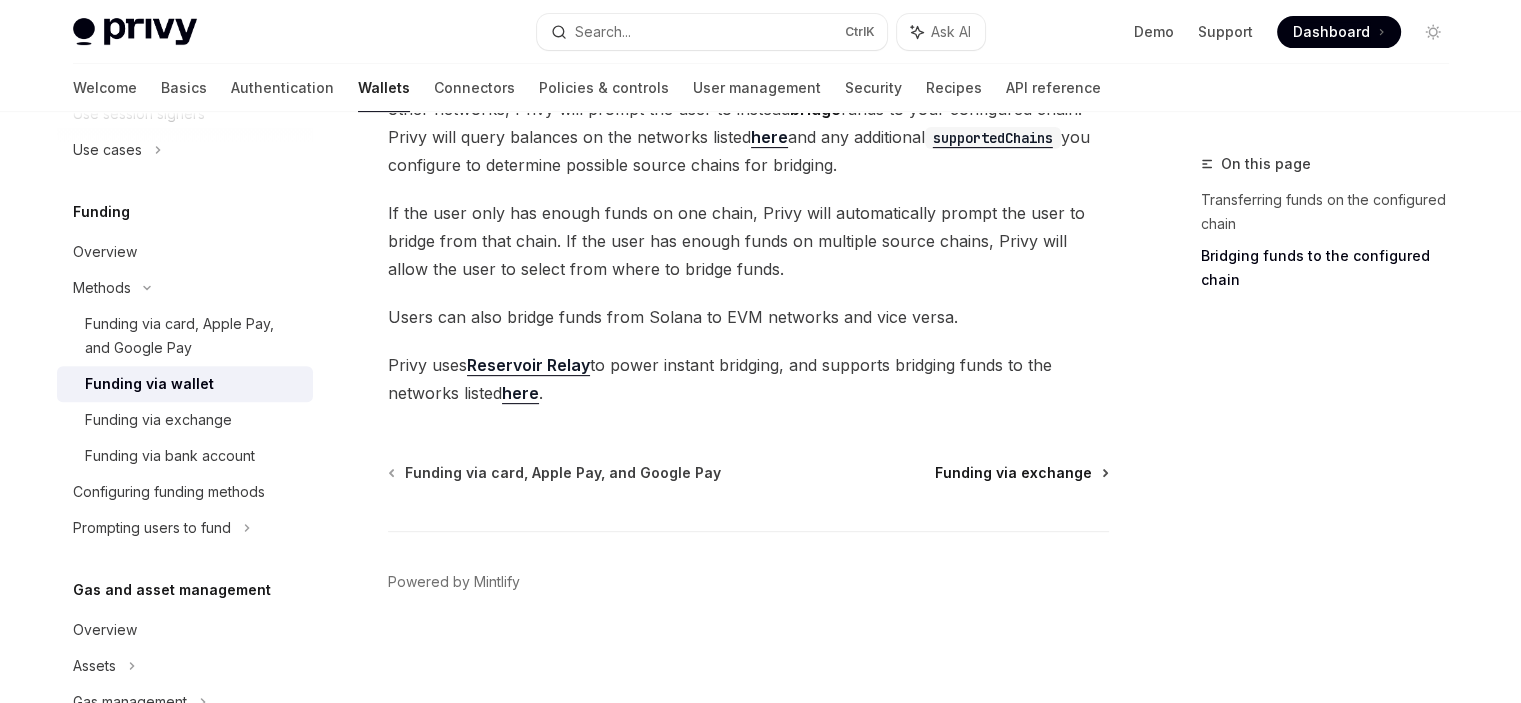 click on "Funding via exchange" at bounding box center (1013, 473) 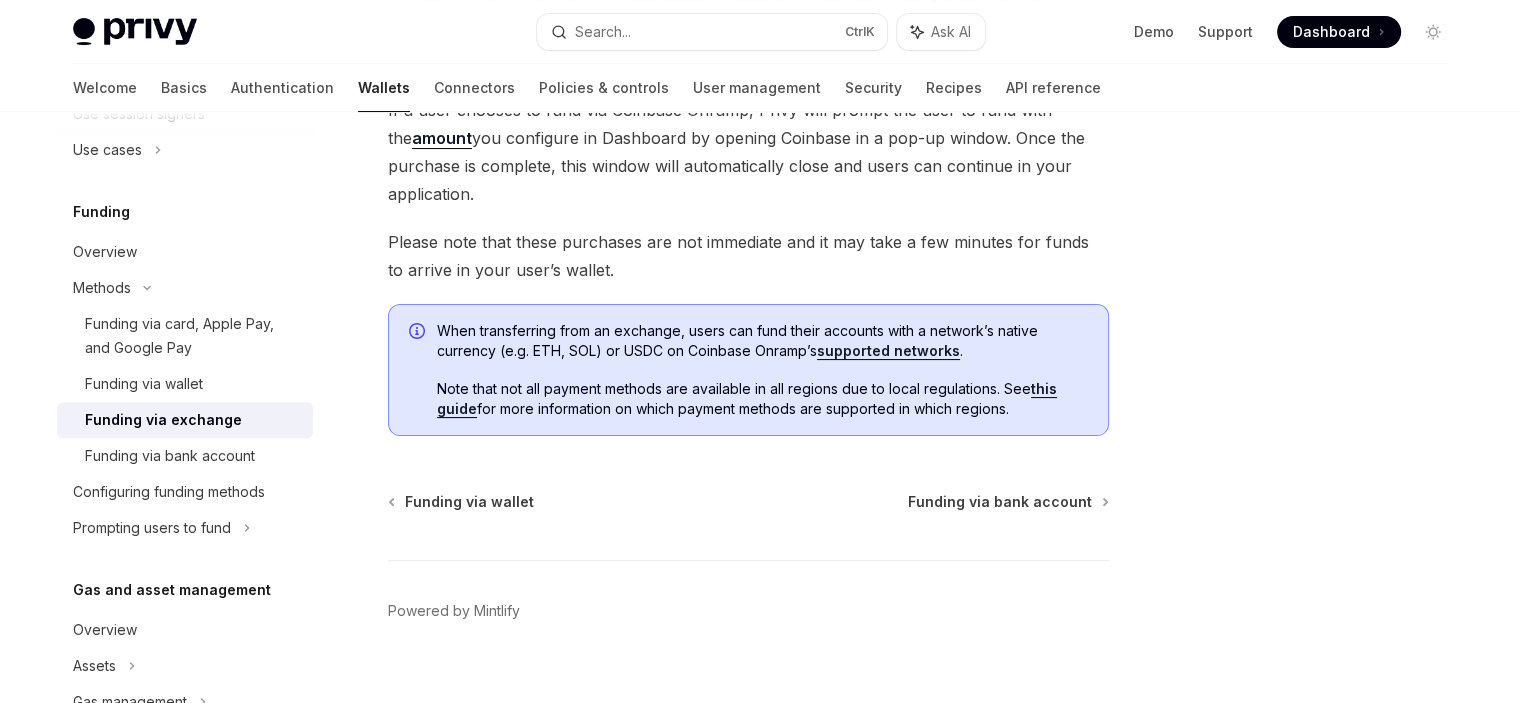 scroll, scrollTop: 344, scrollLeft: 0, axis: vertical 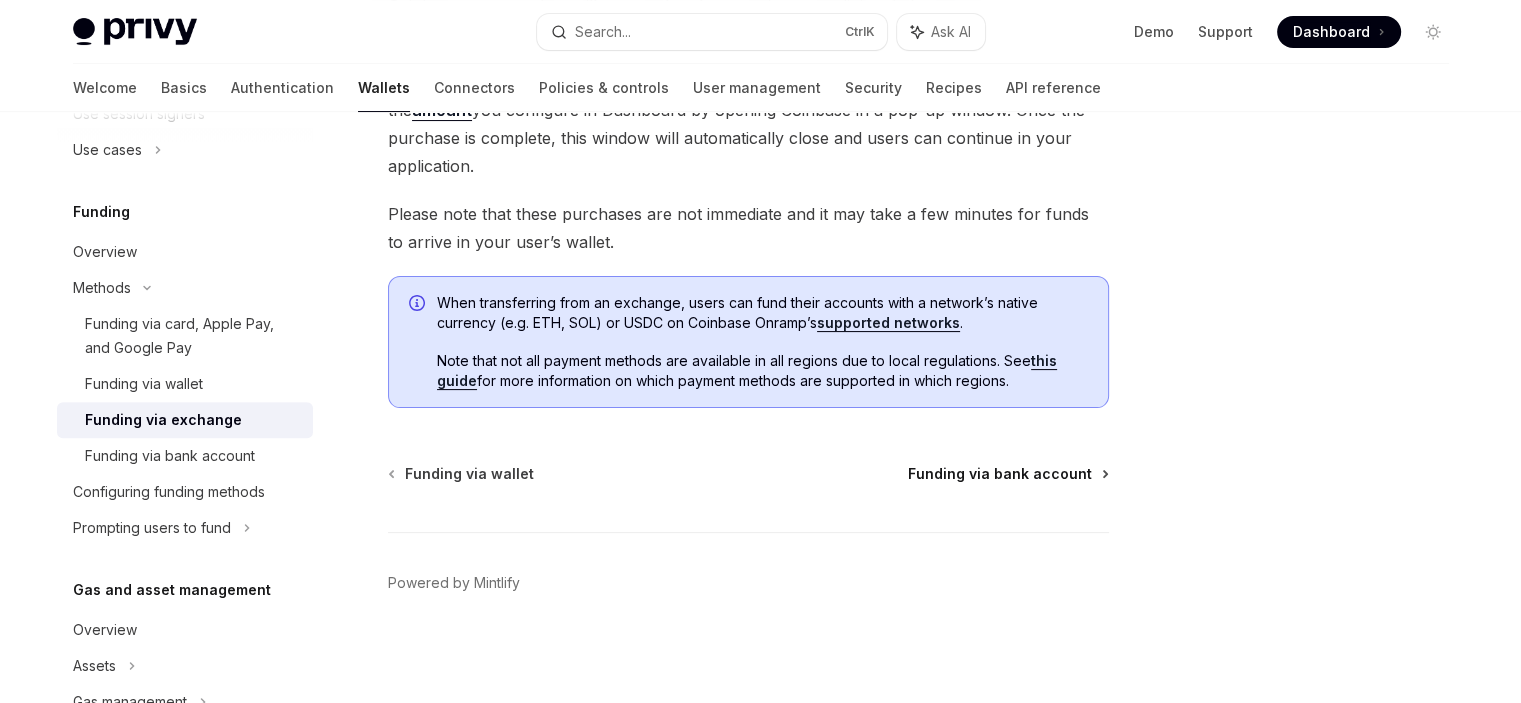 click on "Funding via bank account" at bounding box center [1000, 474] 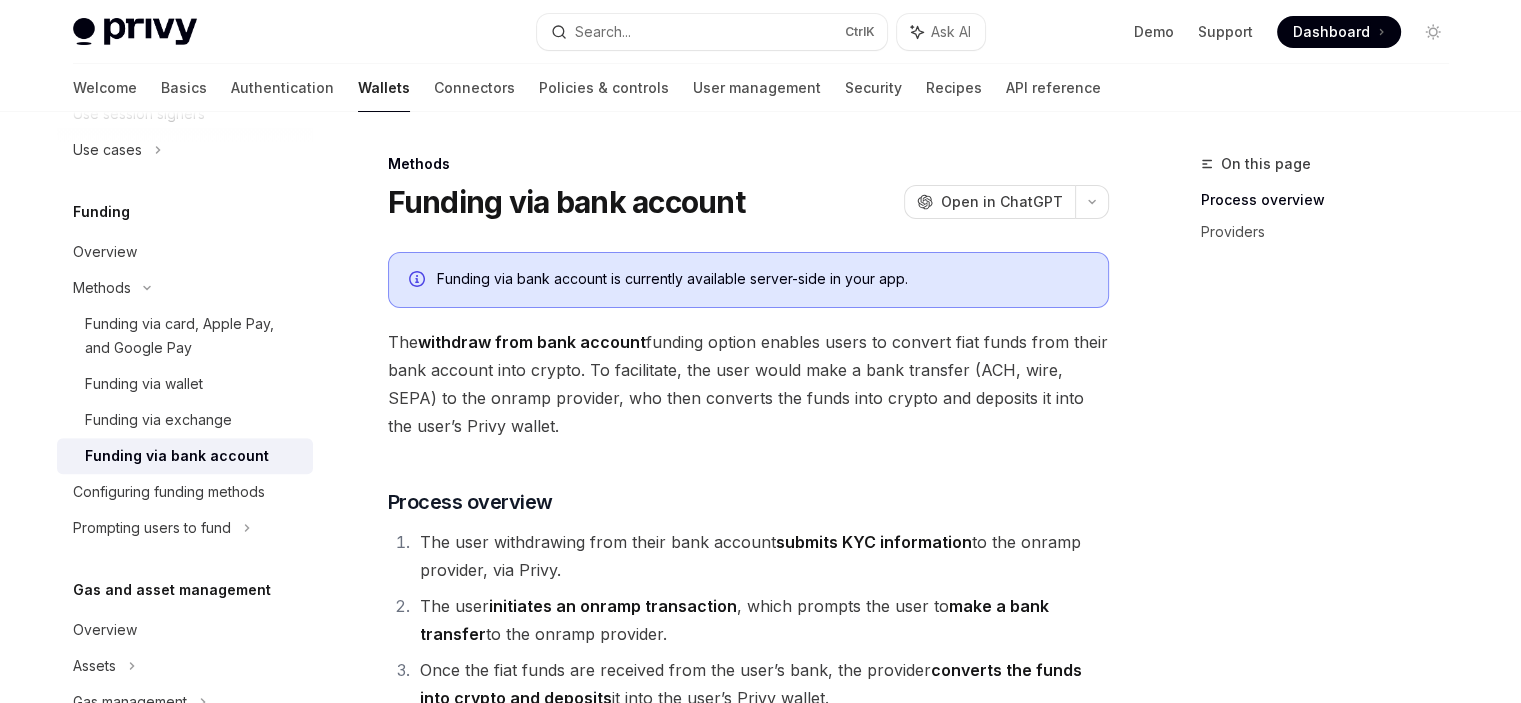 scroll, scrollTop: 60, scrollLeft: 0, axis: vertical 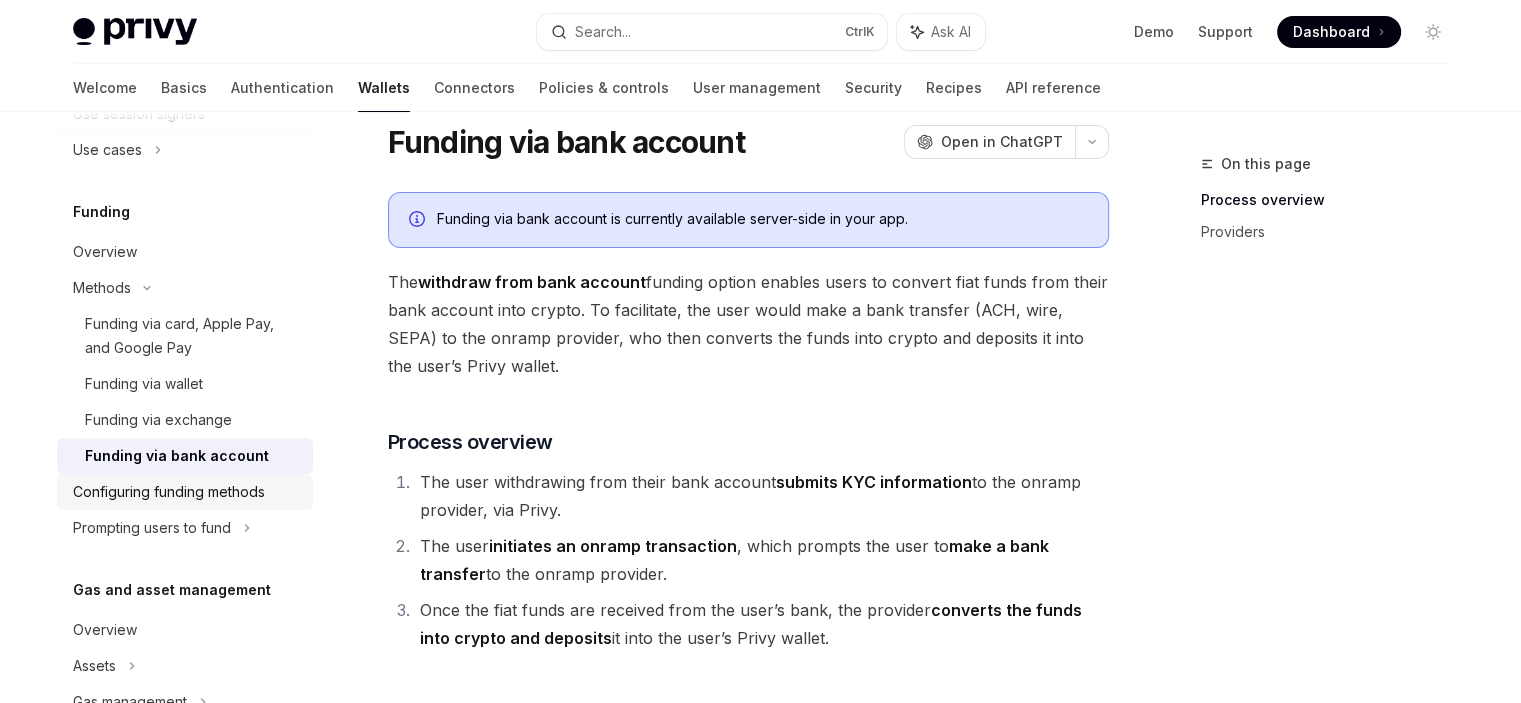 click on "Configuring funding methods" at bounding box center (169, 492) 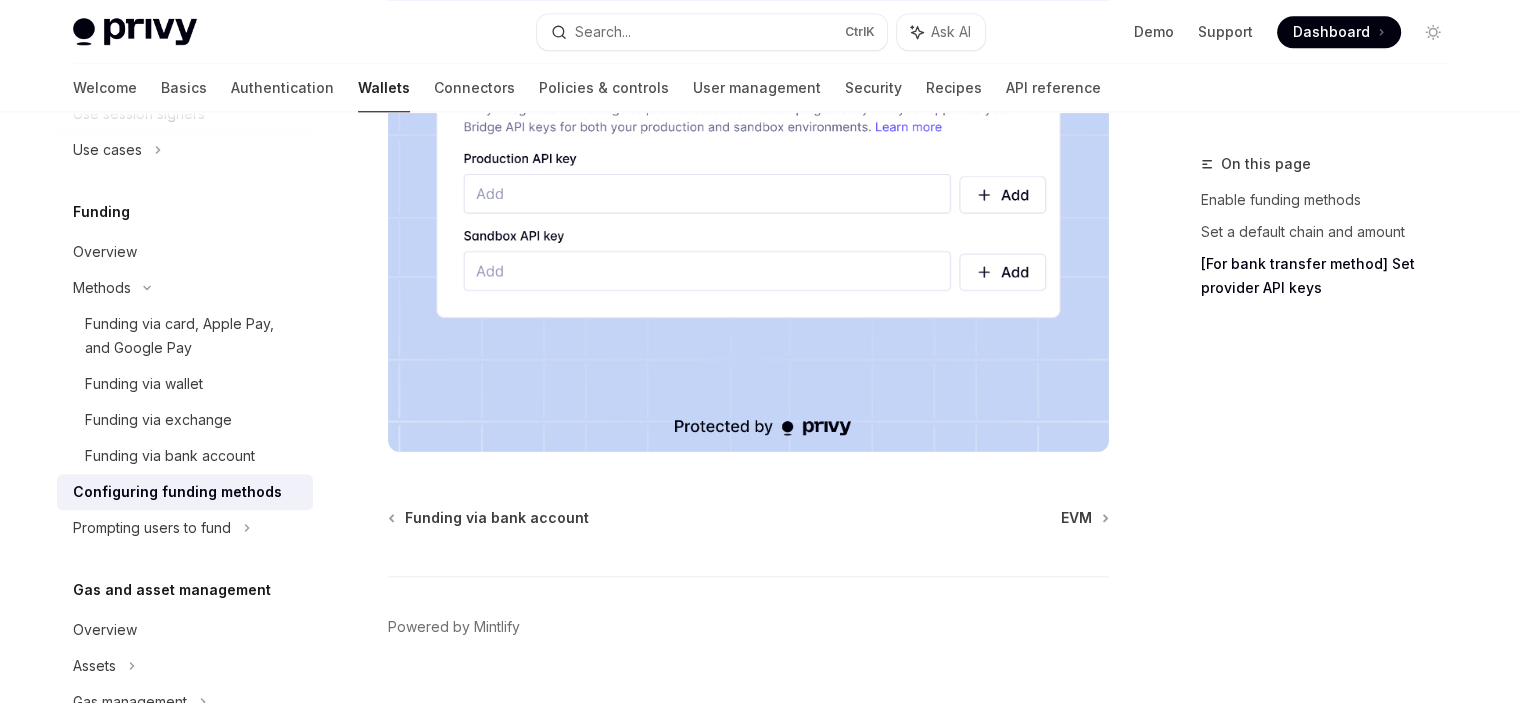scroll, scrollTop: 2064, scrollLeft: 0, axis: vertical 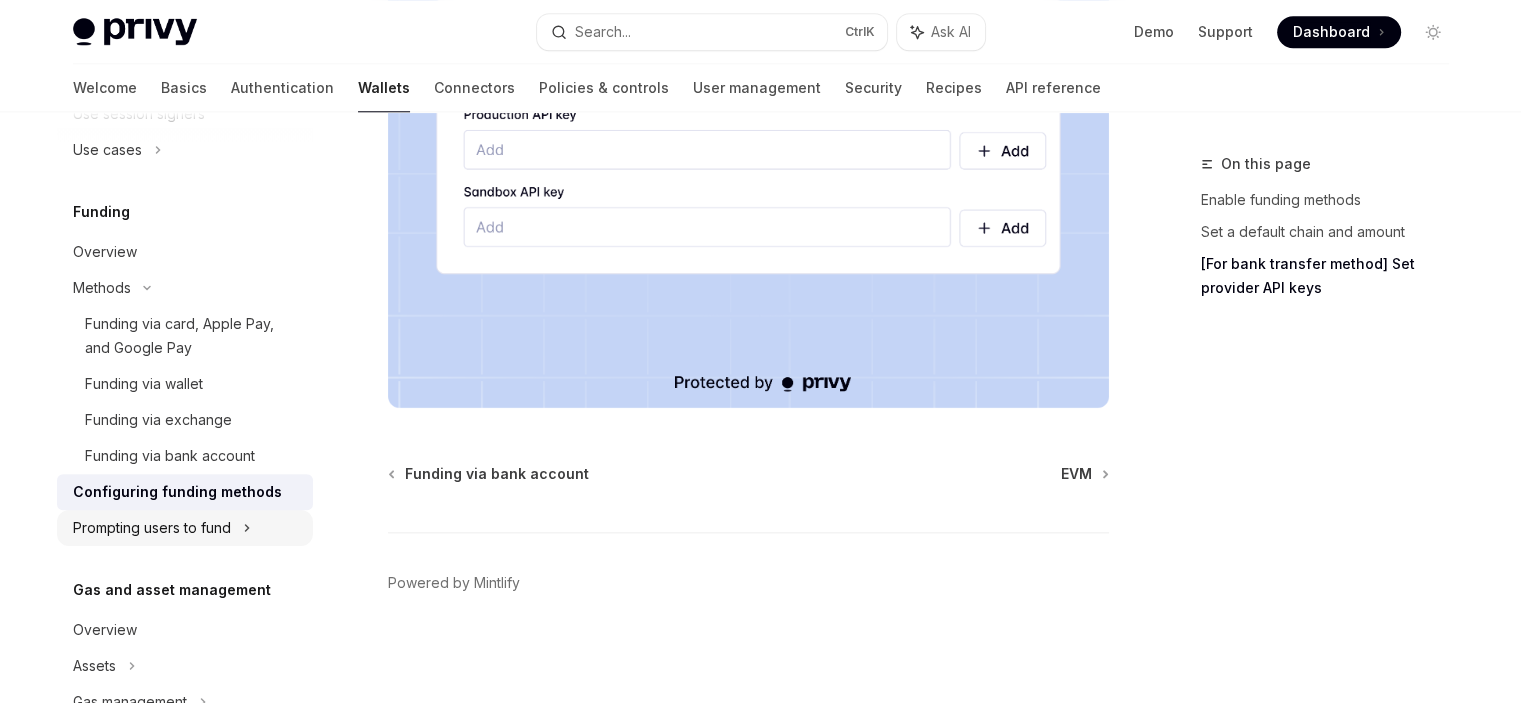click 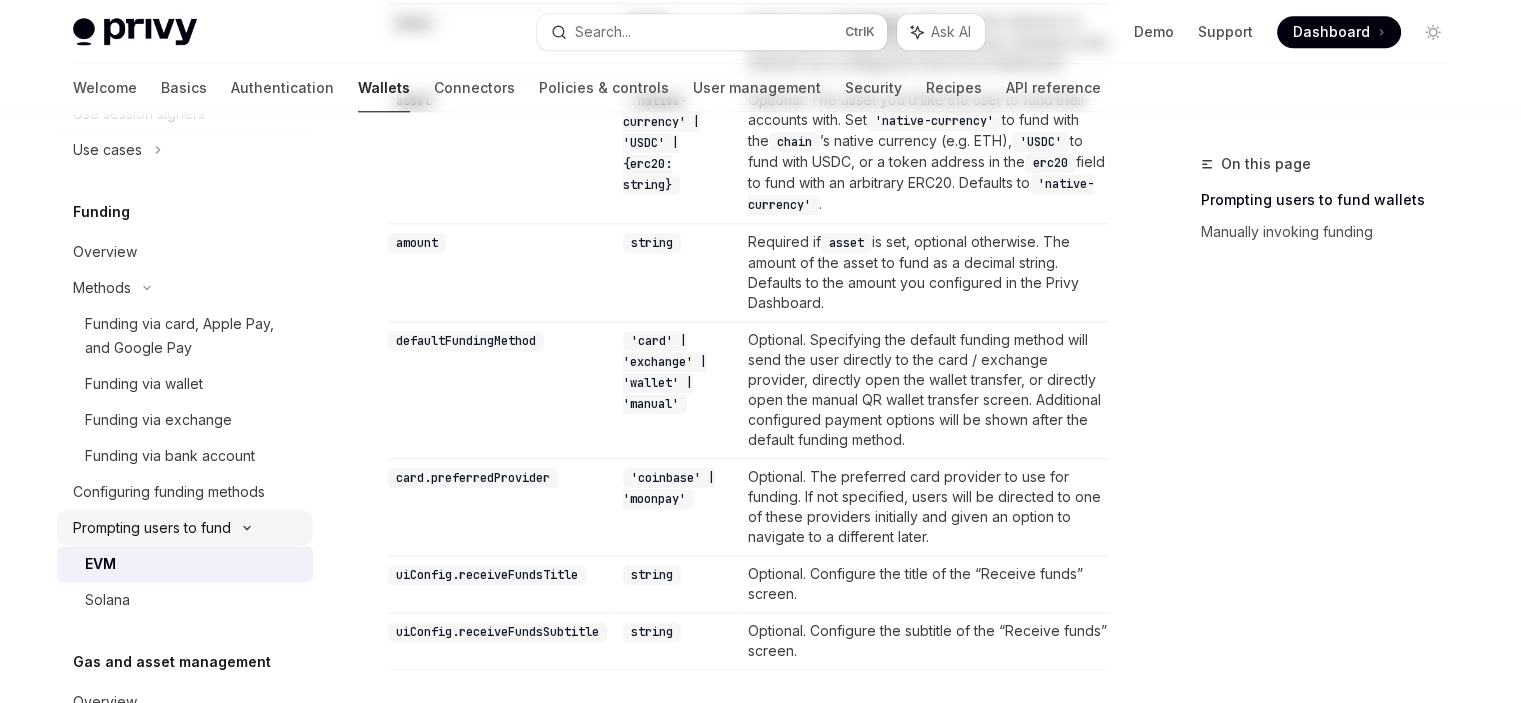 scroll, scrollTop: 0, scrollLeft: 0, axis: both 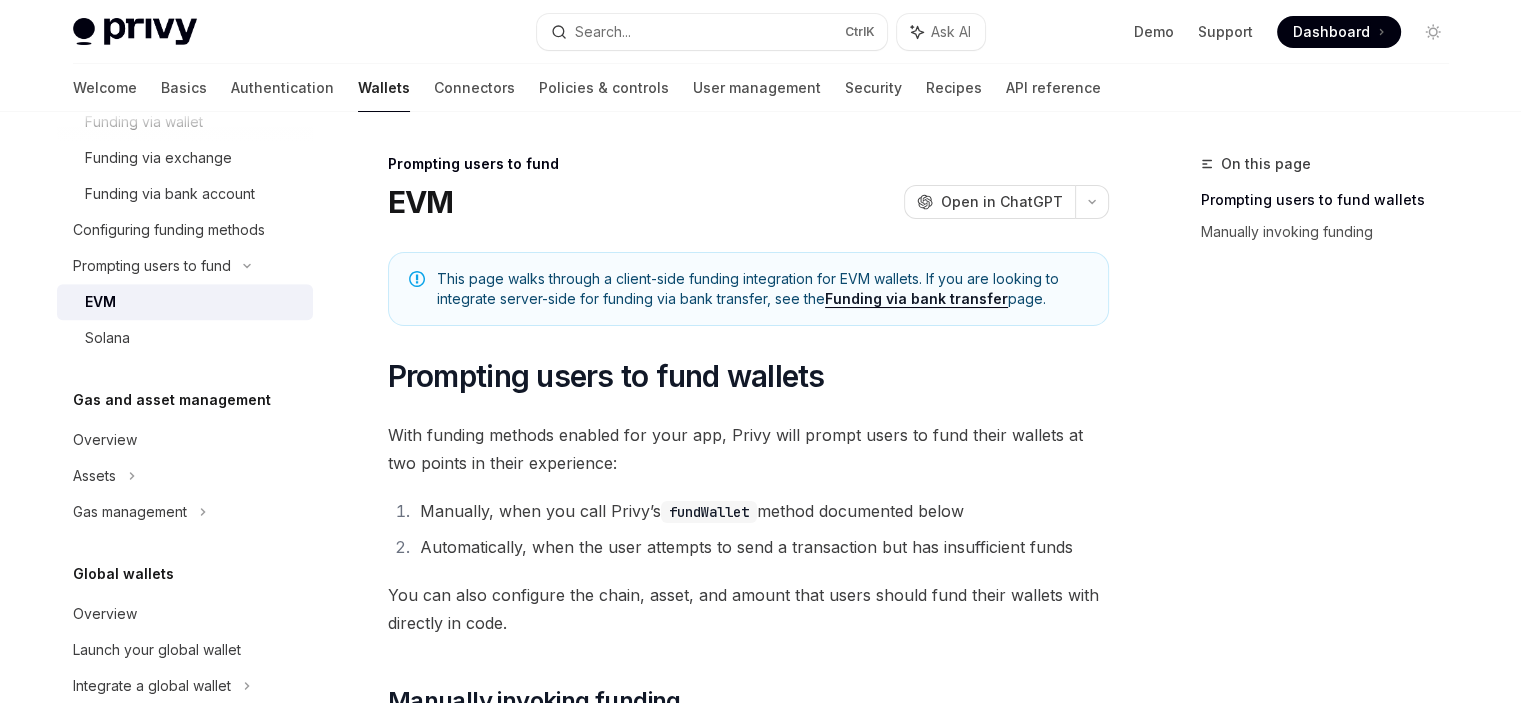 click on "EVM" at bounding box center [185, 302] 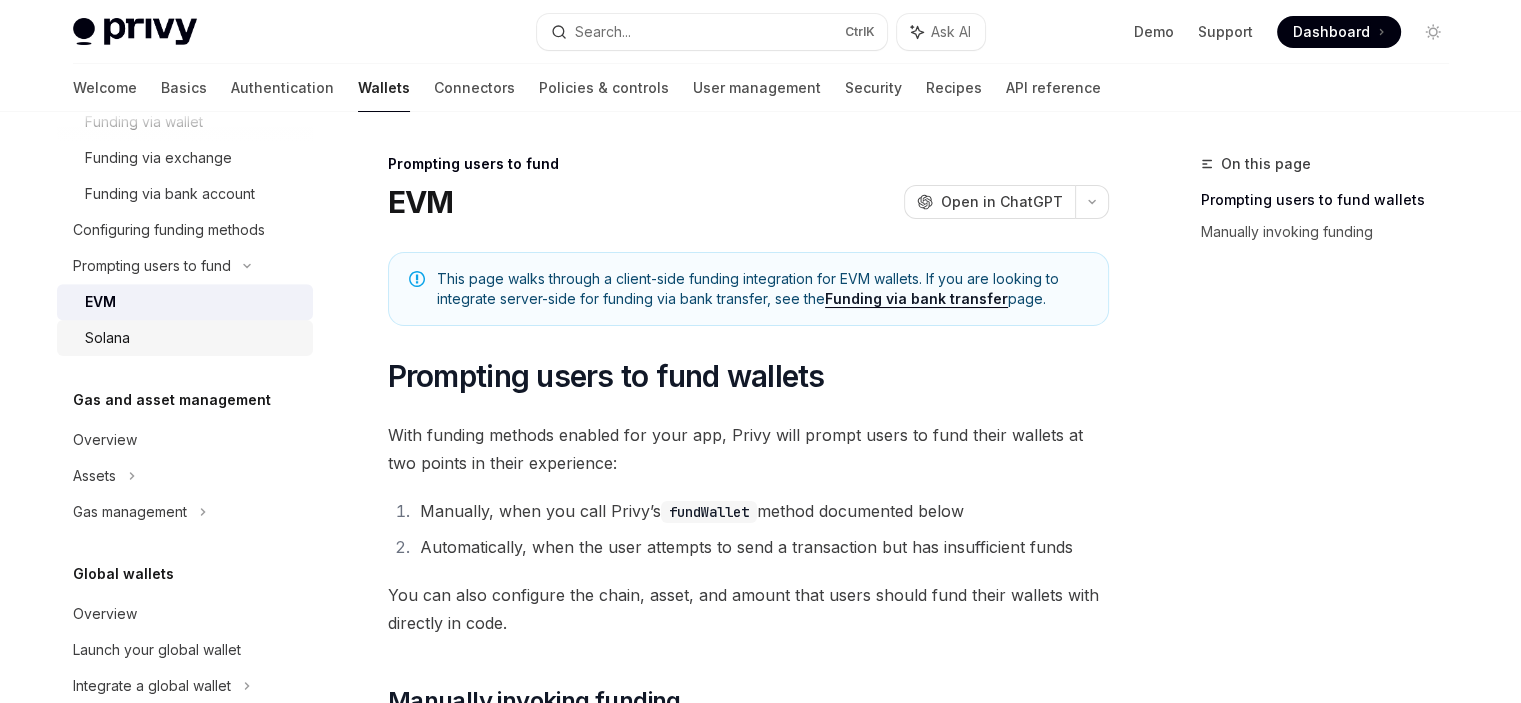 click on "Solana" at bounding box center (193, 338) 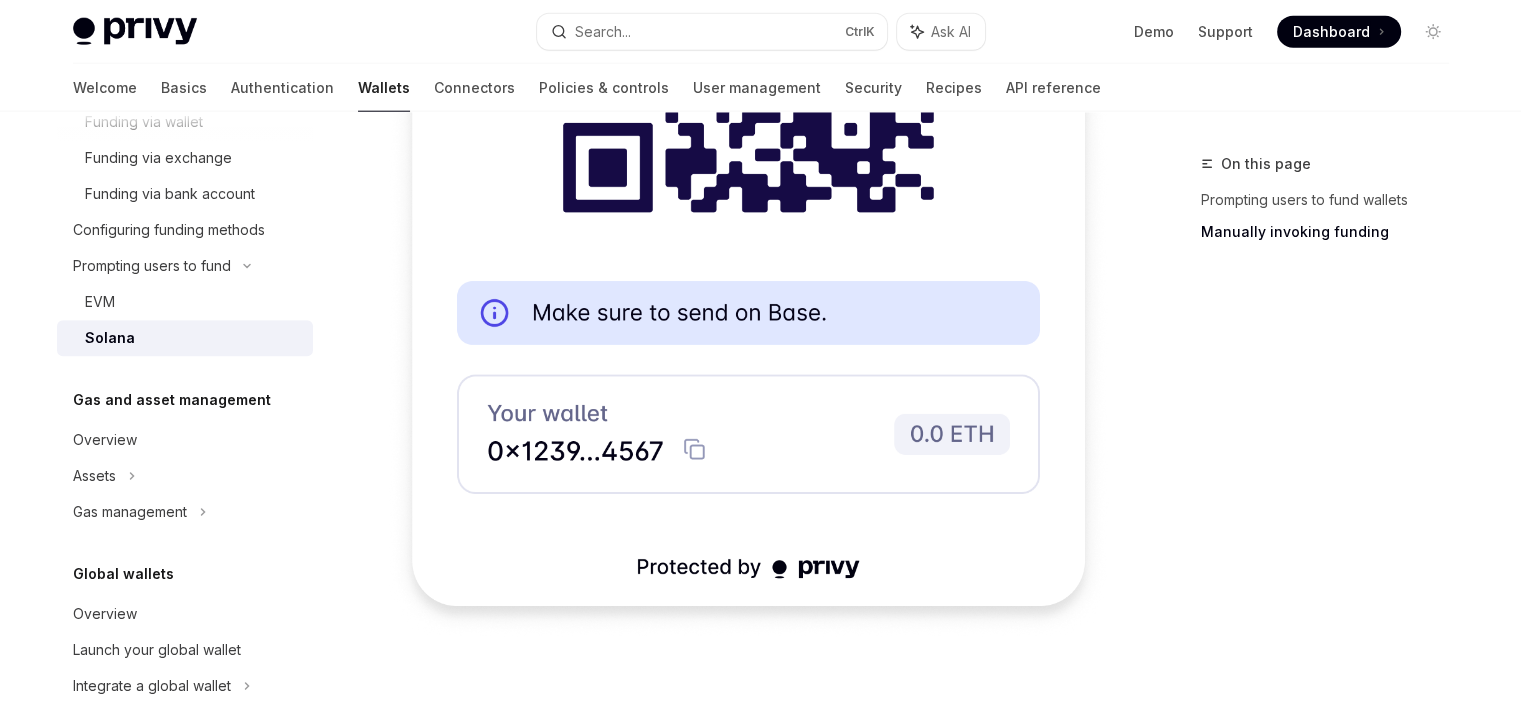 scroll, scrollTop: 5478, scrollLeft: 0, axis: vertical 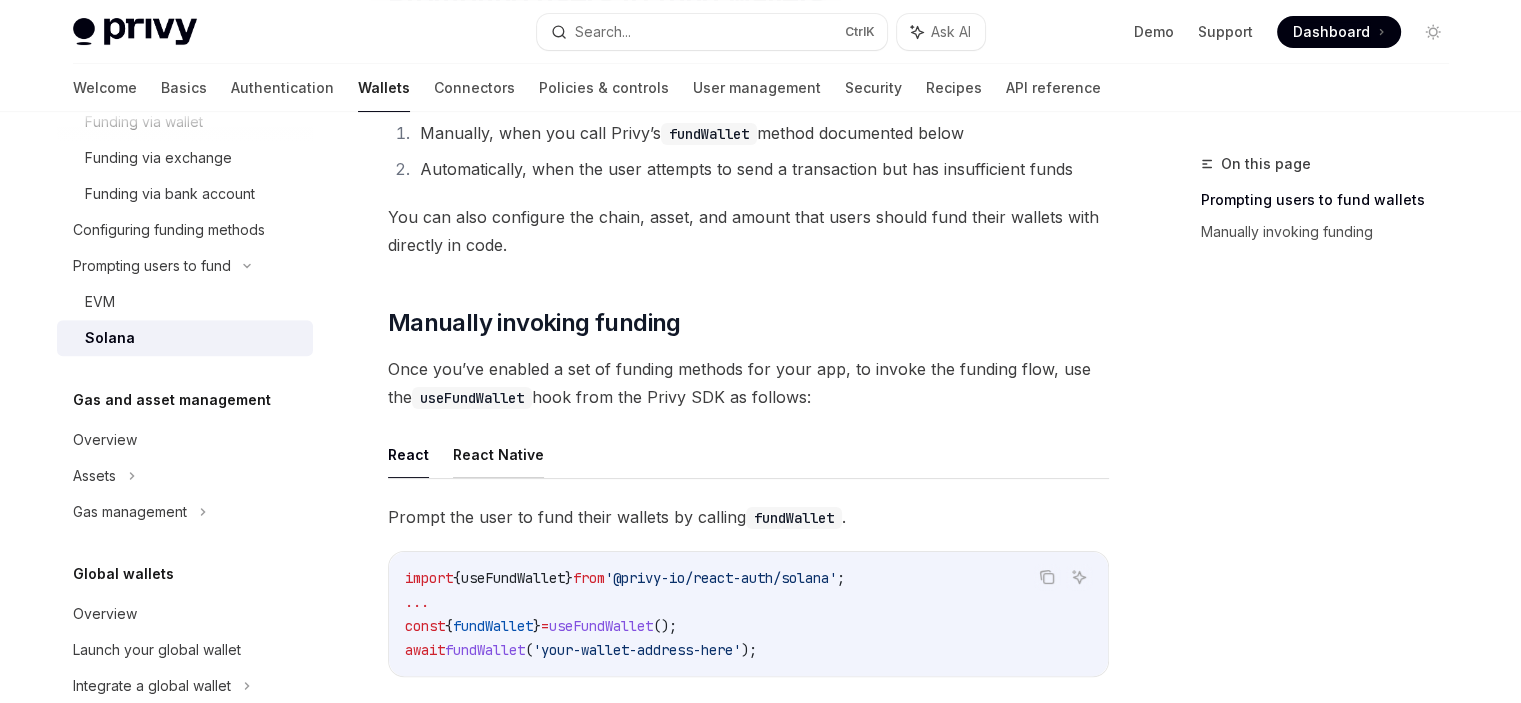 click on "React Native" at bounding box center [498, 454] 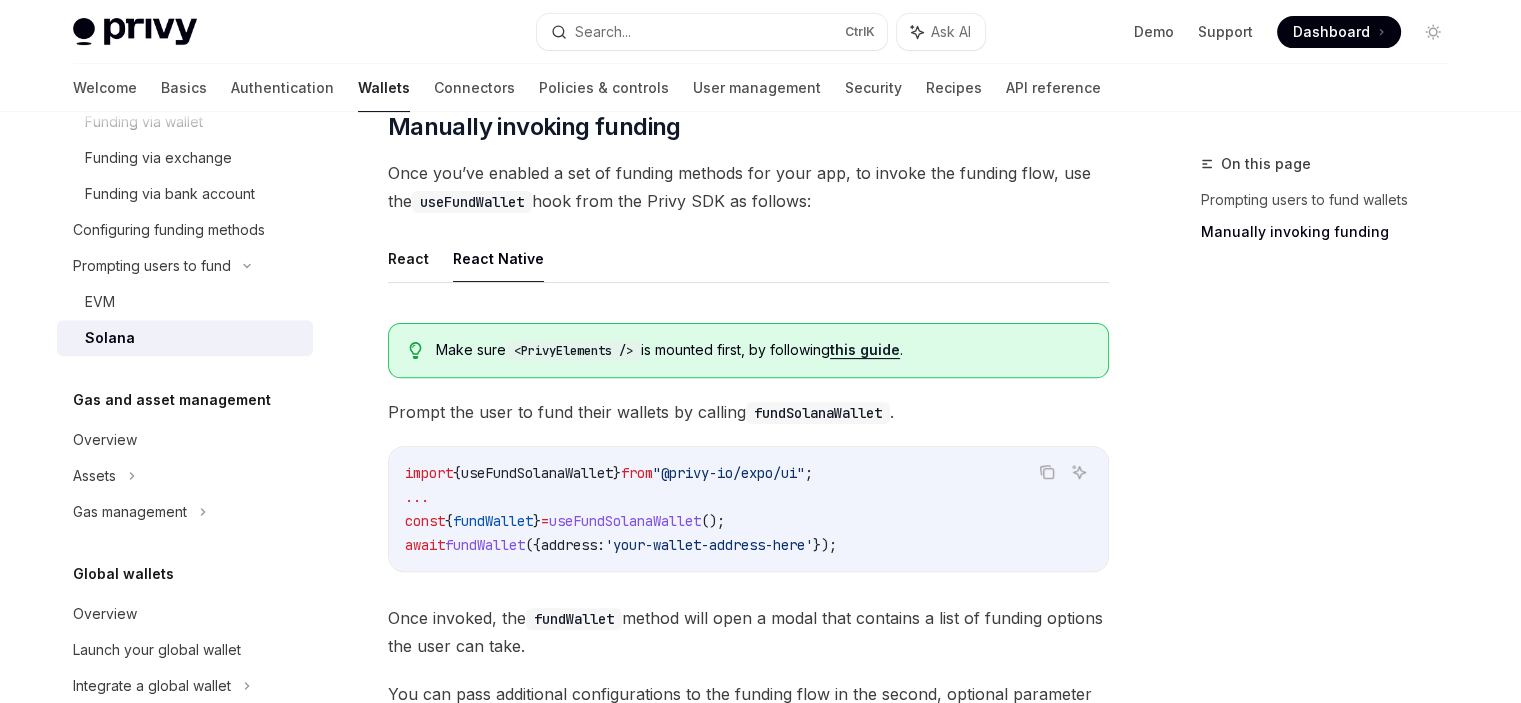 scroll, scrollTop: 575, scrollLeft: 0, axis: vertical 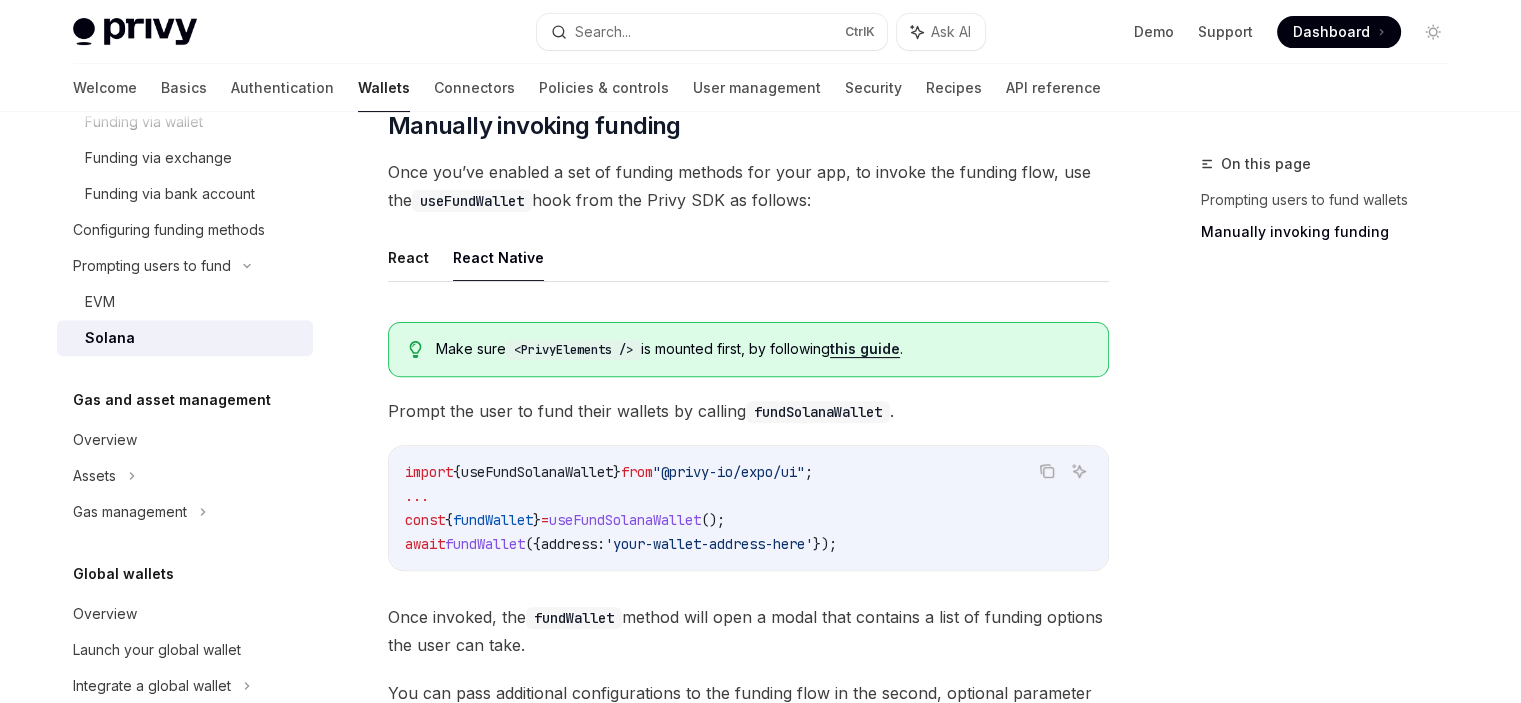 click on "this
guide" at bounding box center (865, 349) 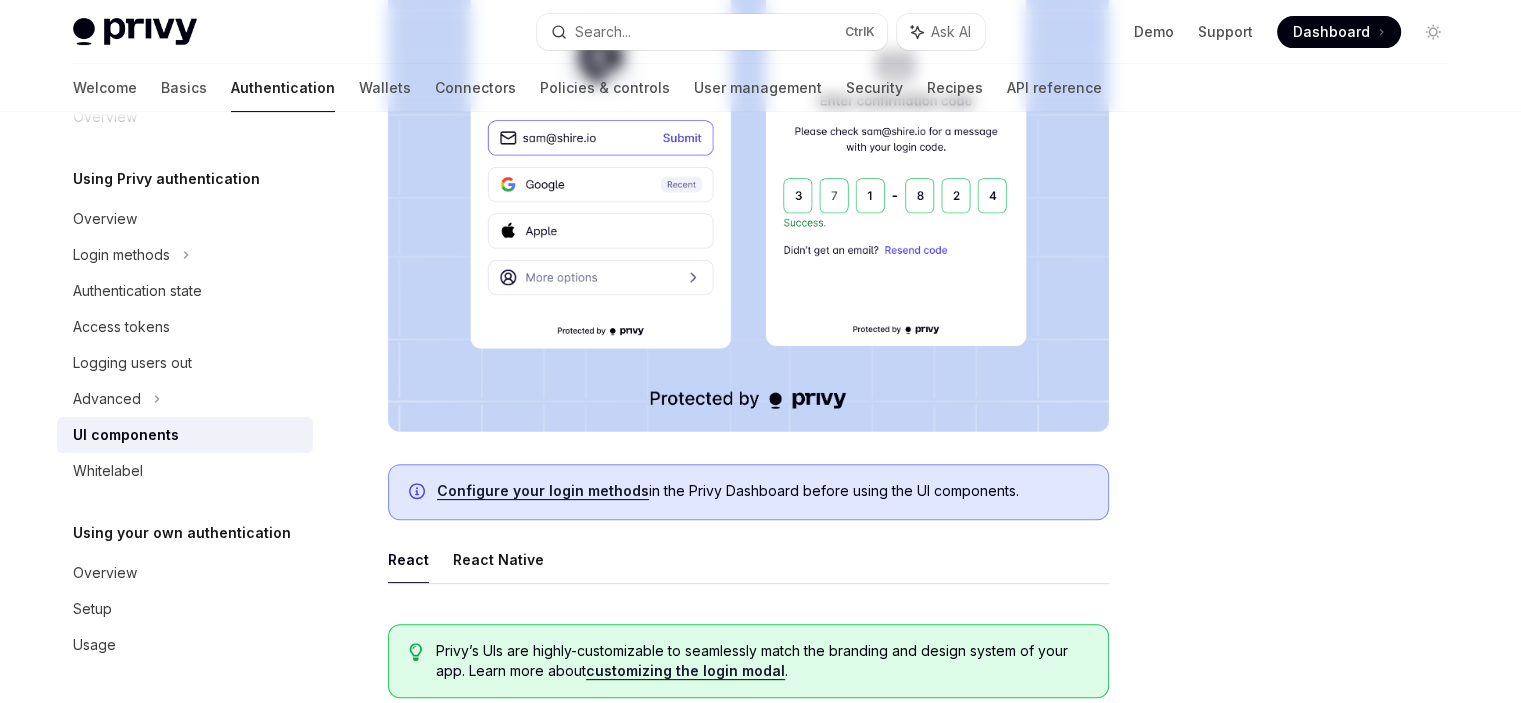 scroll, scrollTop: 0, scrollLeft: 0, axis: both 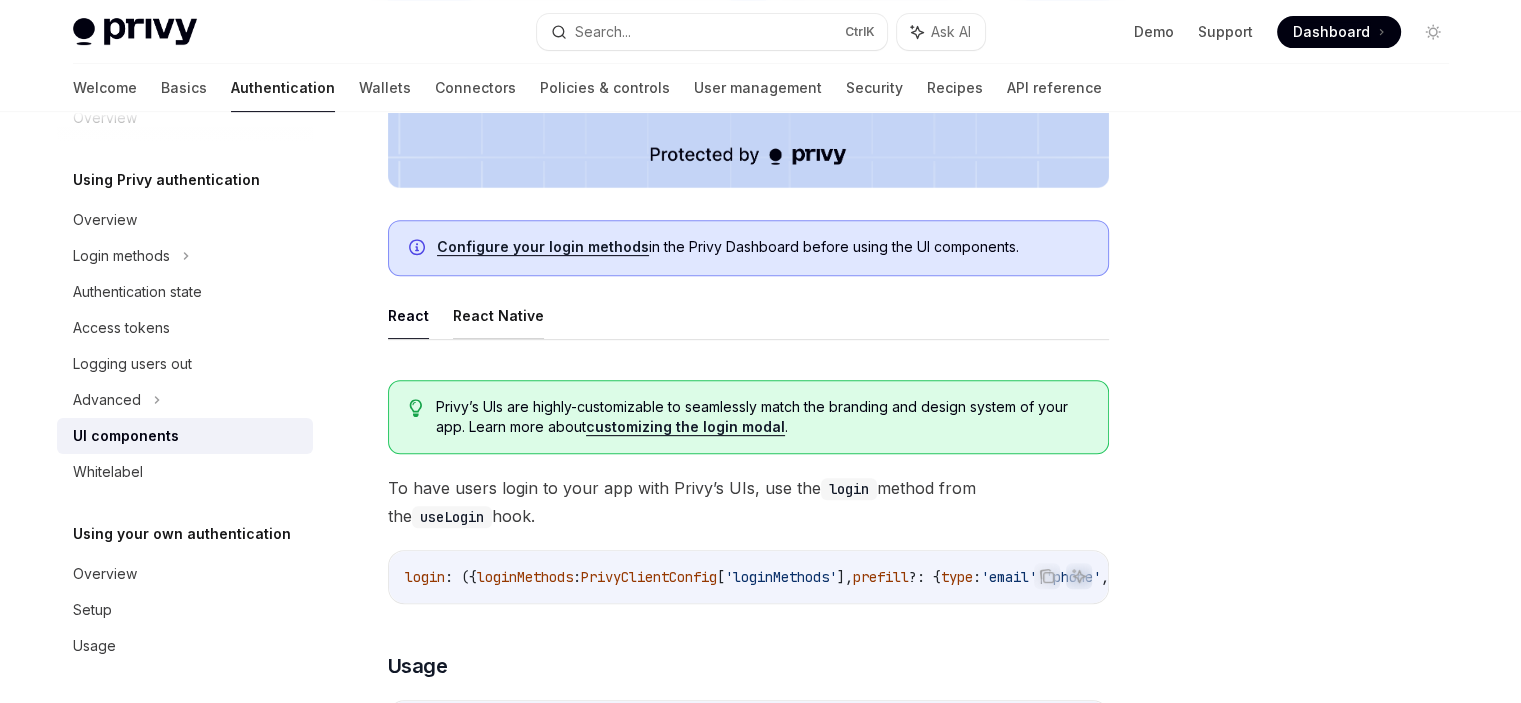 click on "React Native" at bounding box center (498, 315) 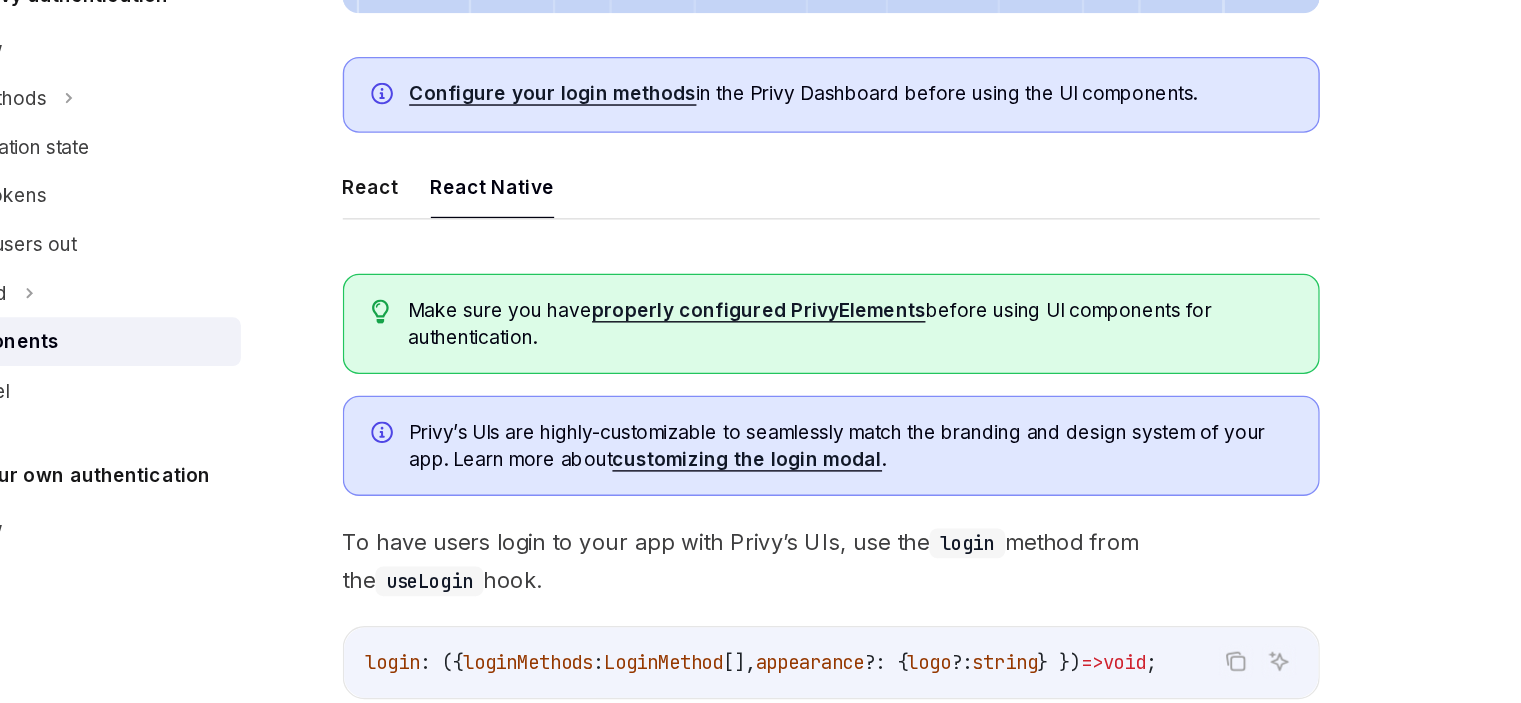 scroll, scrollTop: 818, scrollLeft: 0, axis: vertical 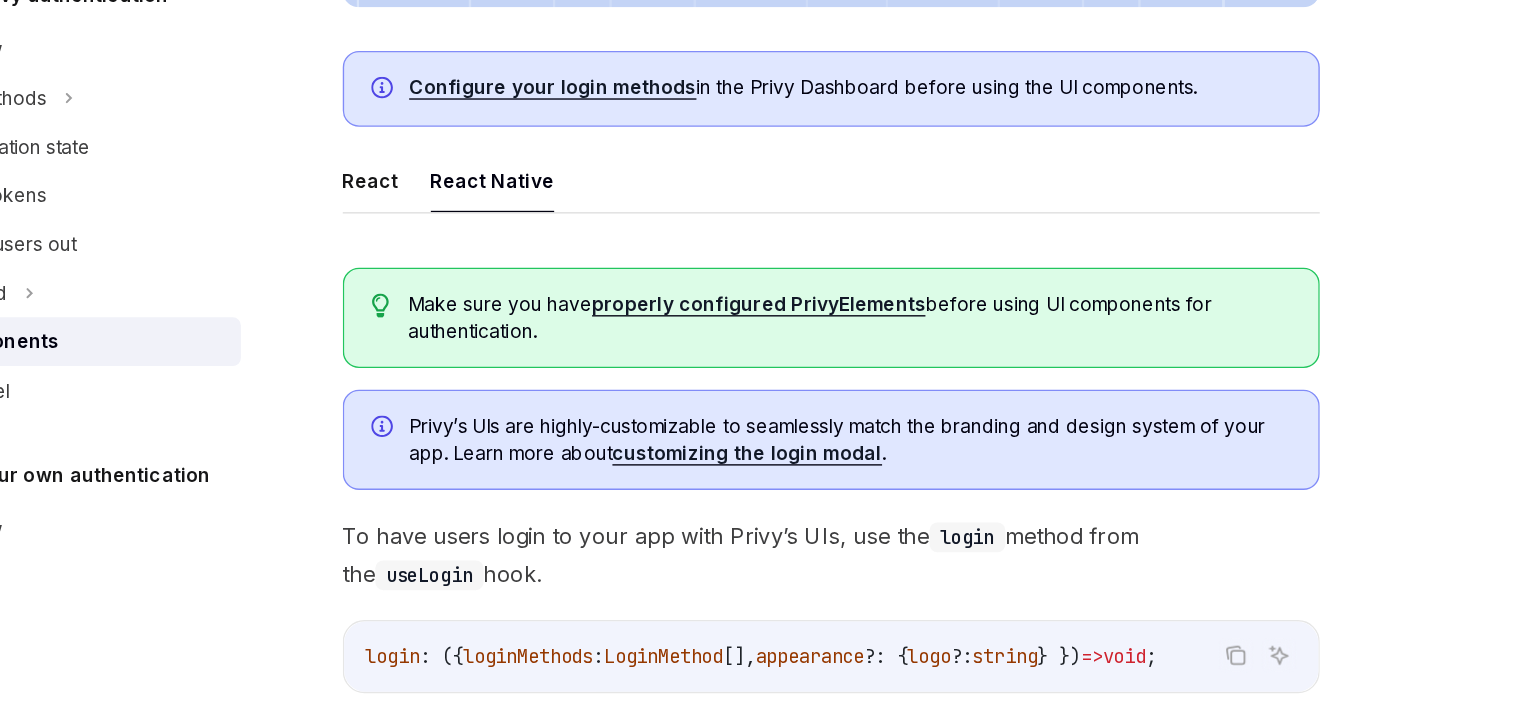 click on "properly configured PrivyElements" at bounding box center [695, 408] 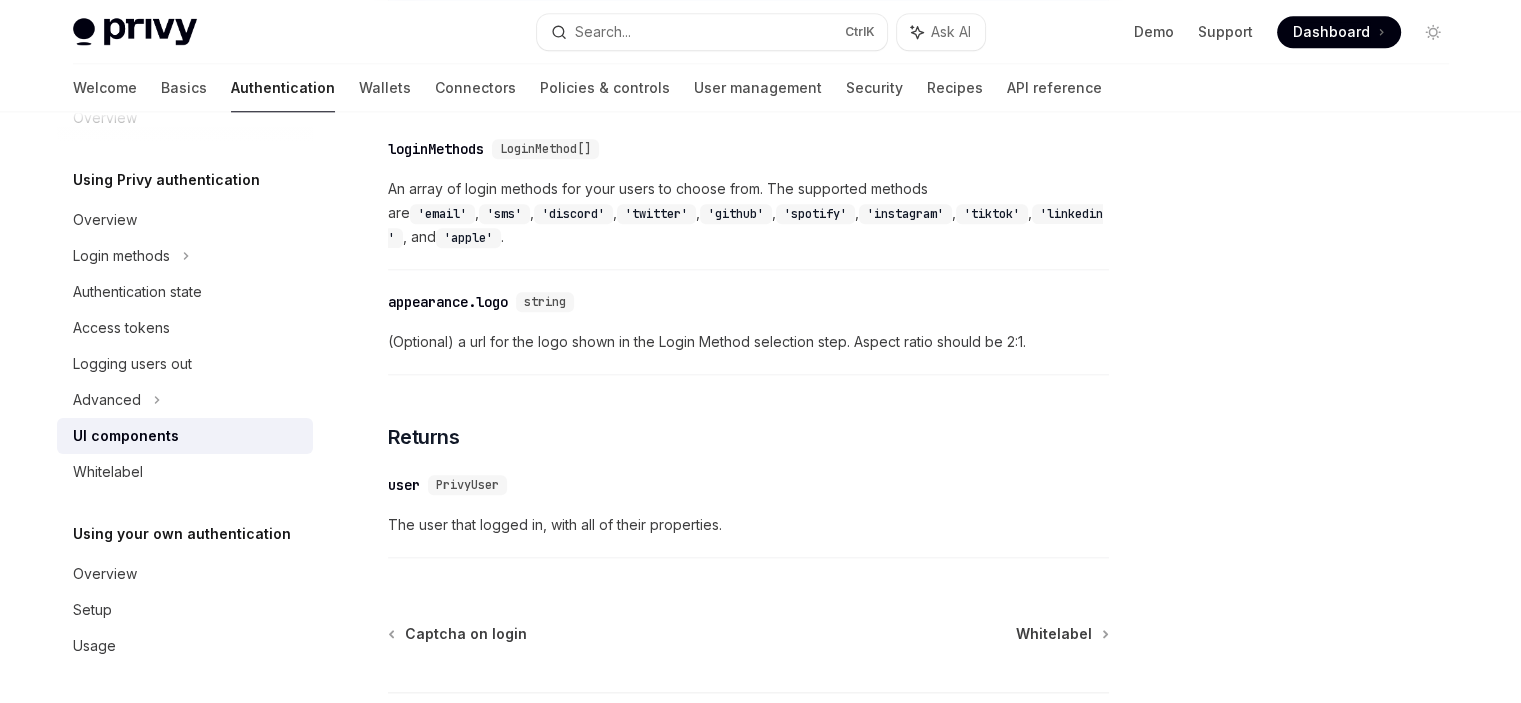 scroll, scrollTop: 2174, scrollLeft: 0, axis: vertical 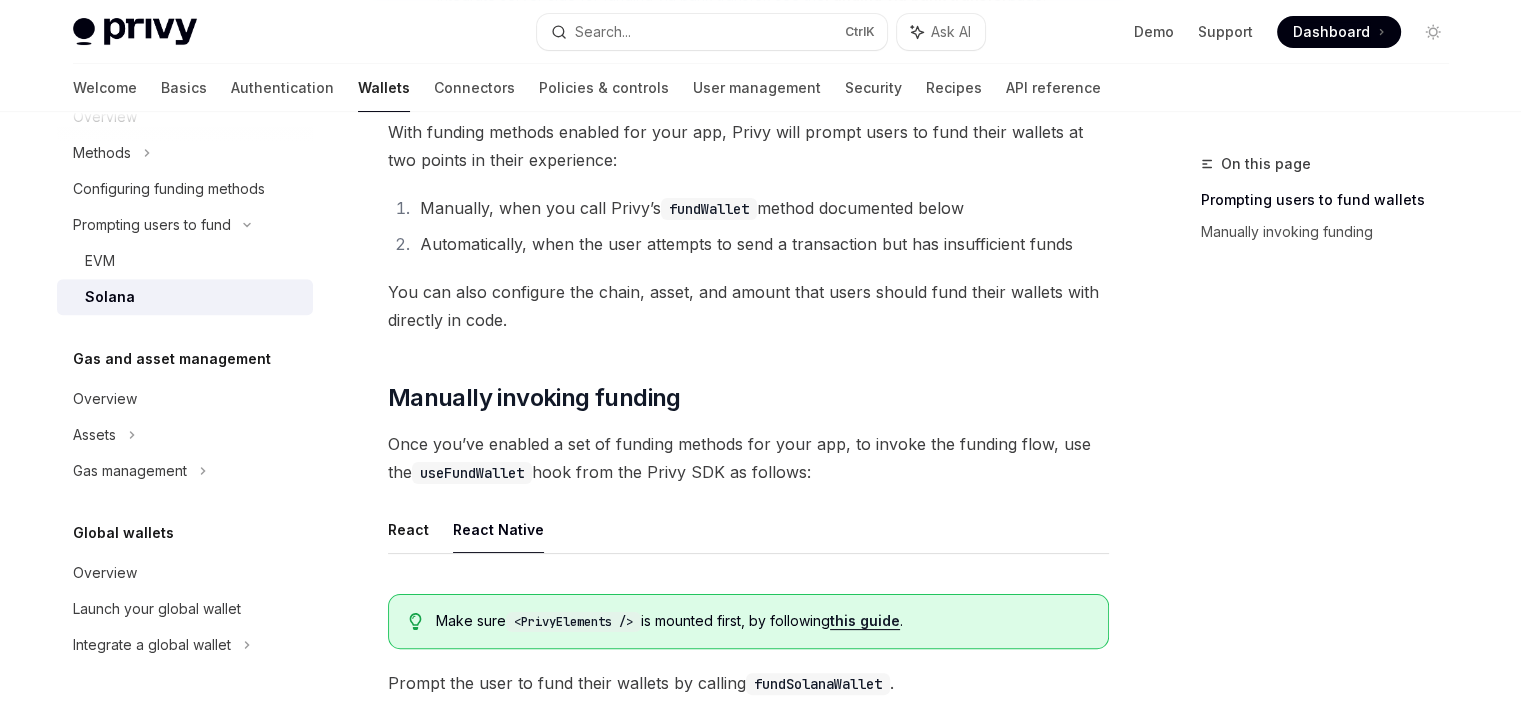drag, startPoint x: 828, startPoint y: 459, endPoint x: 810, endPoint y: 467, distance: 19.697716 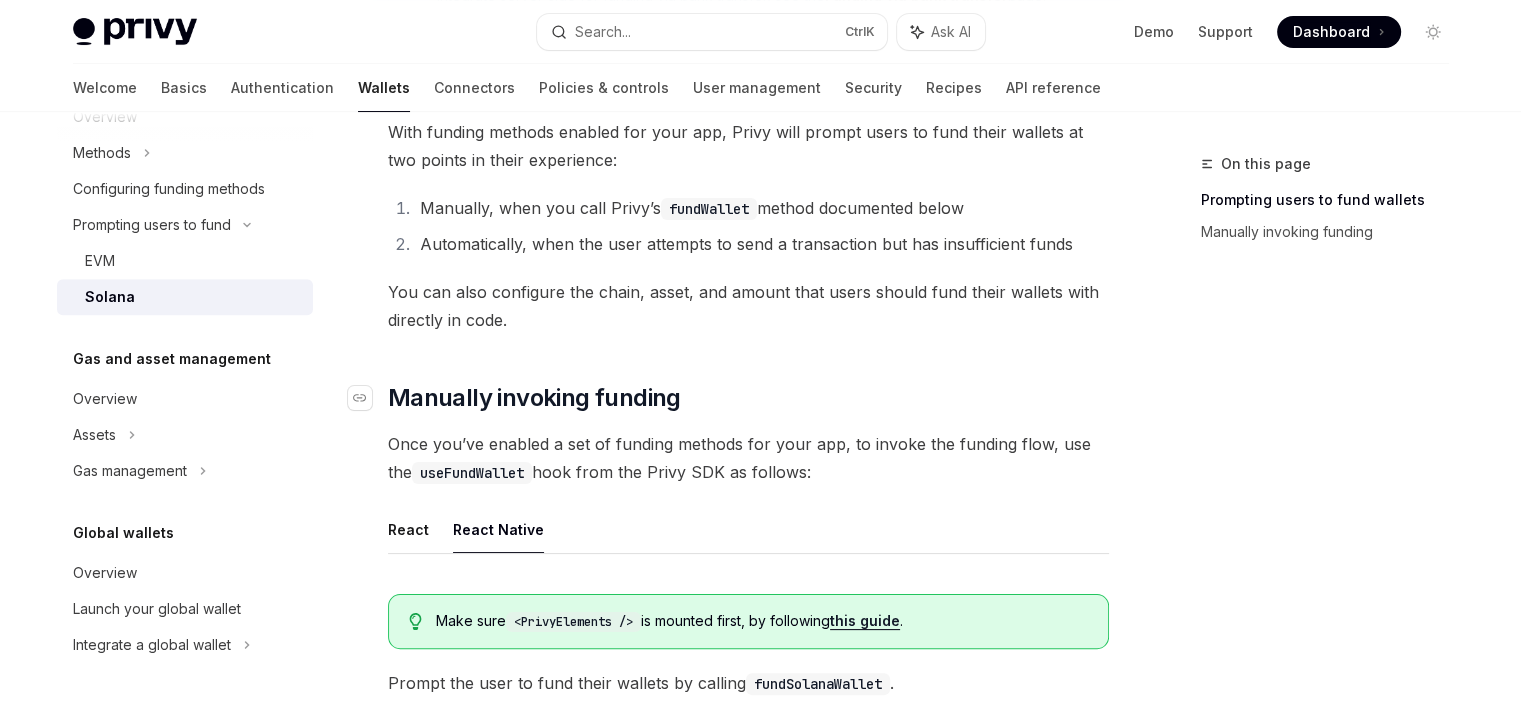 drag, startPoint x: 810, startPoint y: 467, endPoint x: 389, endPoint y: 387, distance: 428.53354 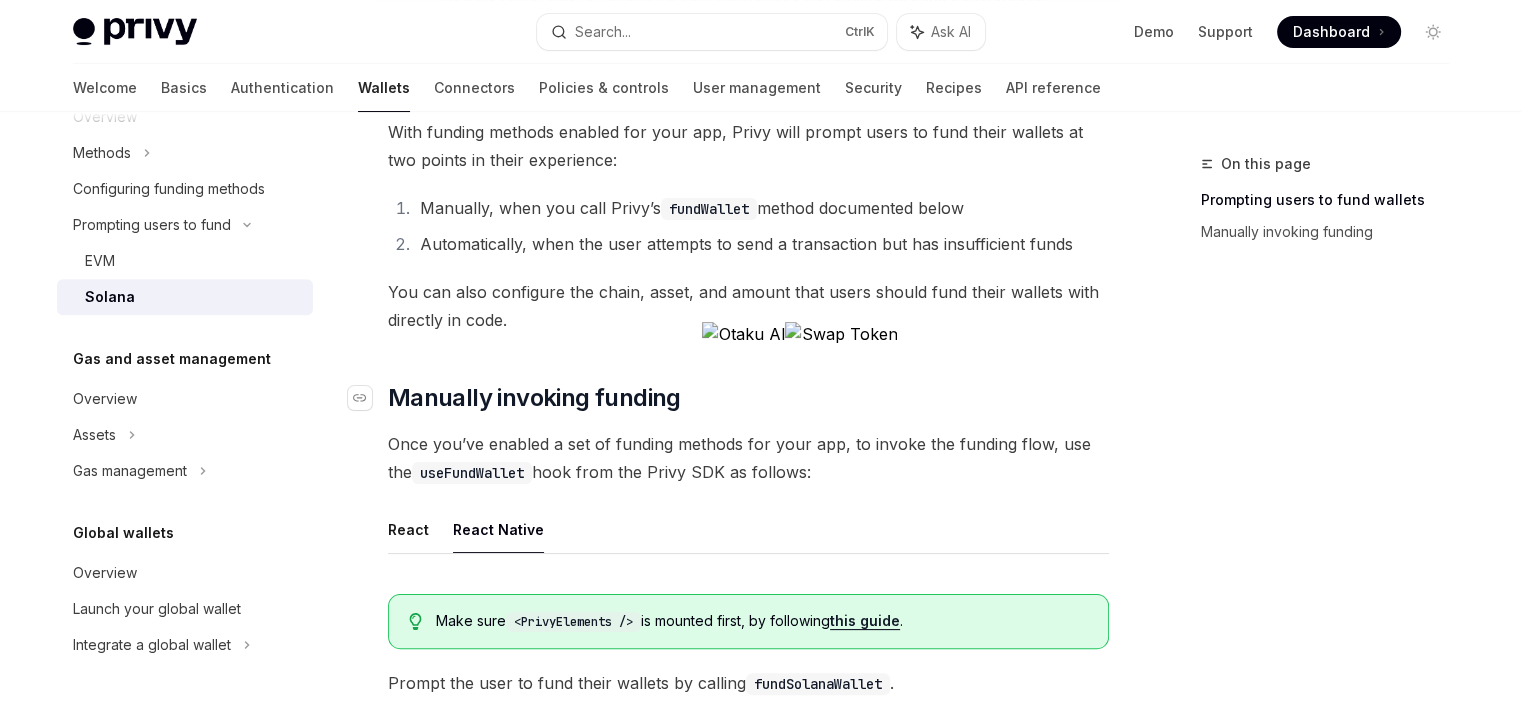 copy on "Manually invoking funding
Once you’ve enabled a set of funding methods for your app, to invoke the funding flow, use the  useFundWallet  hook from the Privy SDK as follows:" 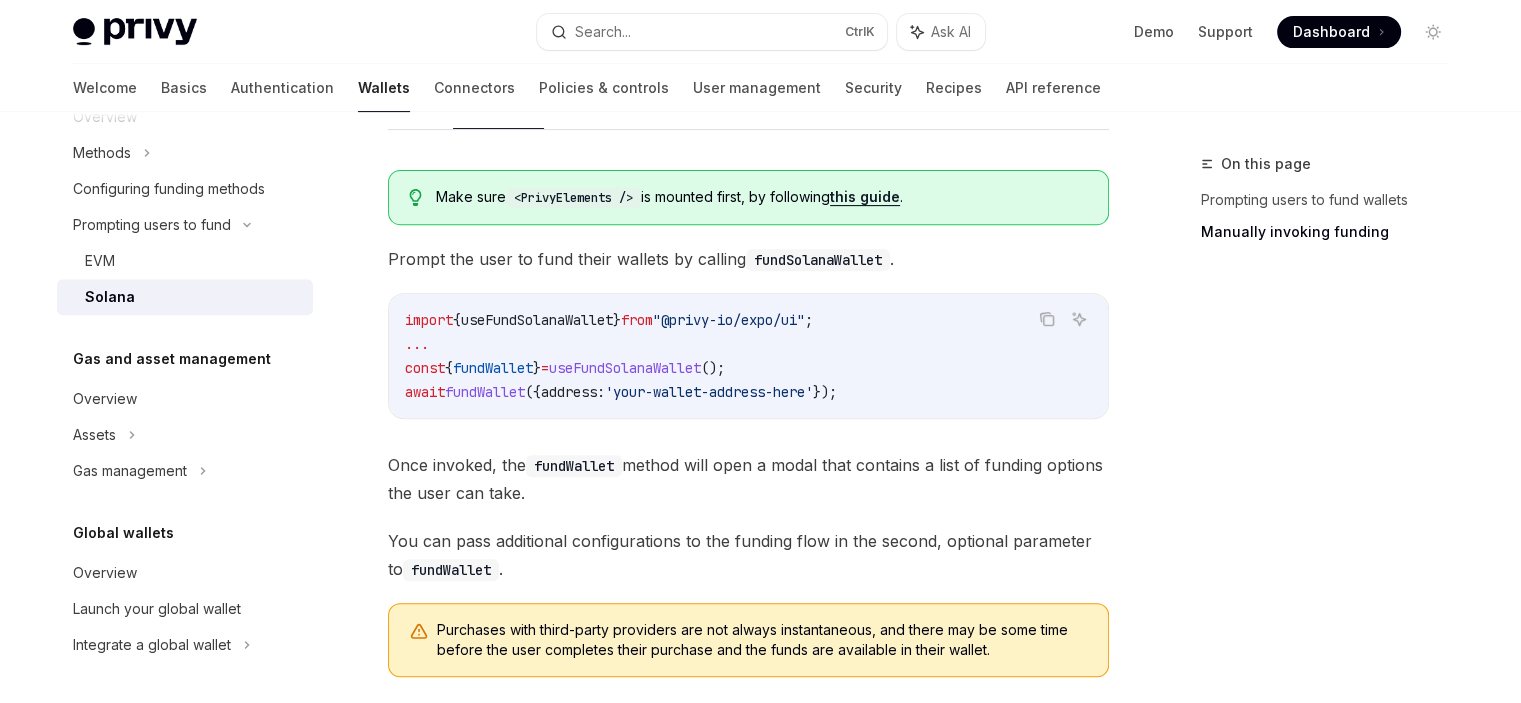 scroll, scrollTop: 728, scrollLeft: 0, axis: vertical 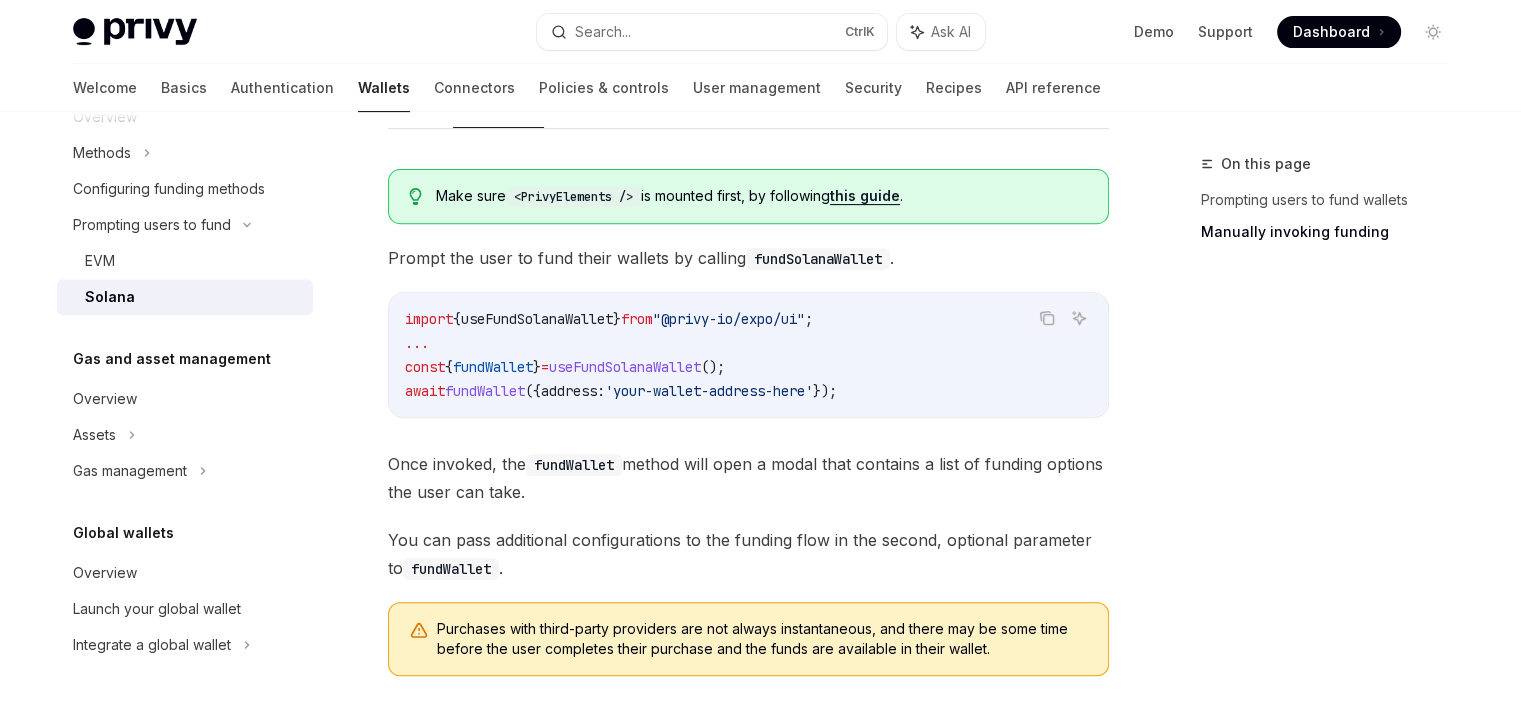 click on "Prompt the user to fund their wallets by calling  fundSolanaWallet ." at bounding box center (748, 258) 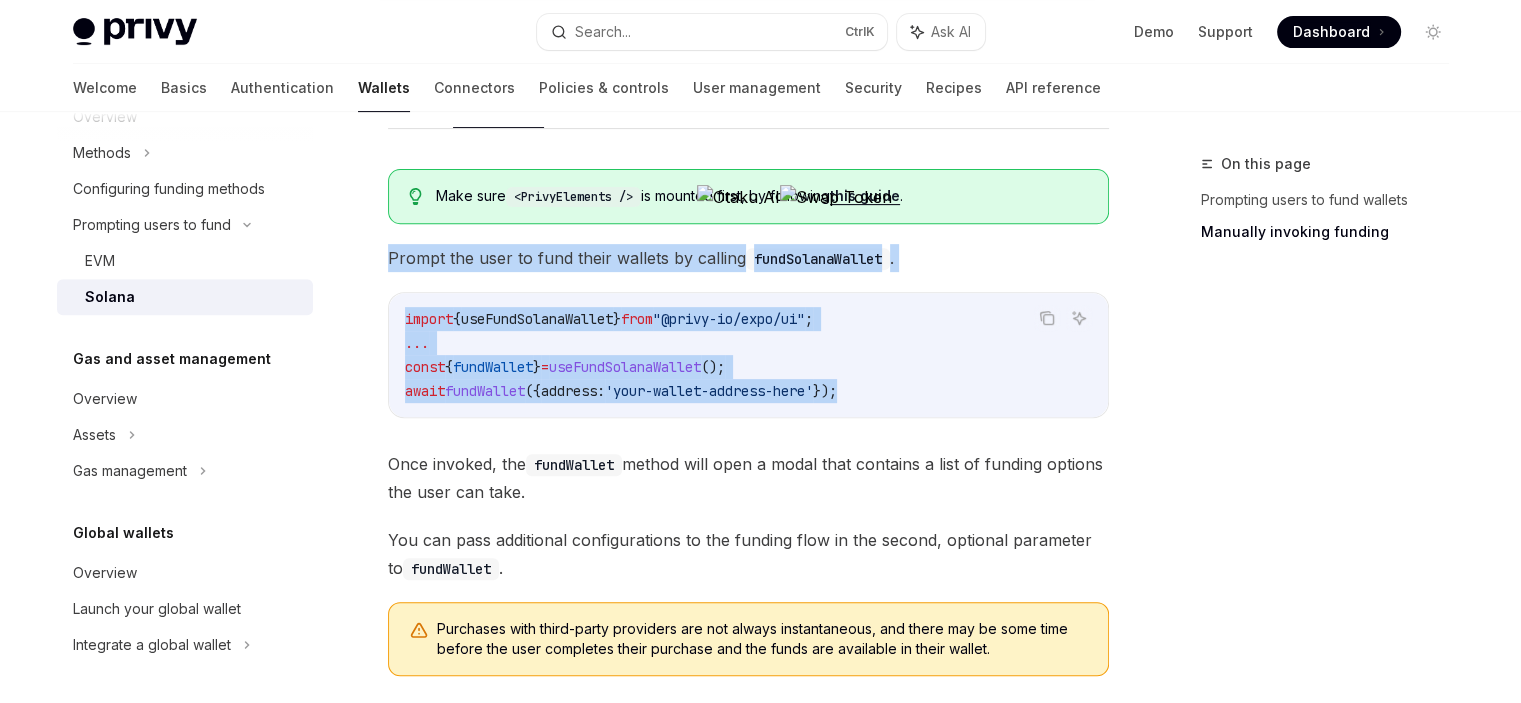 drag, startPoint x: 385, startPoint y: 247, endPoint x: 891, endPoint y: 392, distance: 526.36584 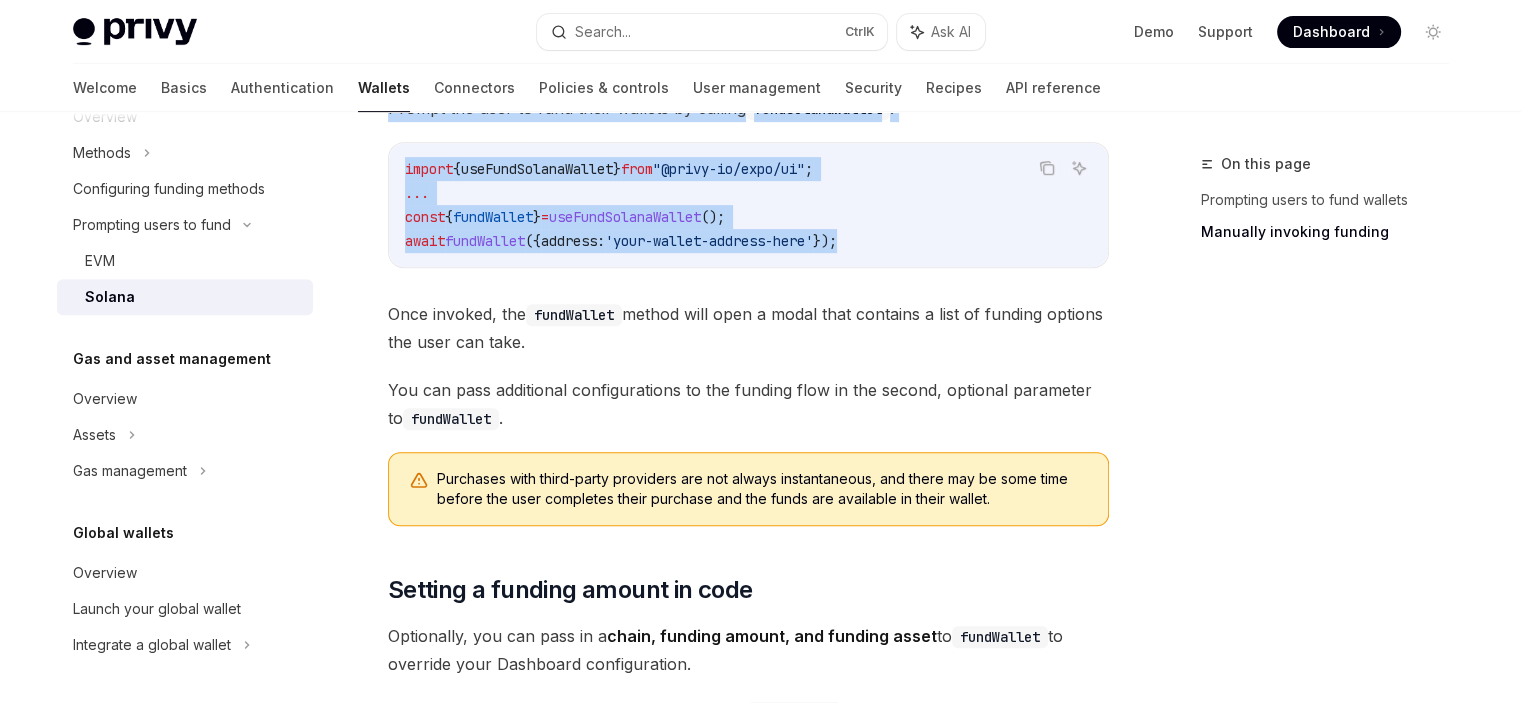 scroll, scrollTop: 883, scrollLeft: 0, axis: vertical 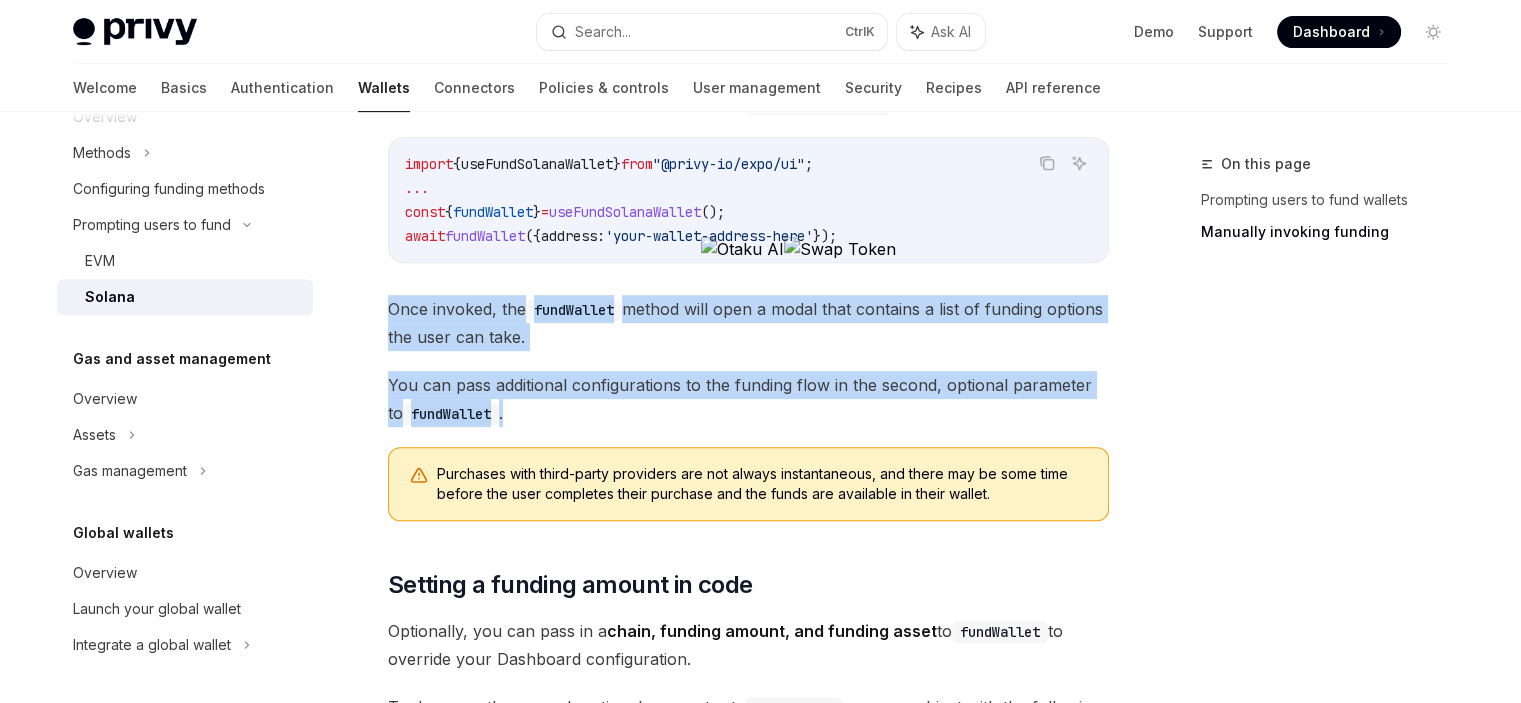 drag, startPoint x: 539, startPoint y: 404, endPoint x: 392, endPoint y: 308, distance: 175.5705 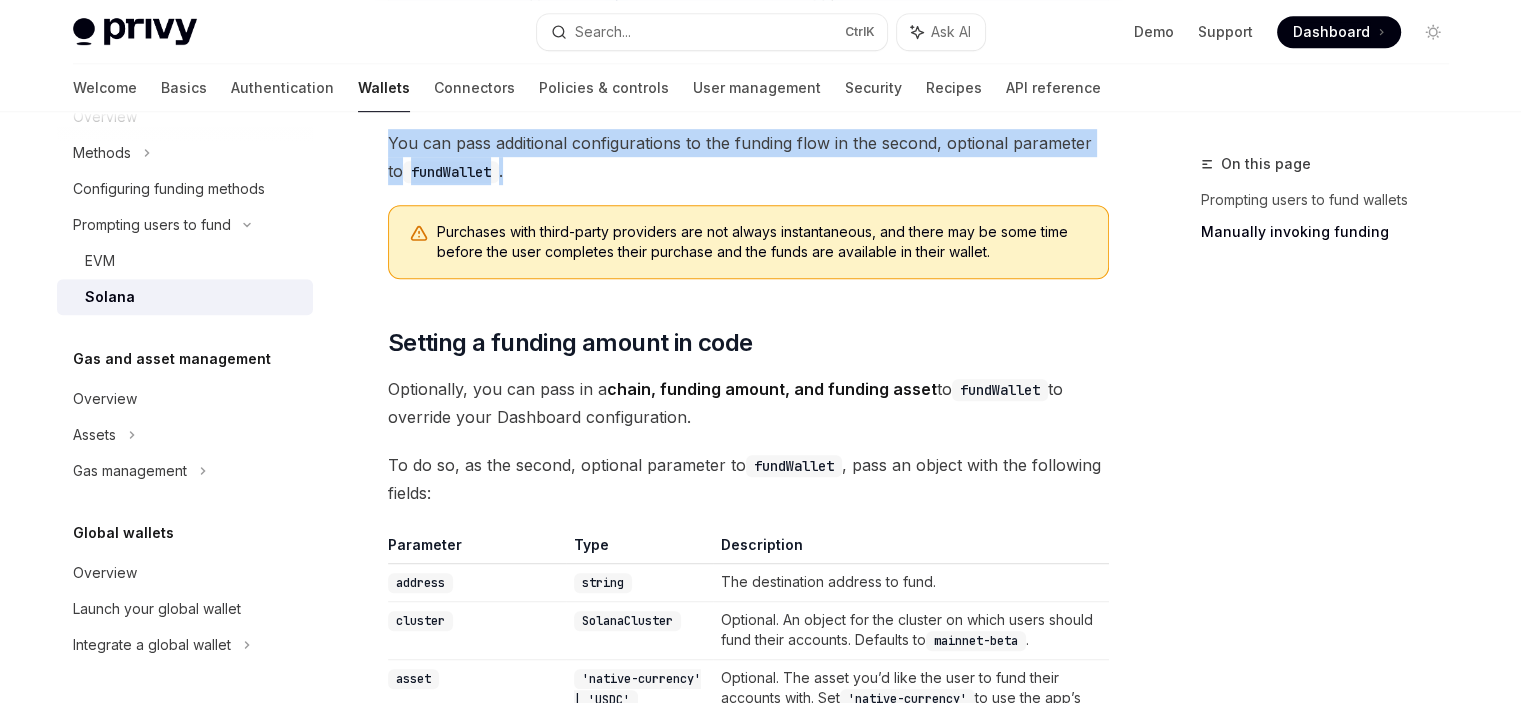 scroll, scrollTop: 917, scrollLeft: 0, axis: vertical 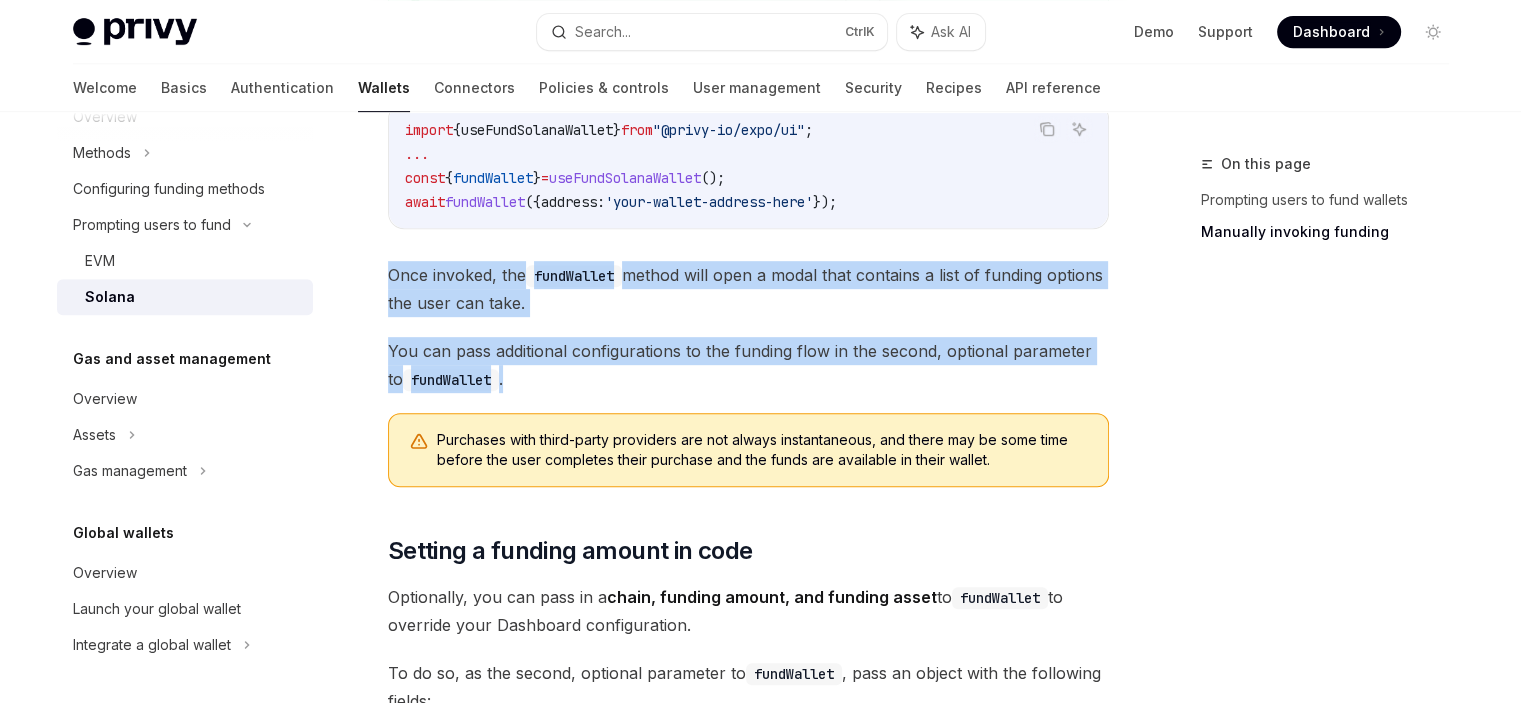 click on "Once invoked, the  fundWallet  method will open a modal that contains a list of funding options the user can take." at bounding box center (748, 289) 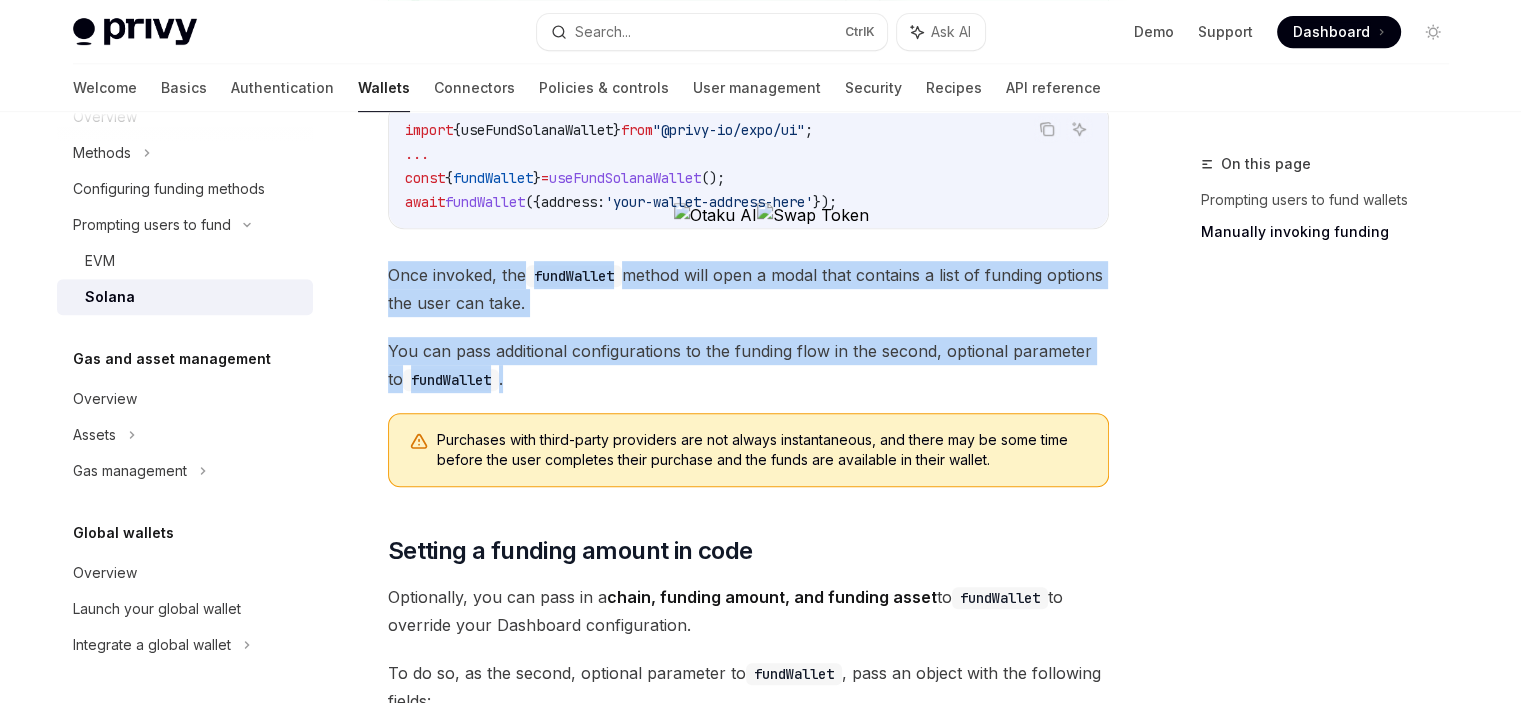 drag, startPoint x: 712, startPoint y: 301, endPoint x: 386, endPoint y: 259, distance: 328.6944 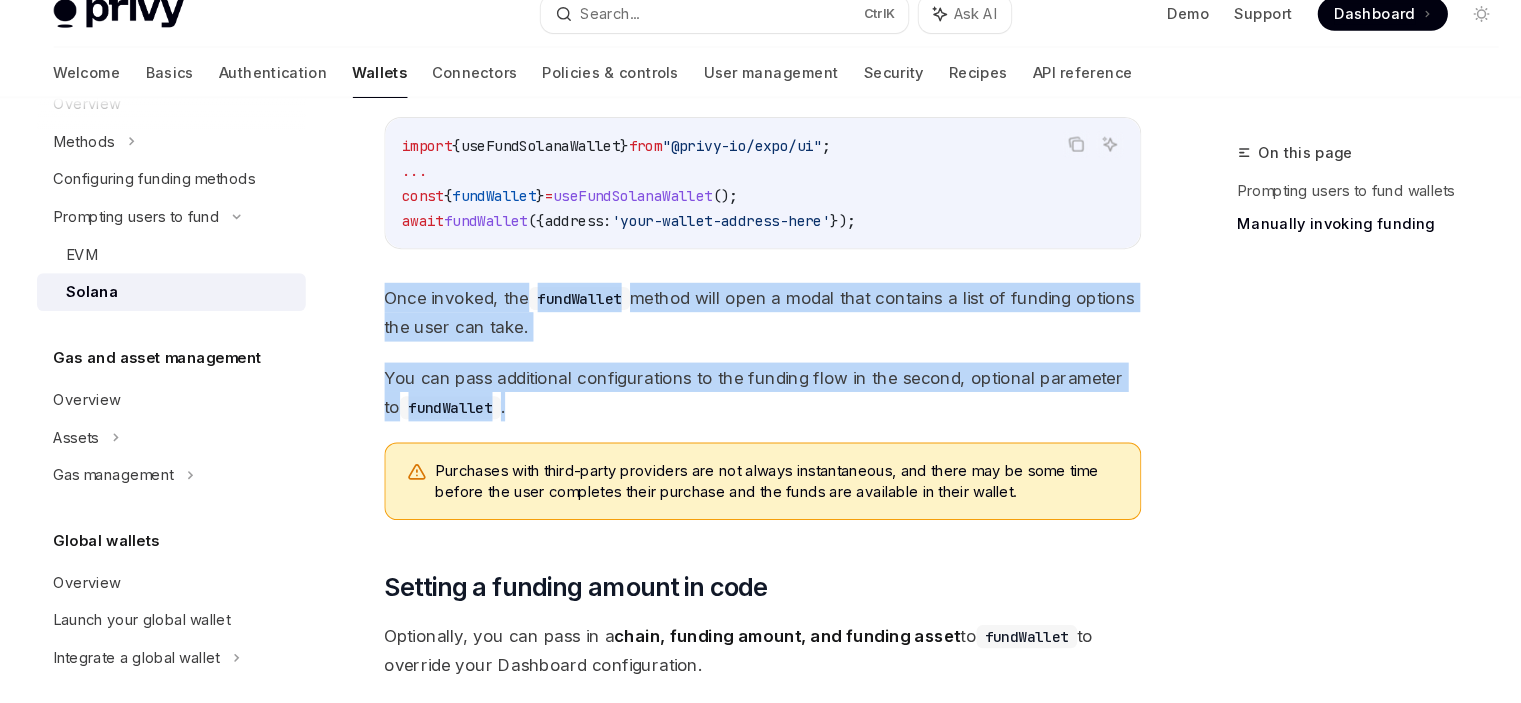 scroll, scrollTop: 890, scrollLeft: 0, axis: vertical 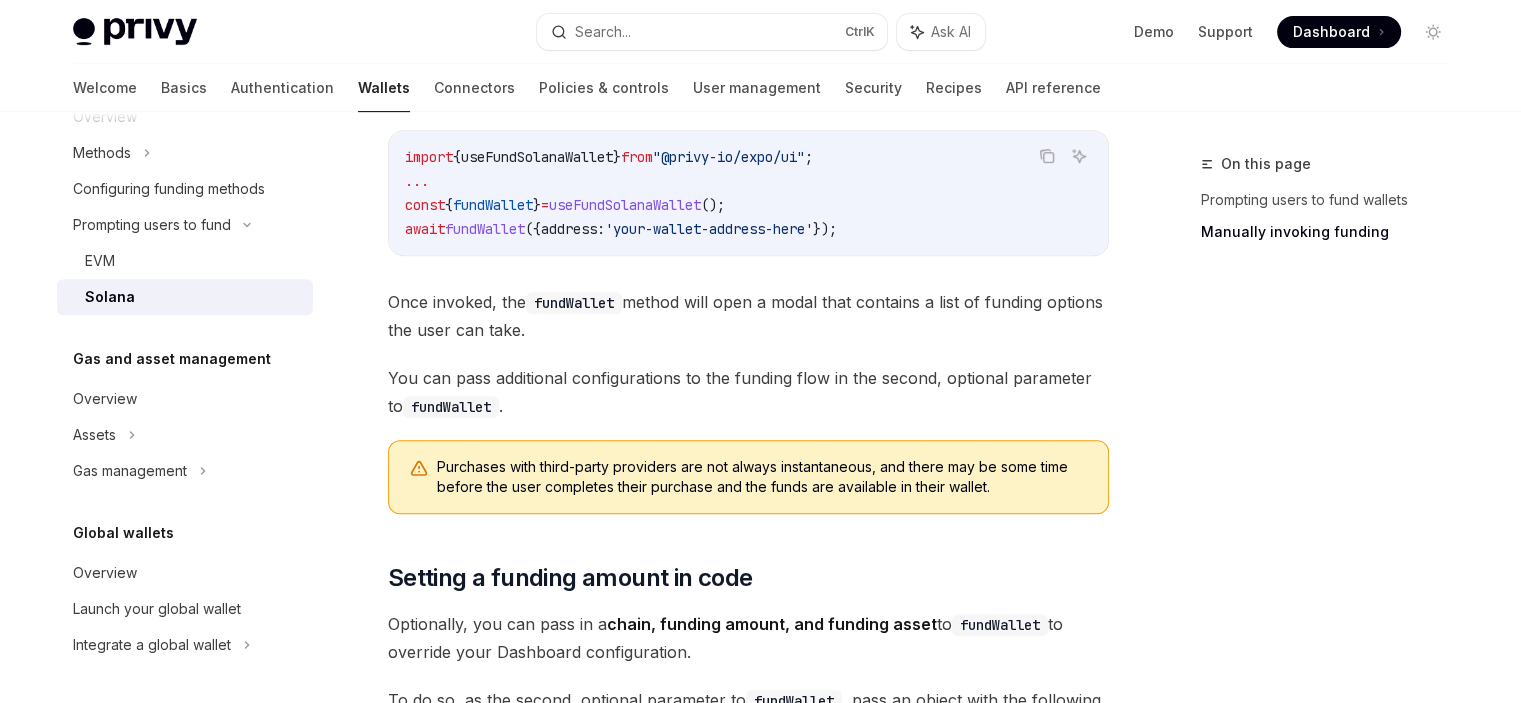 click on "Make sure  <PrivyElements />  is mounted first, by following  this
guide . Prompt the user to fund their wallets by calling  fundSolanaWallet . Copy Ask AI import  {  useFundSolanaWallet  }  from  "@privy-io/expo/ui" ;
...
const  { fundWallet }  =  useFundSolanaWallet ();
await  fundWallet ({ address:  'your-wallet-address-here' });
Once invoked, the  fundWallet  method will open a modal that contains a list of funding options the user can take. You can pass additional configurations to the funding flow in the second, optional parameter to  fundWallet . Purchases with third-party providers are not always instantaneous, and there may be some time
before the user completes their purchase and the funds are available in their wallet. ​ Setting a funding amount in code Optionally, you can pass in a  chain, funding amount, and funding asset  to  fundWallet  to override your Dashboard configuration. To do so, as the second, optional parameter to  fundWallet , pass an object with the following fields: Type" at bounding box center [748, 846] 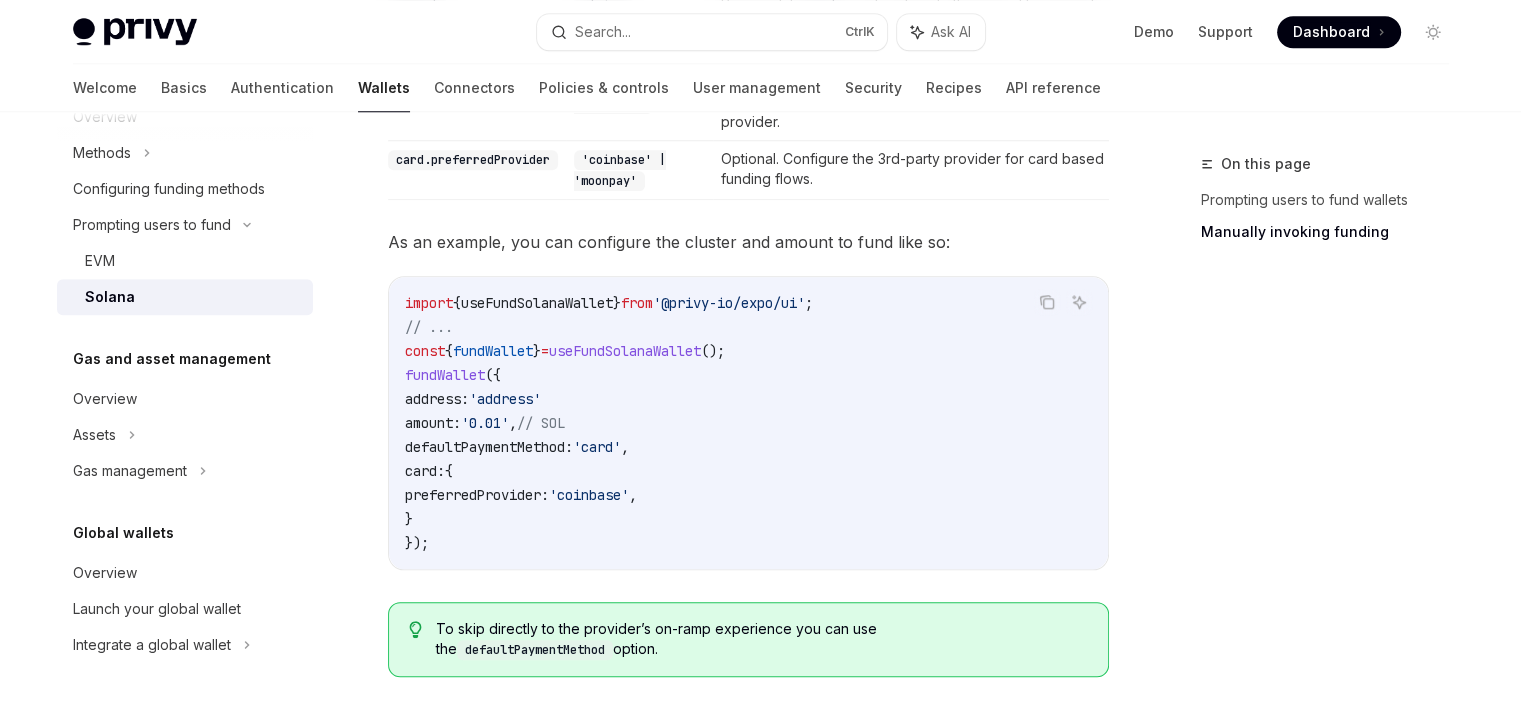 scroll, scrollTop: 1900, scrollLeft: 0, axis: vertical 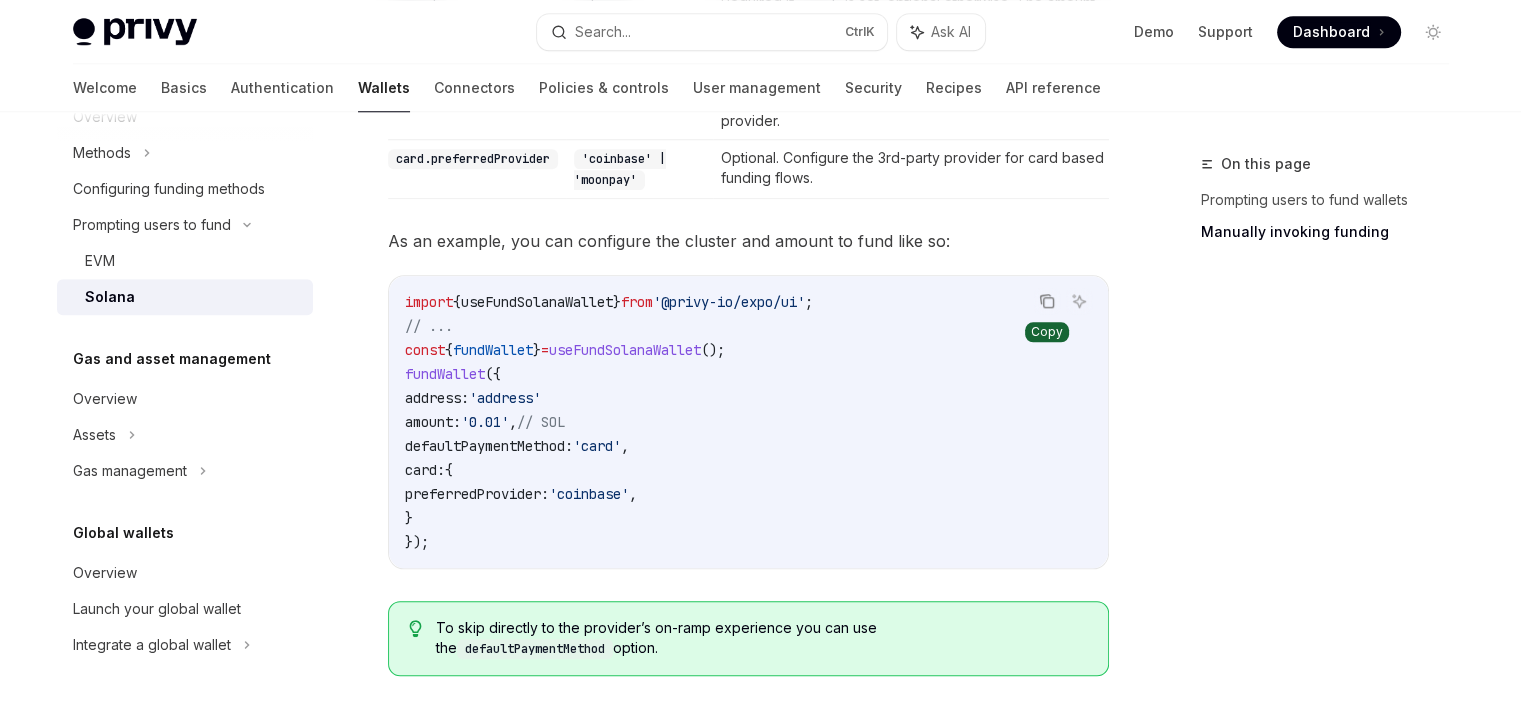 click 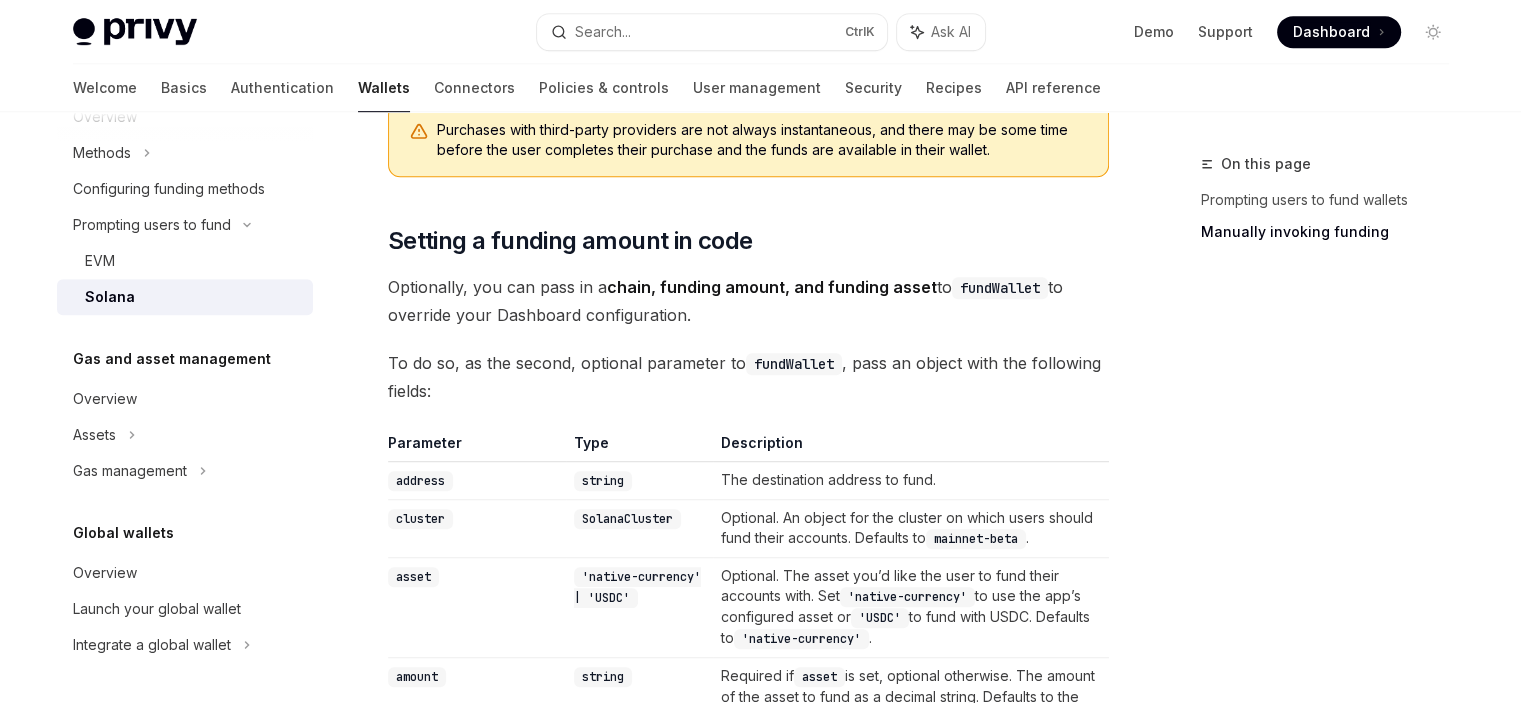 scroll, scrollTop: 1231, scrollLeft: 0, axis: vertical 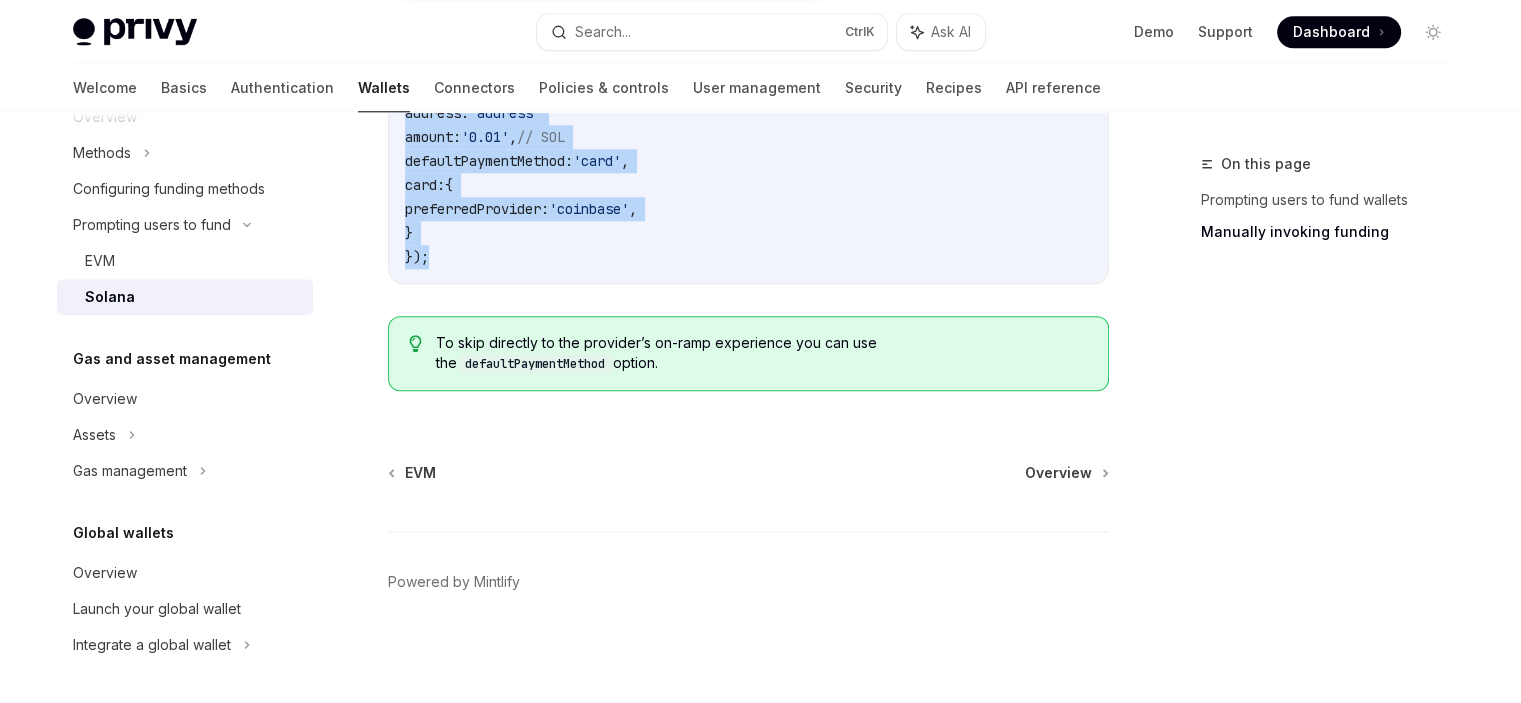 drag, startPoint x: 392, startPoint y: 209, endPoint x: 520, endPoint y: 259, distance: 137.41907 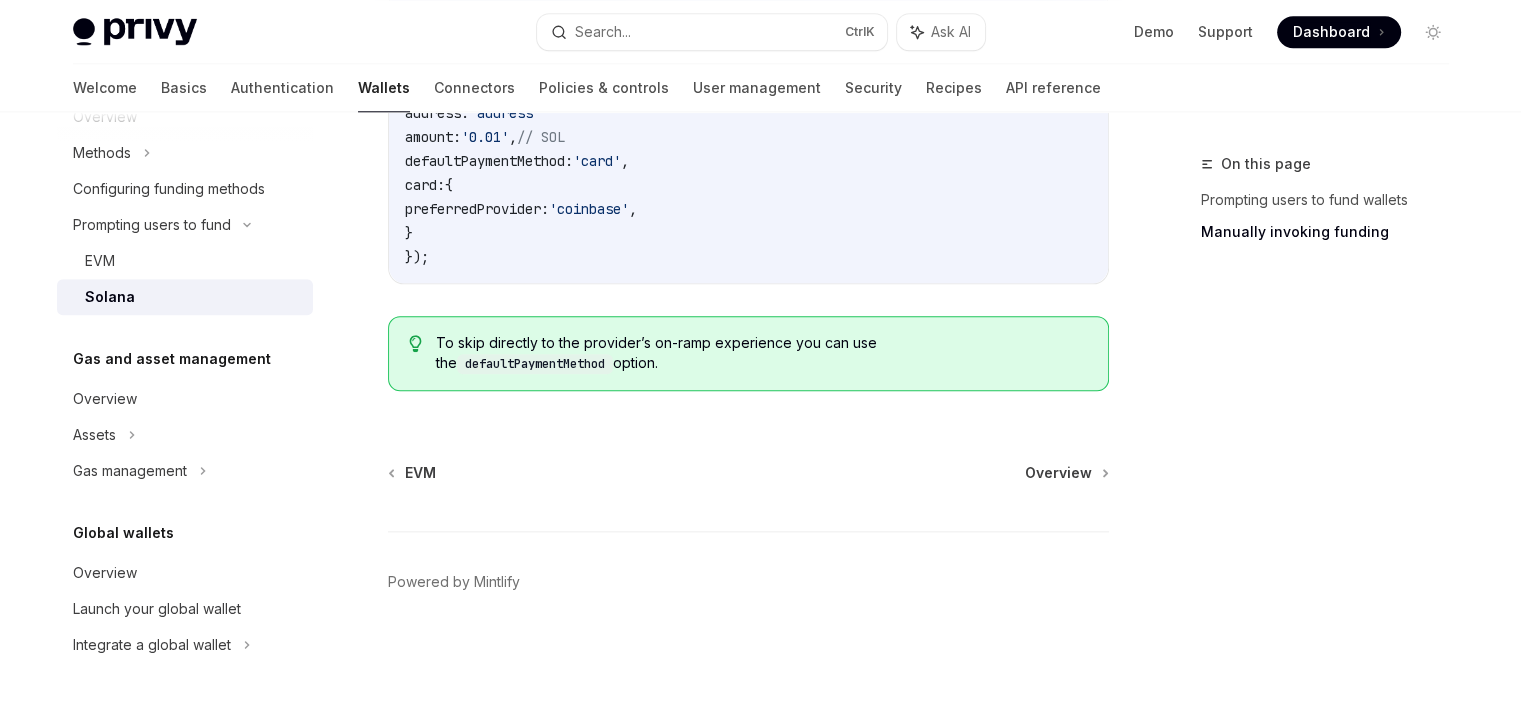 click on "Powered by Mintlify" at bounding box center [748, 617] 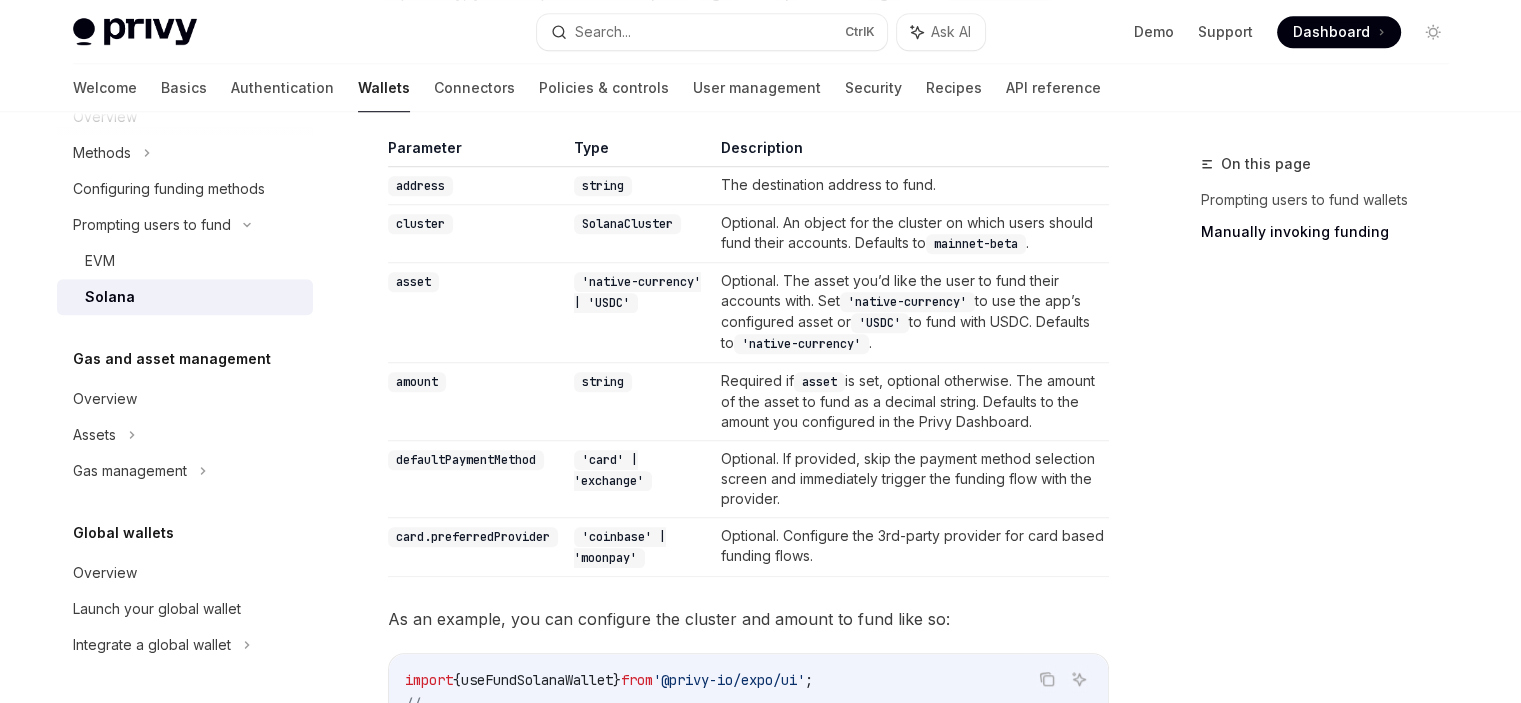 scroll, scrollTop: 1493, scrollLeft: 0, axis: vertical 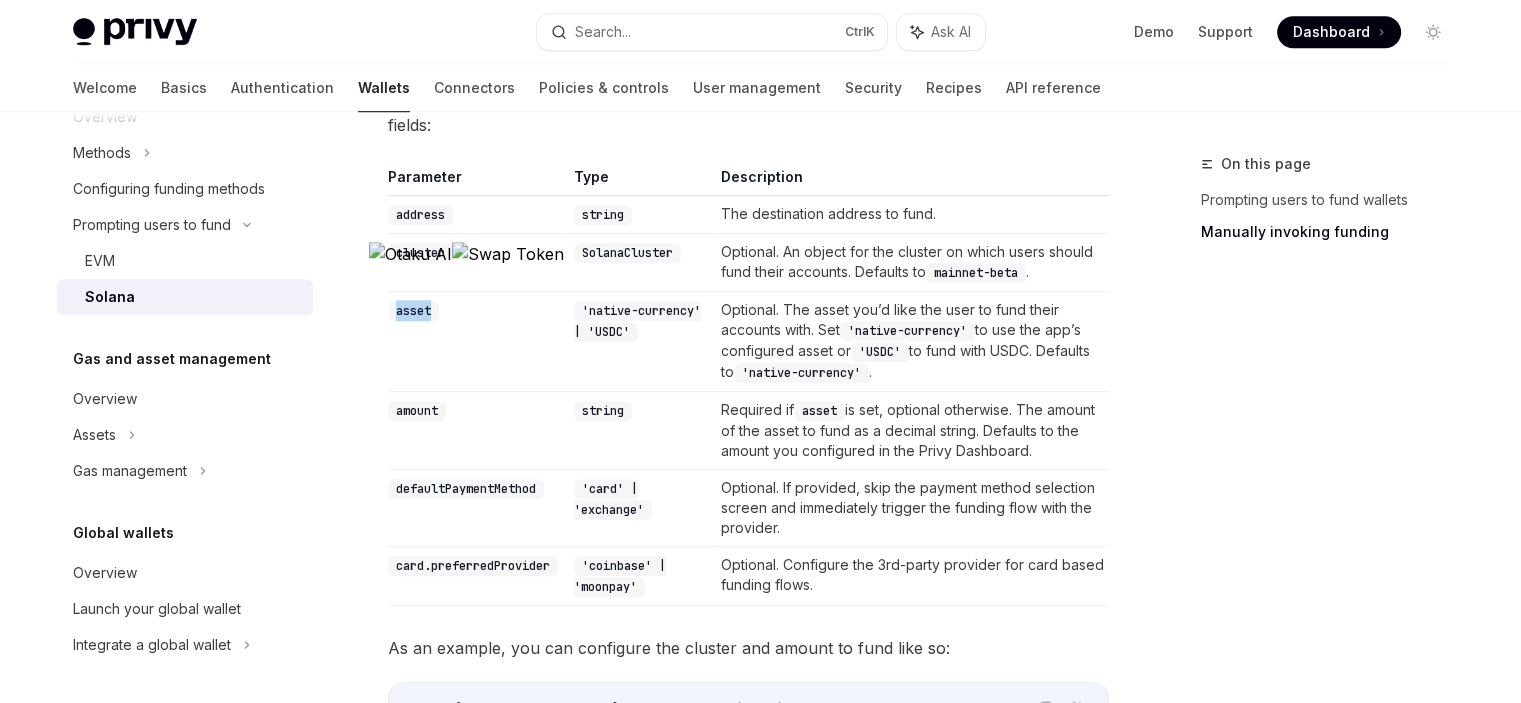 drag, startPoint x: 435, startPoint y: 311, endPoint x: 398, endPoint y: 311, distance: 37 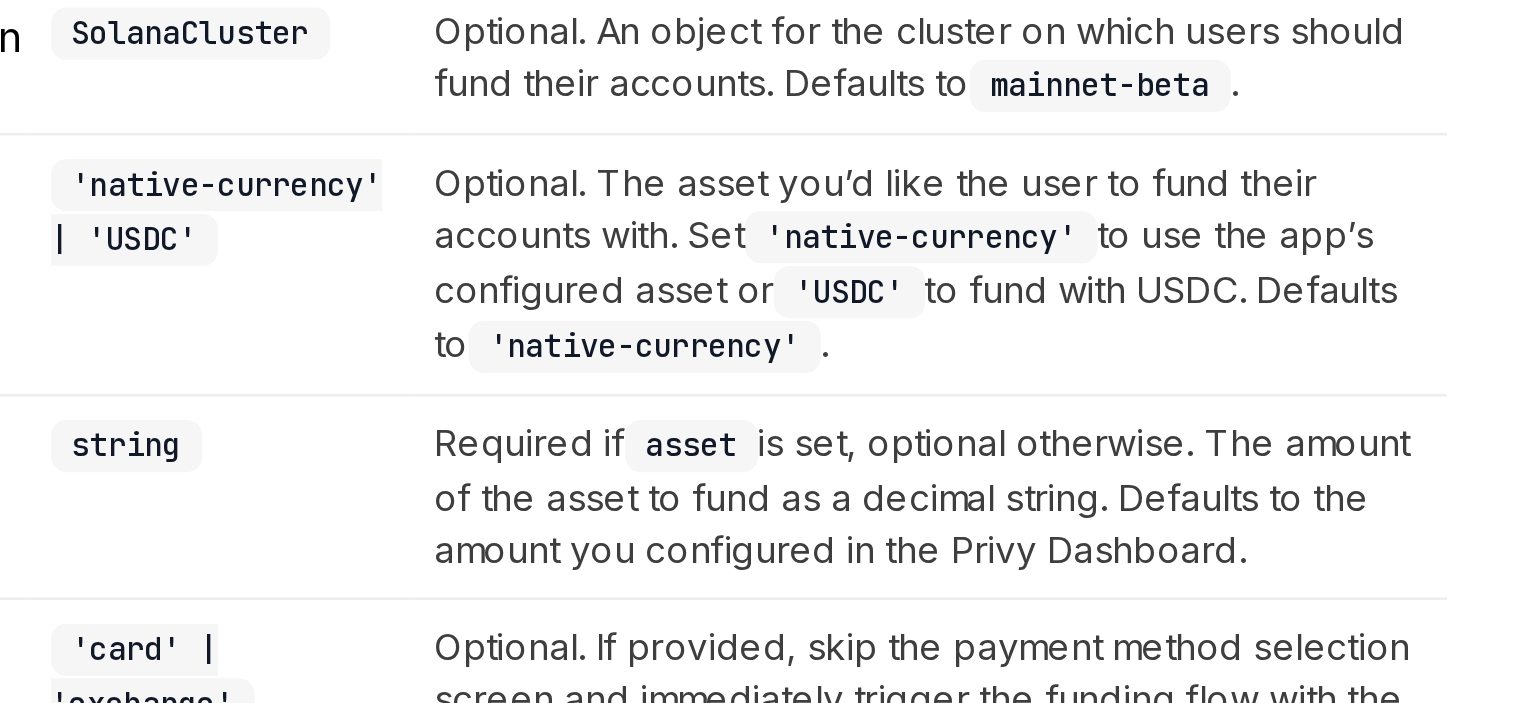 scroll, scrollTop: 1493, scrollLeft: 0, axis: vertical 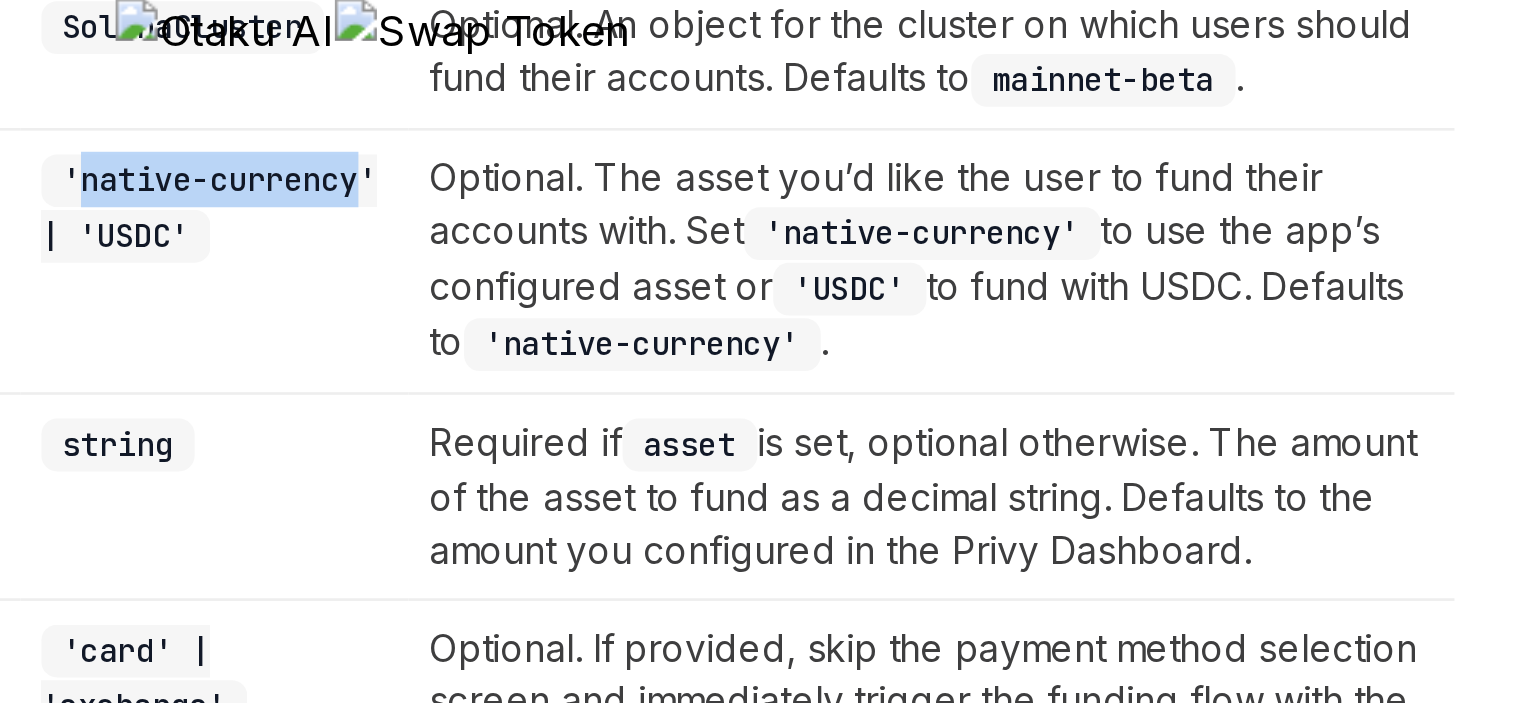 drag, startPoint x: 702, startPoint y: 307, endPoint x: 594, endPoint y: 305, distance: 108.01852 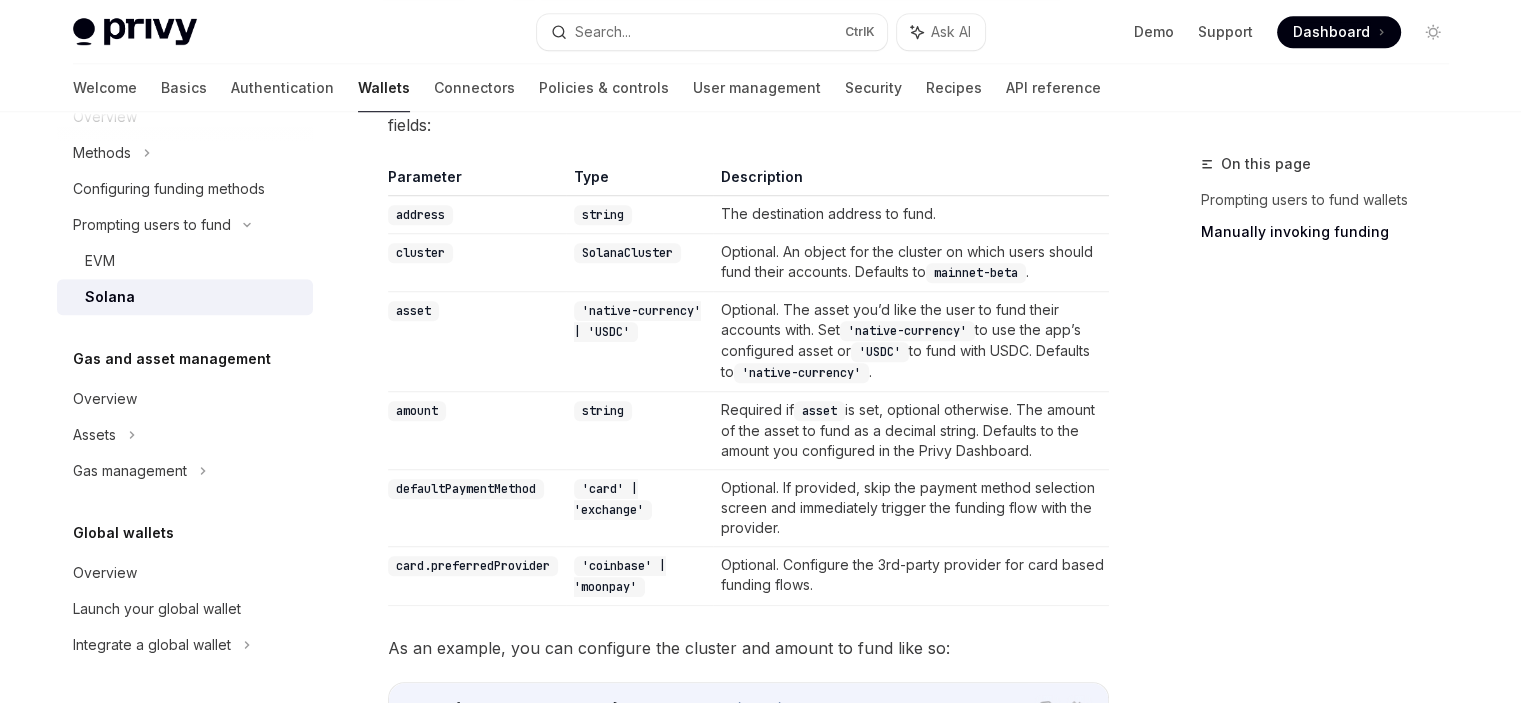 click on "string" at bounding box center [639, 430] 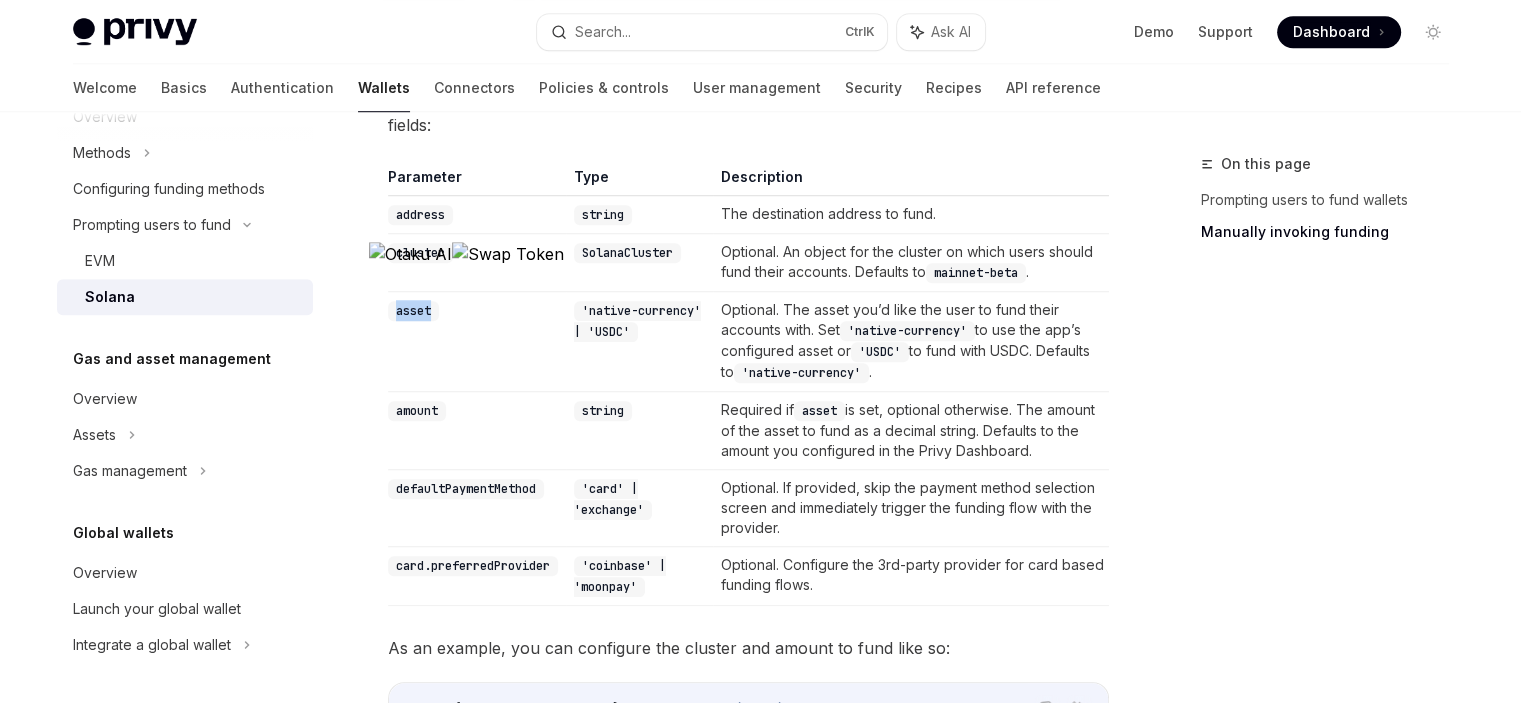 drag, startPoint x: 432, startPoint y: 301, endPoint x: 390, endPoint y: 303, distance: 42.047592 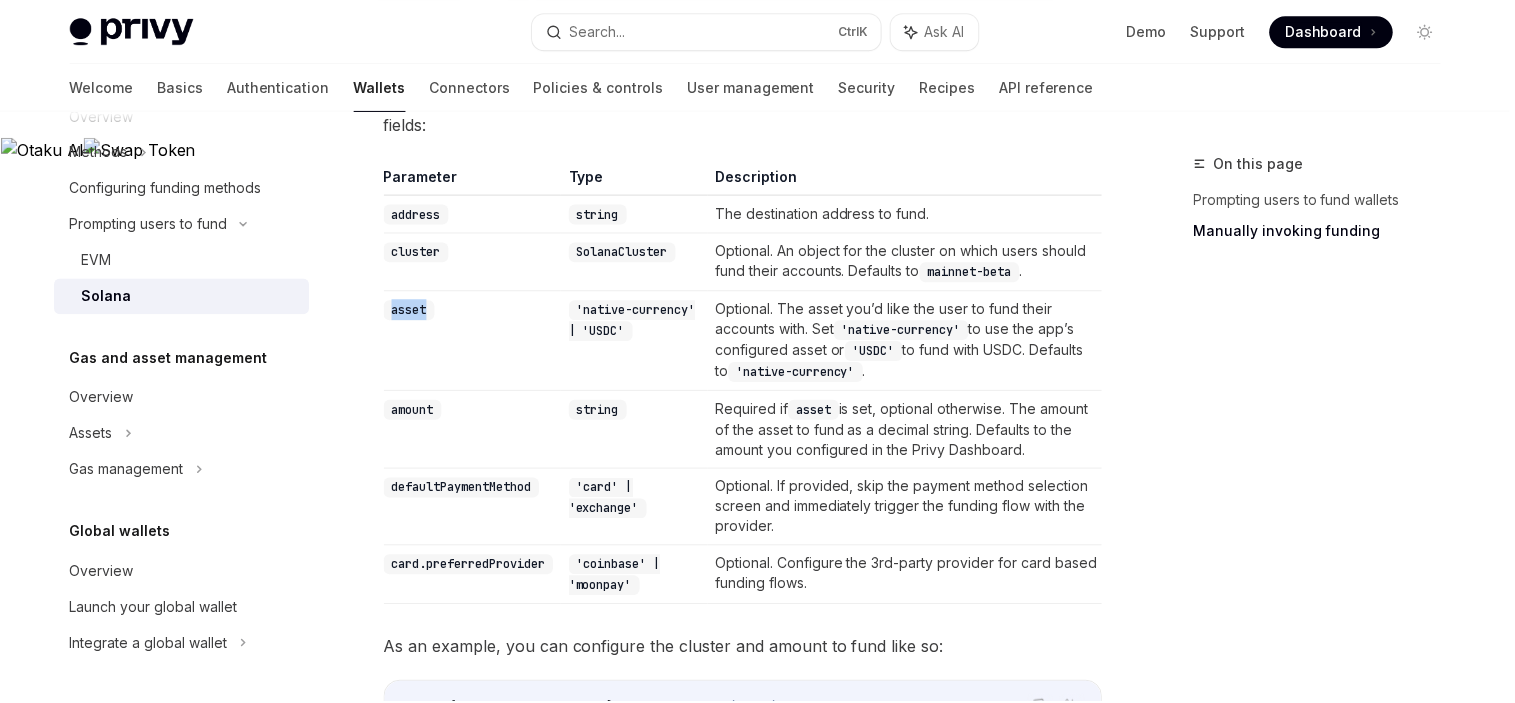 type on "*" 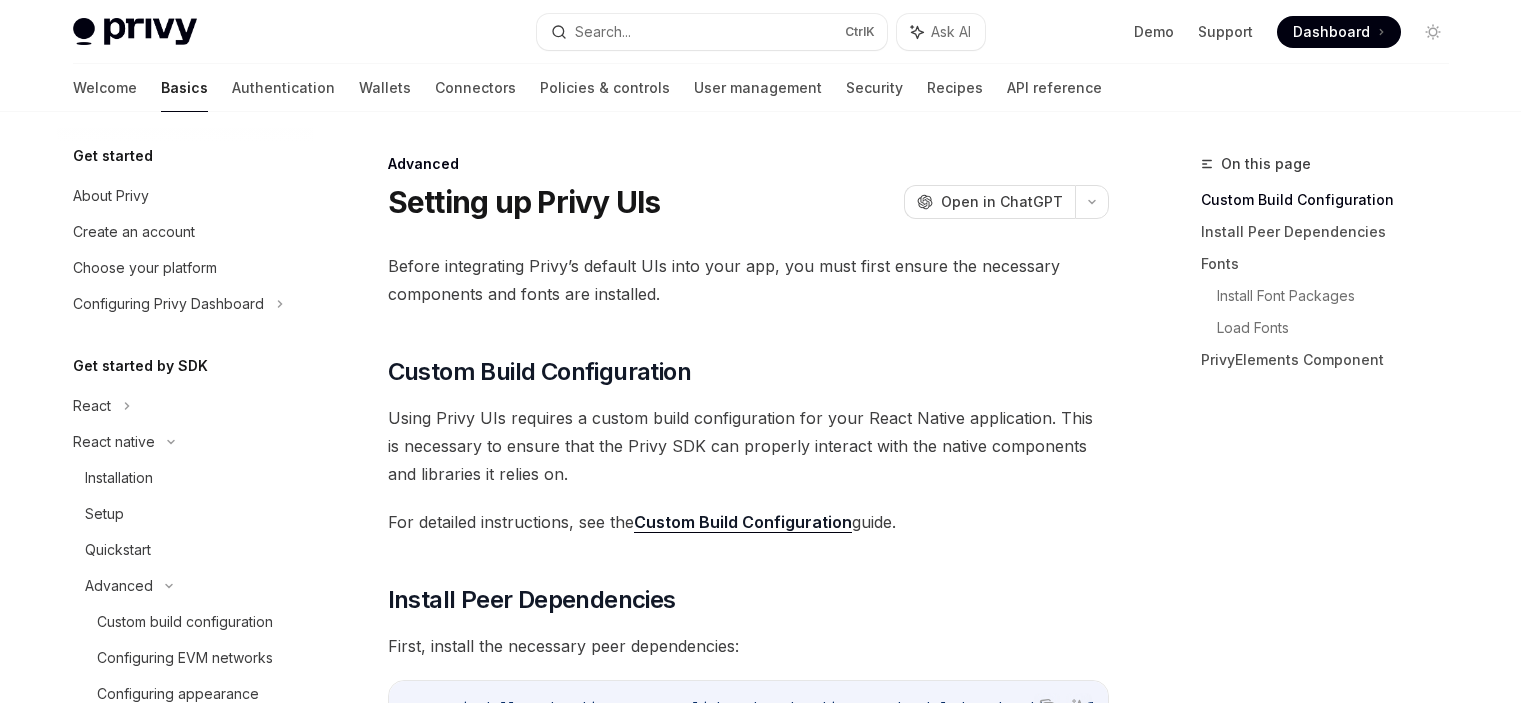 scroll, scrollTop: 92, scrollLeft: 0, axis: vertical 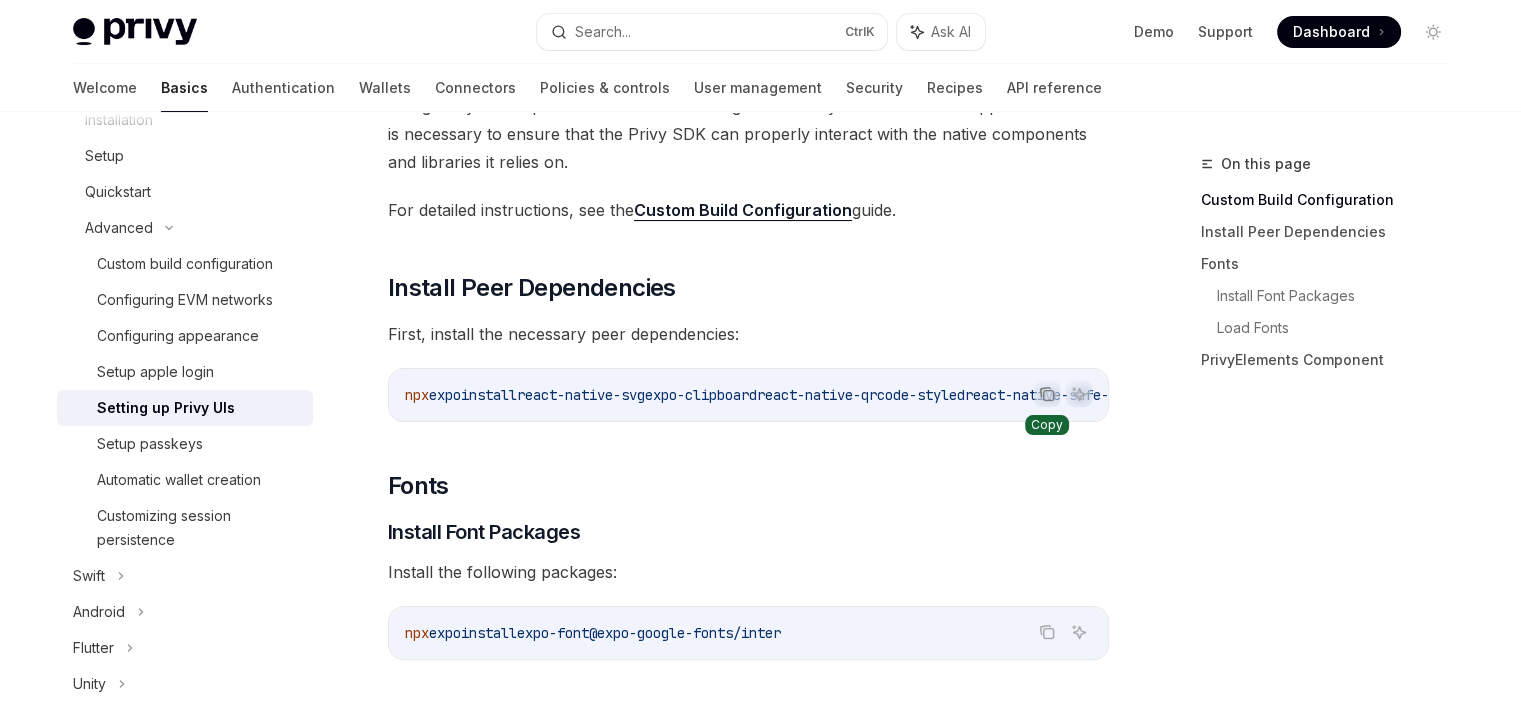 click 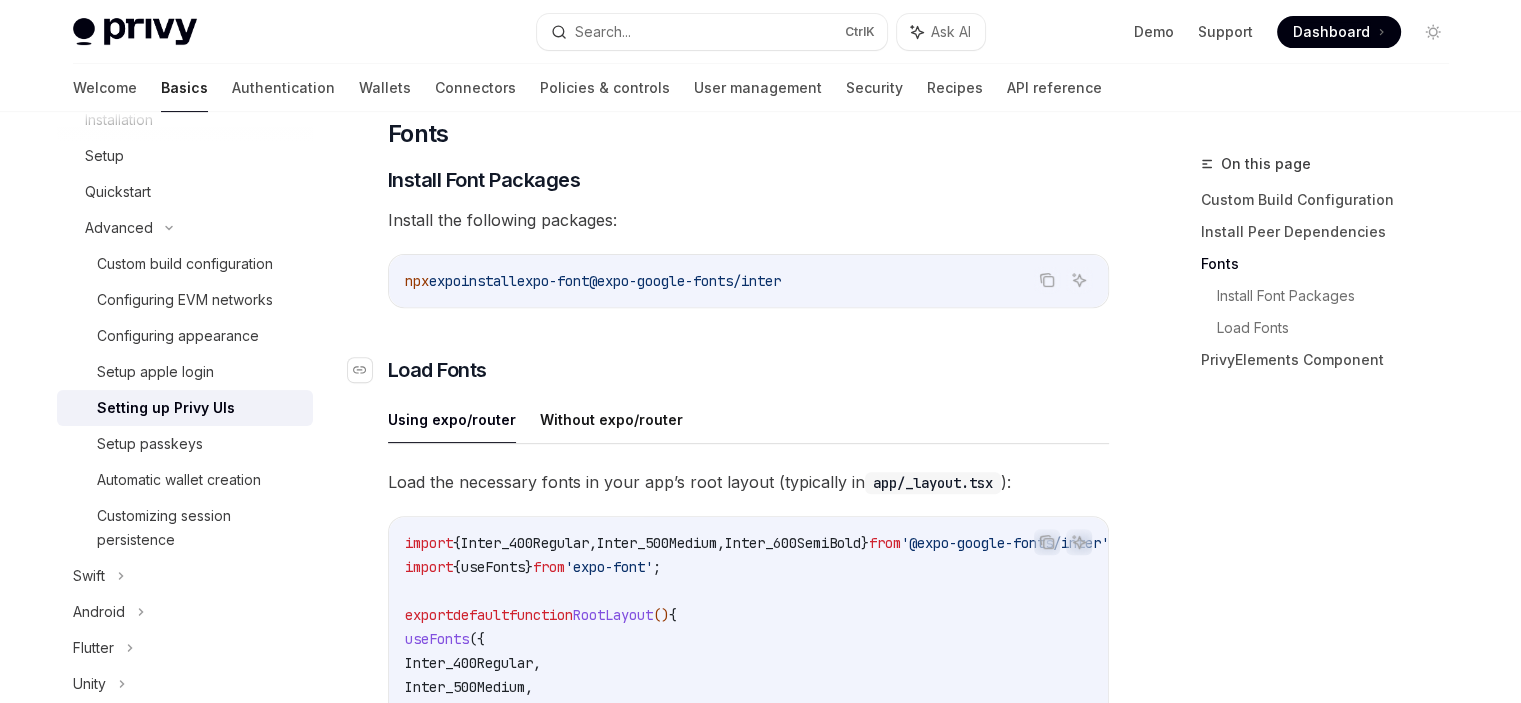 scroll, scrollTop: 670, scrollLeft: 0, axis: vertical 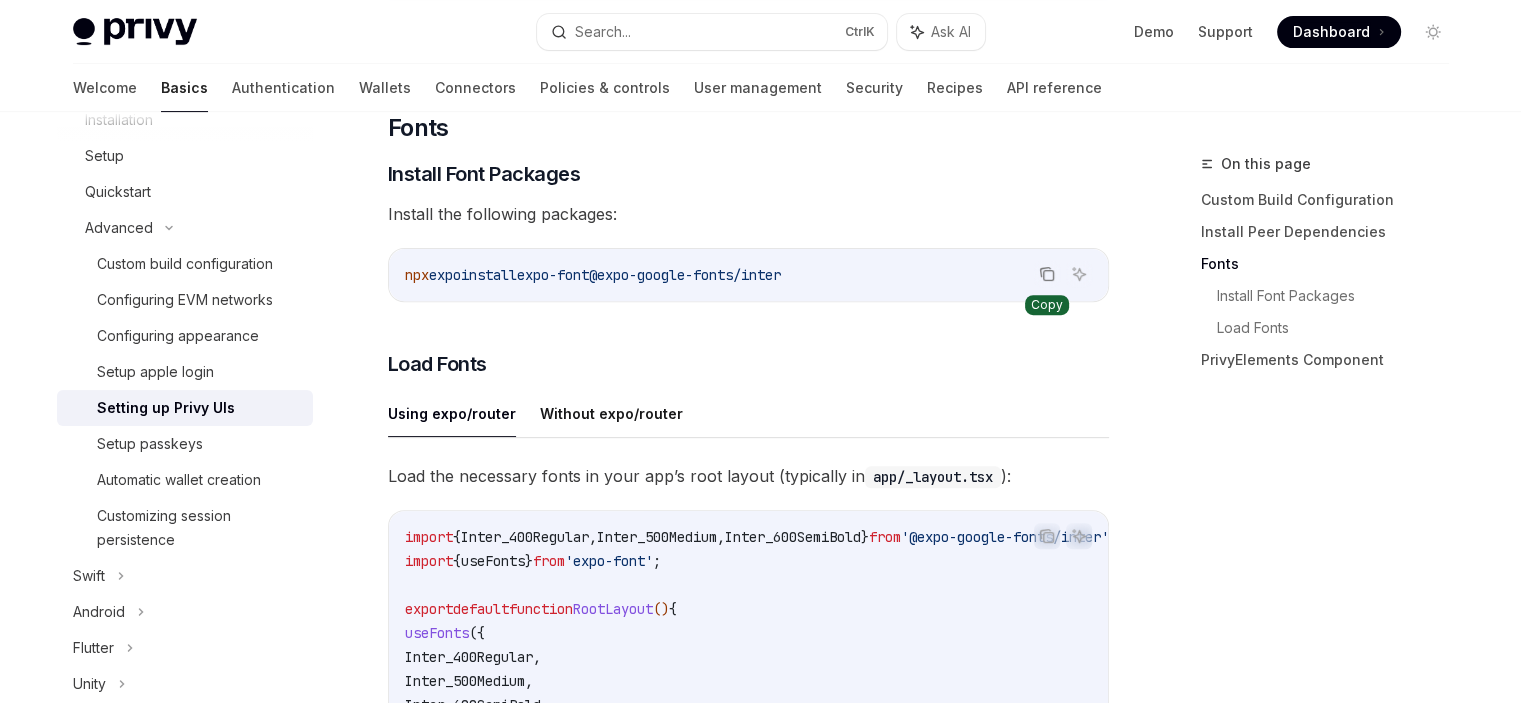 click 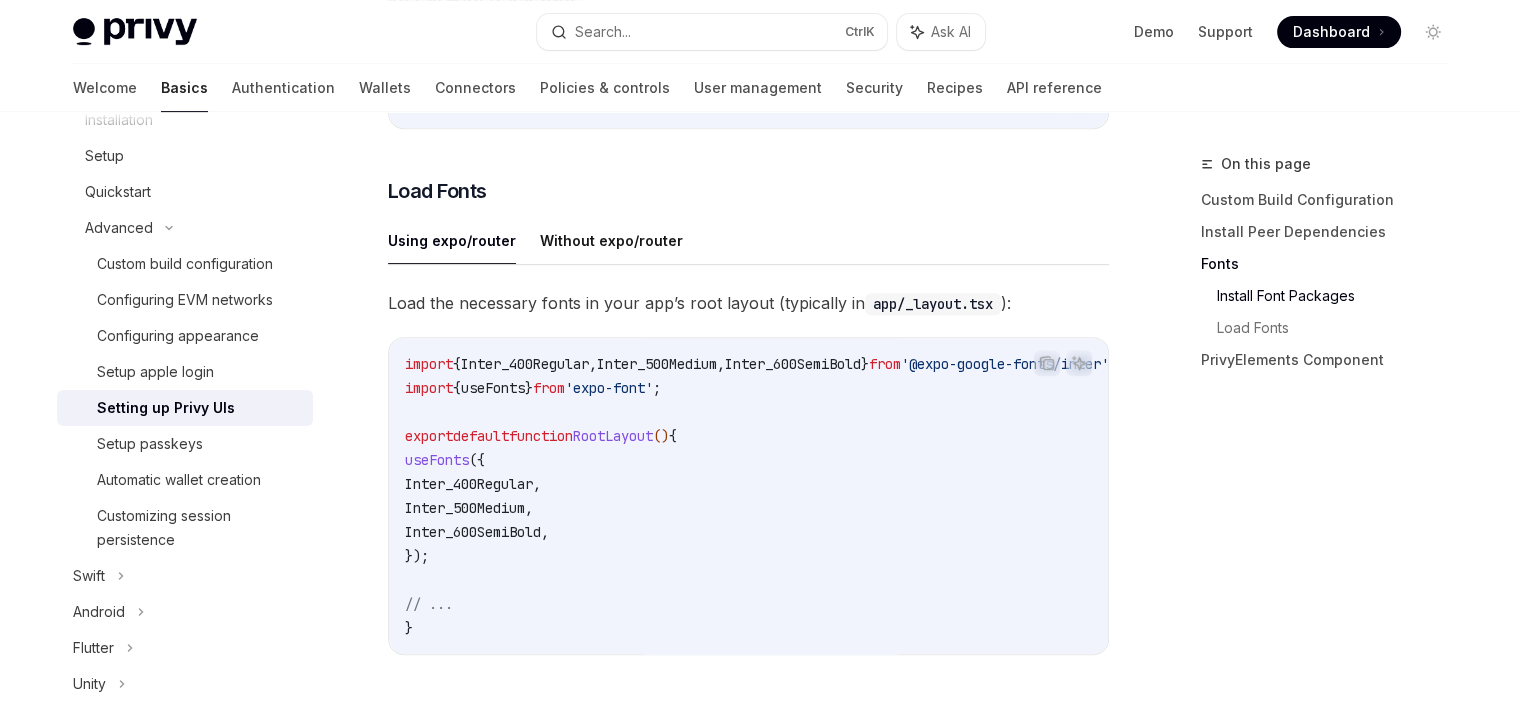 scroll, scrollTop: 848, scrollLeft: 0, axis: vertical 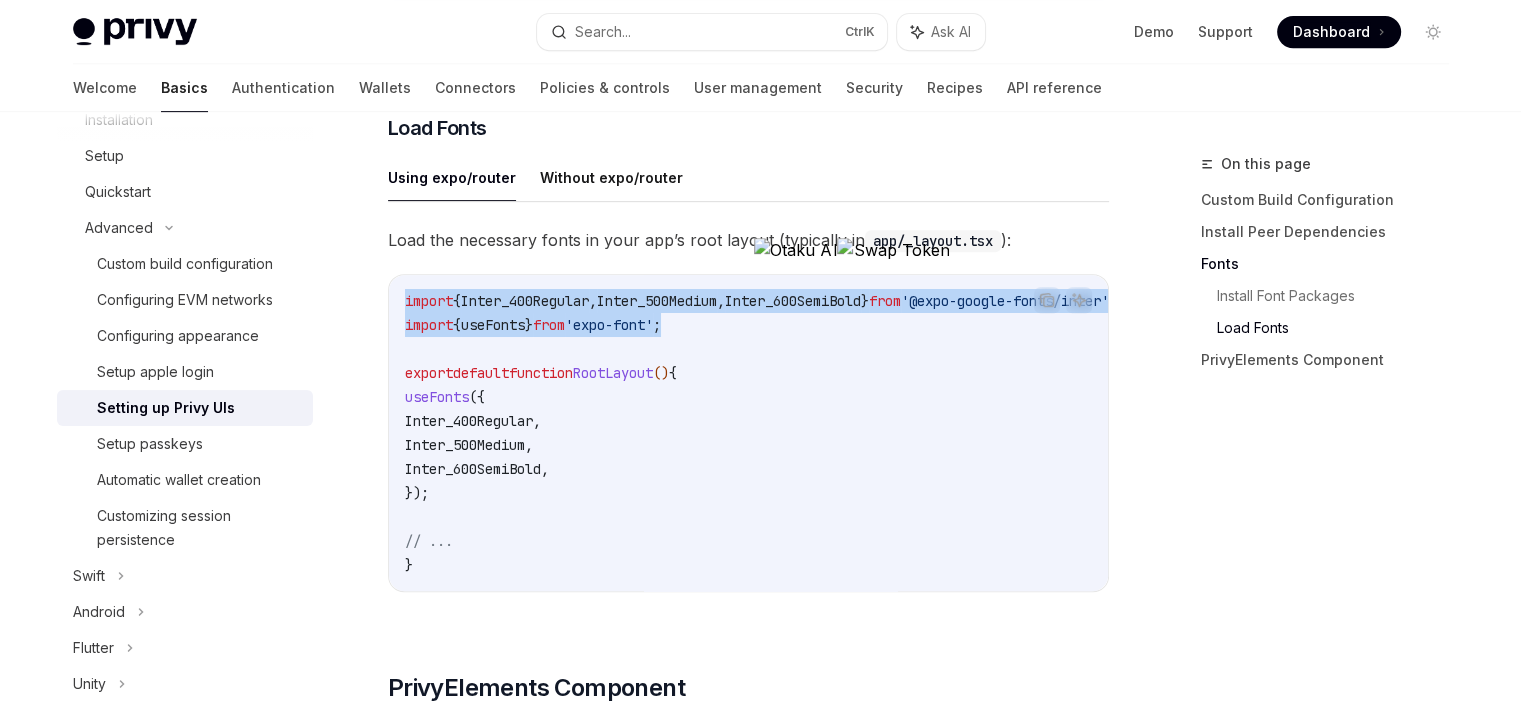 drag, startPoint x: 746, startPoint y: 332, endPoint x: 398, endPoint y: 311, distance: 348.63306 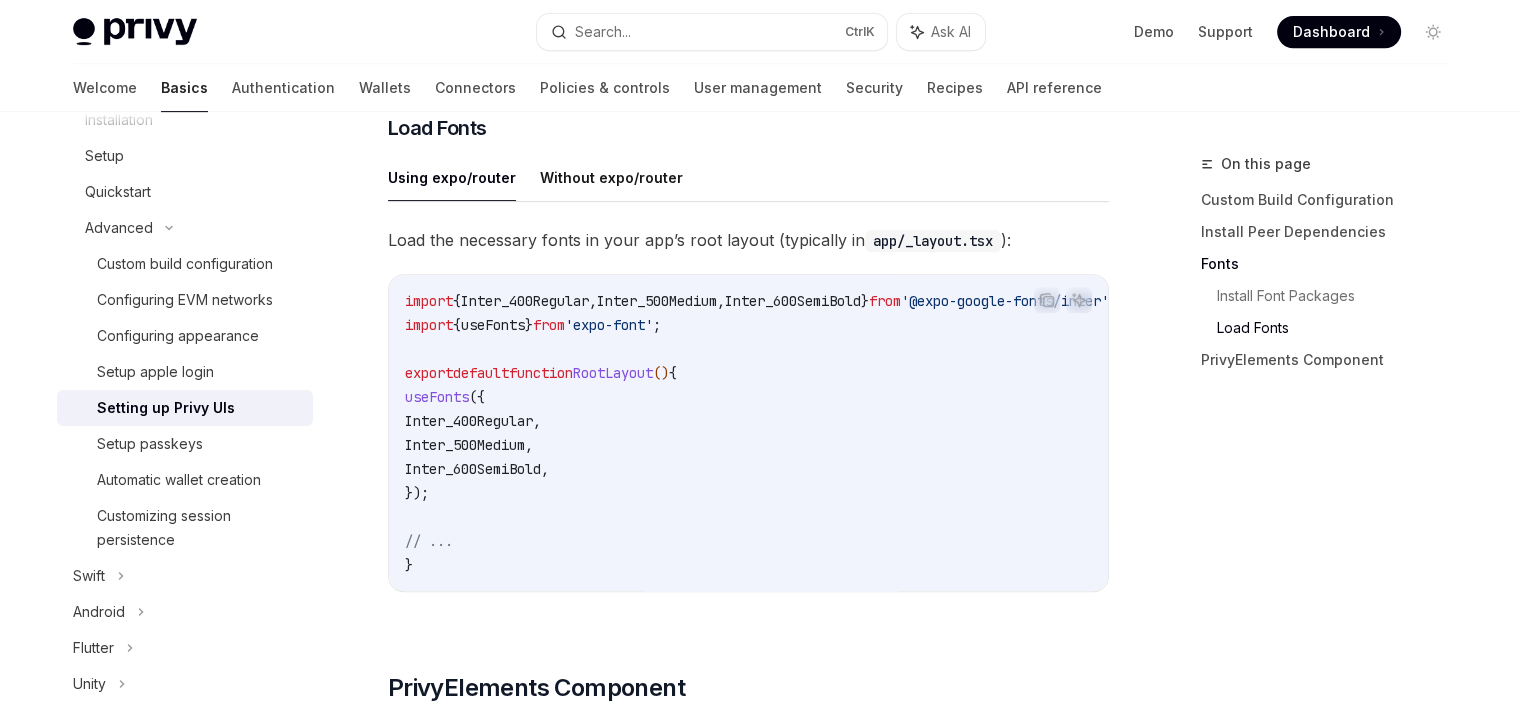 click on "import  { Inter_400Regular ,  Inter_500Medium ,  Inter_600SemiBold }  from  '@expo-google-fonts/inter' ;
import  { useFonts }  from  'expo-font' ;
export  default  function  RootLayout ()  {
useFonts ({
Inter_400Regular ,
Inter_500Medium ,
Inter_600SemiBold ,
});
// ...
}" at bounding box center [785, 433] 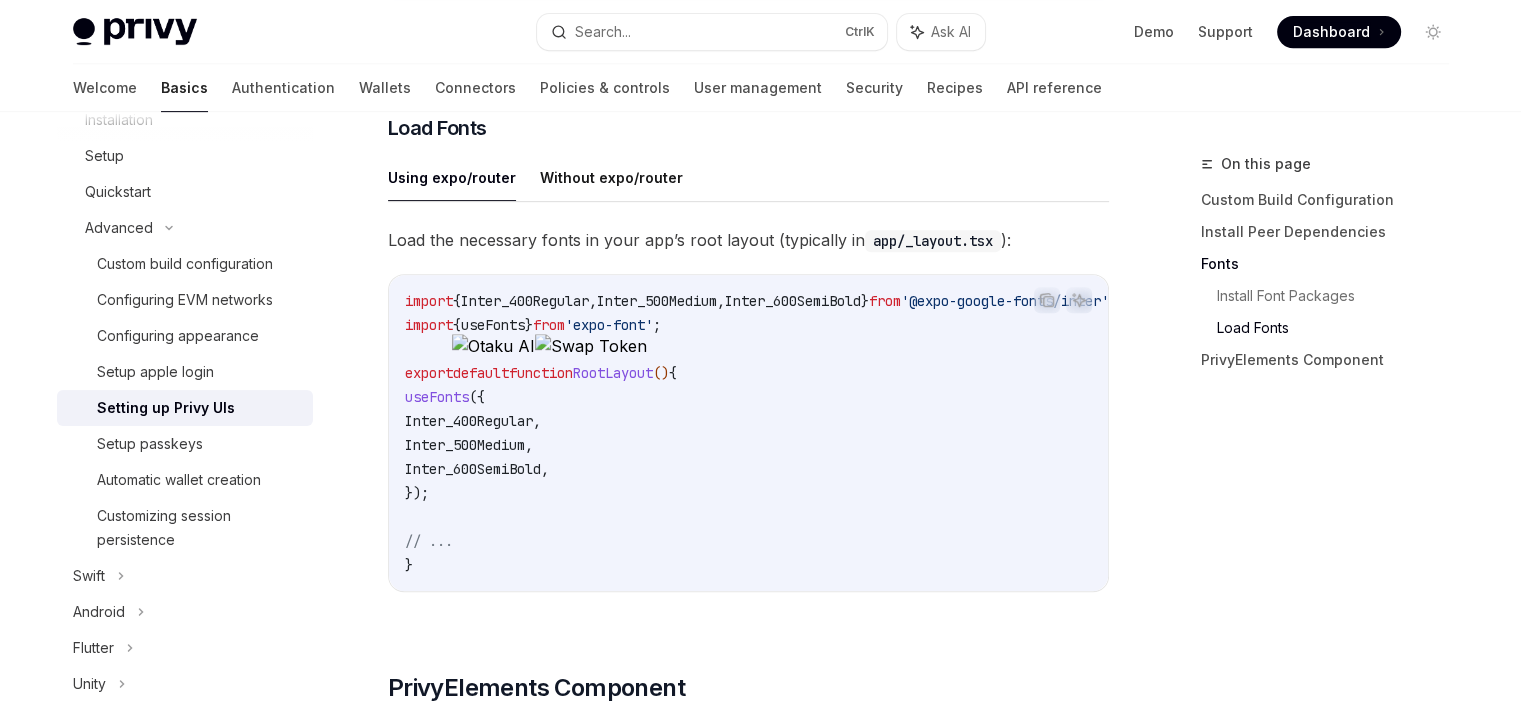 drag, startPoint x: 481, startPoint y: 499, endPoint x: 424, endPoint y: 409, distance: 106.531685 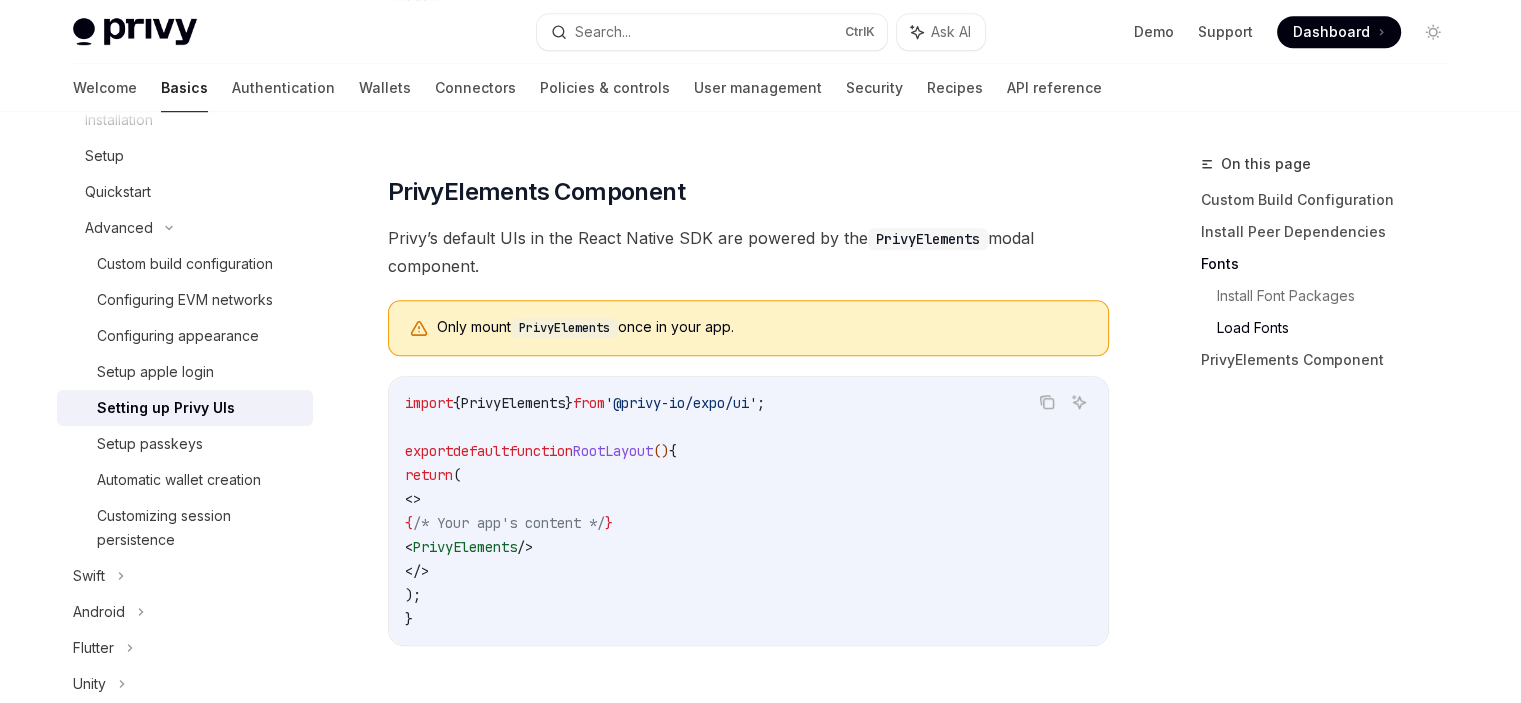 scroll, scrollTop: 1442, scrollLeft: 0, axis: vertical 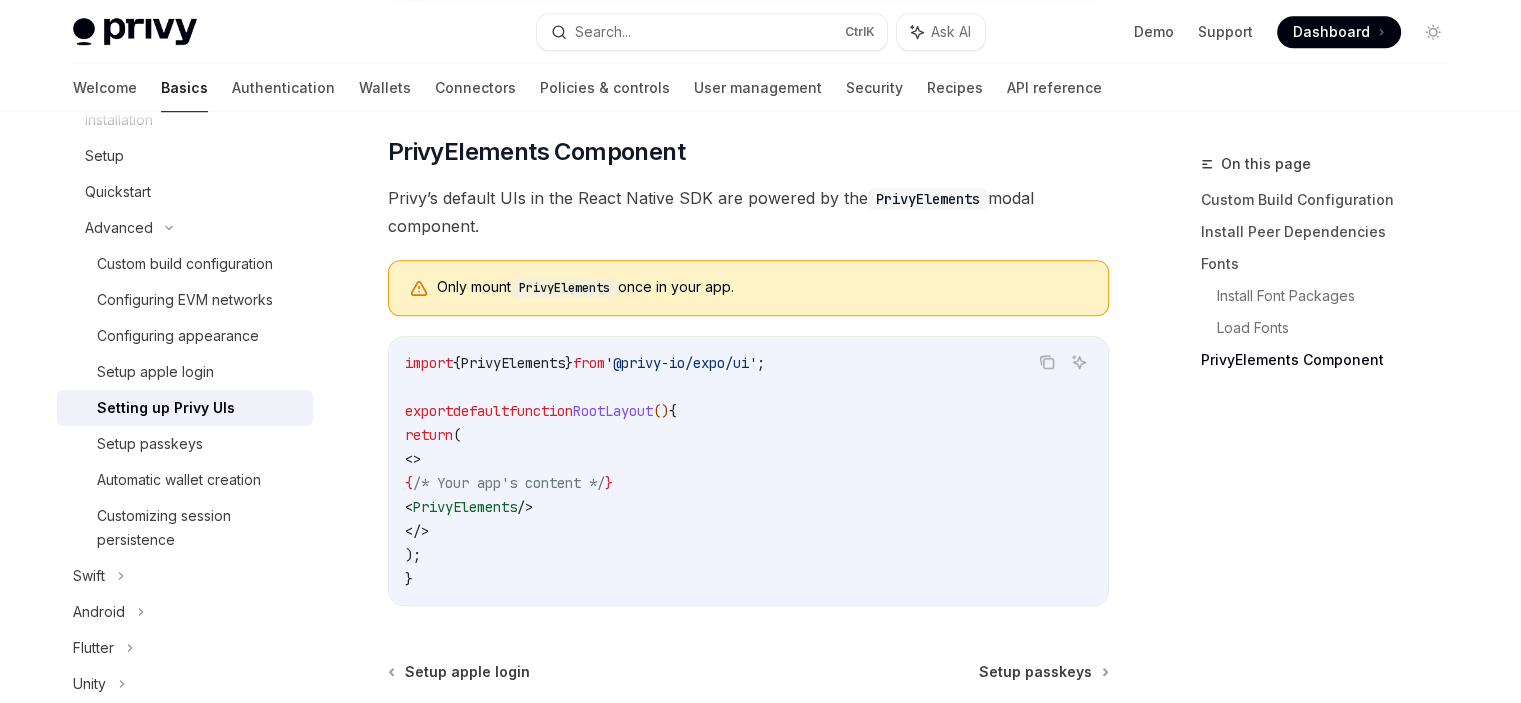 drag, startPoint x: 648, startPoint y: 517, endPoint x: 452, endPoint y: 515, distance: 196.01021 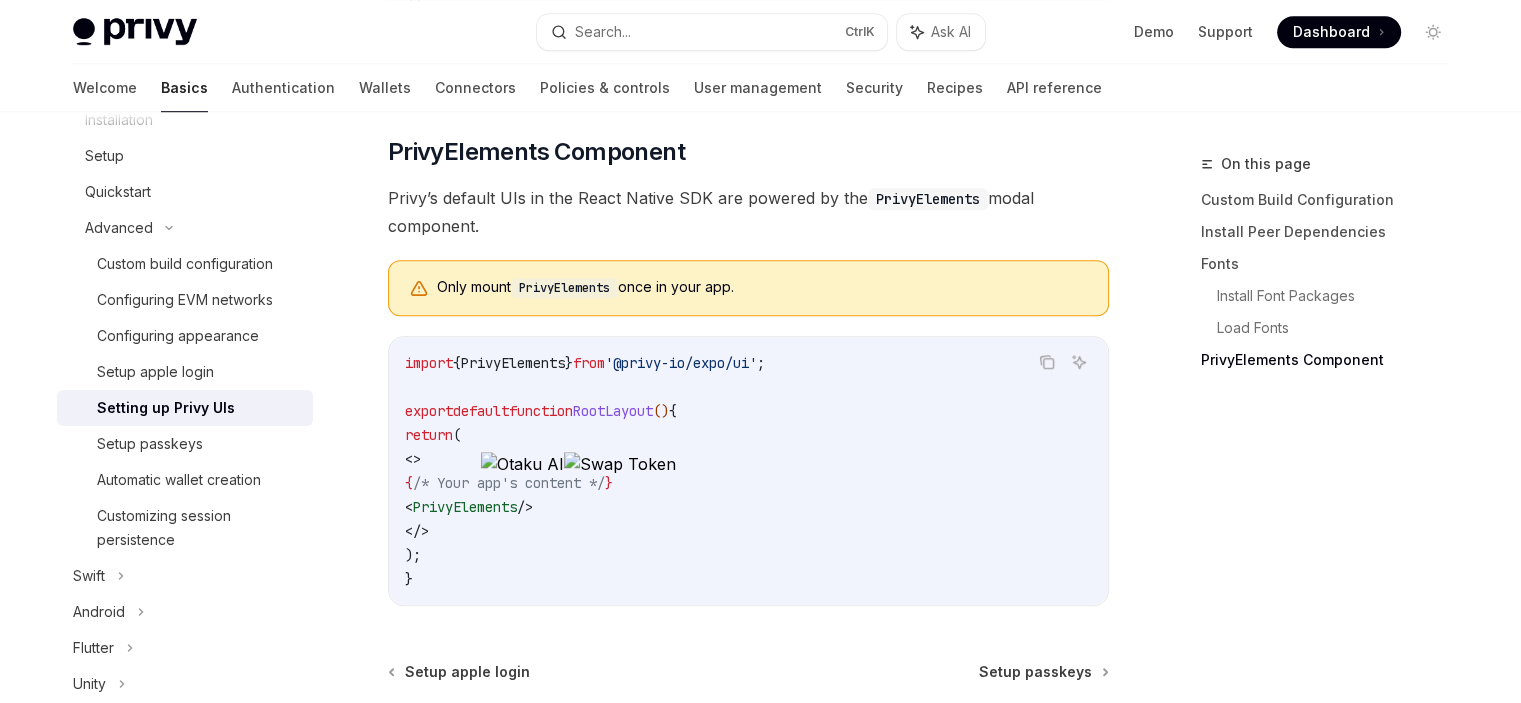 copy on "< PrivyElements  />" 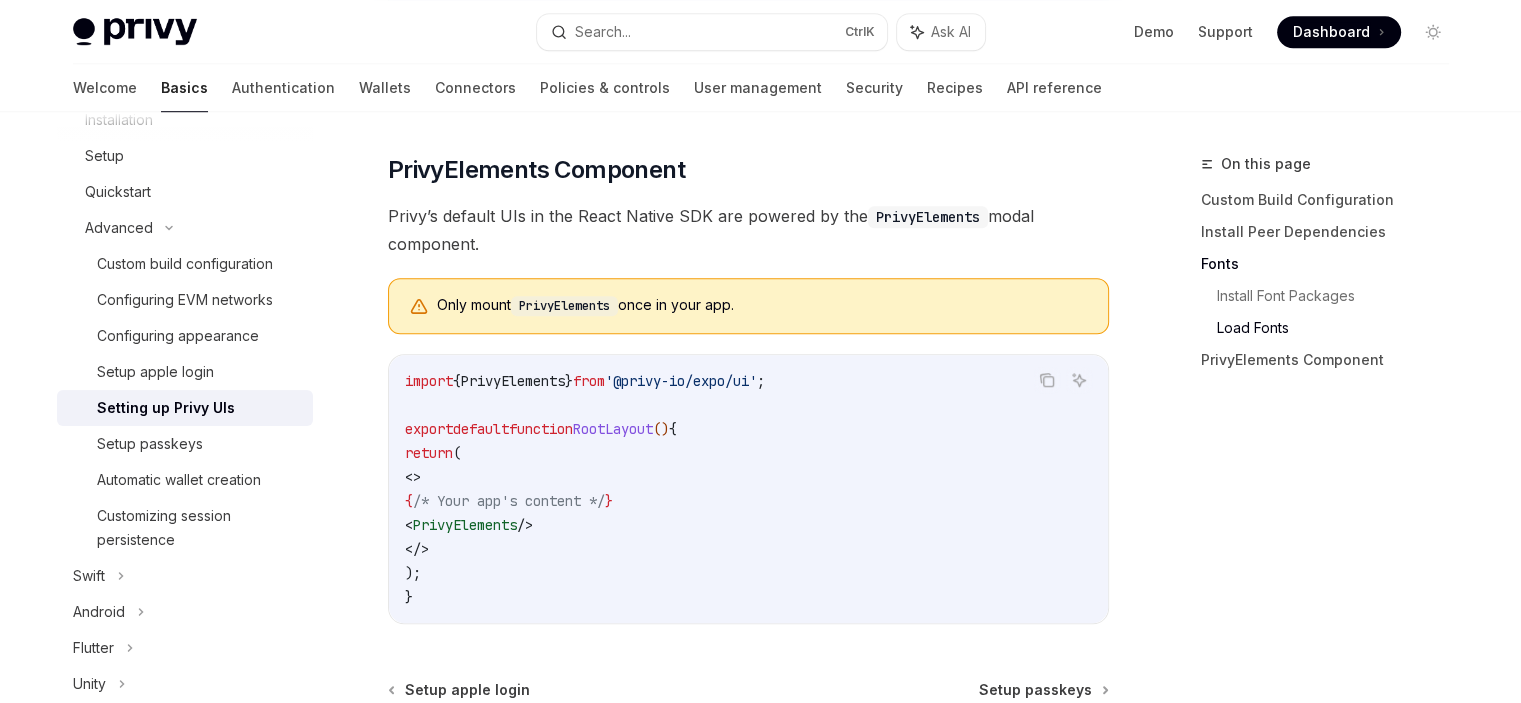 scroll, scrollTop: 1447, scrollLeft: 0, axis: vertical 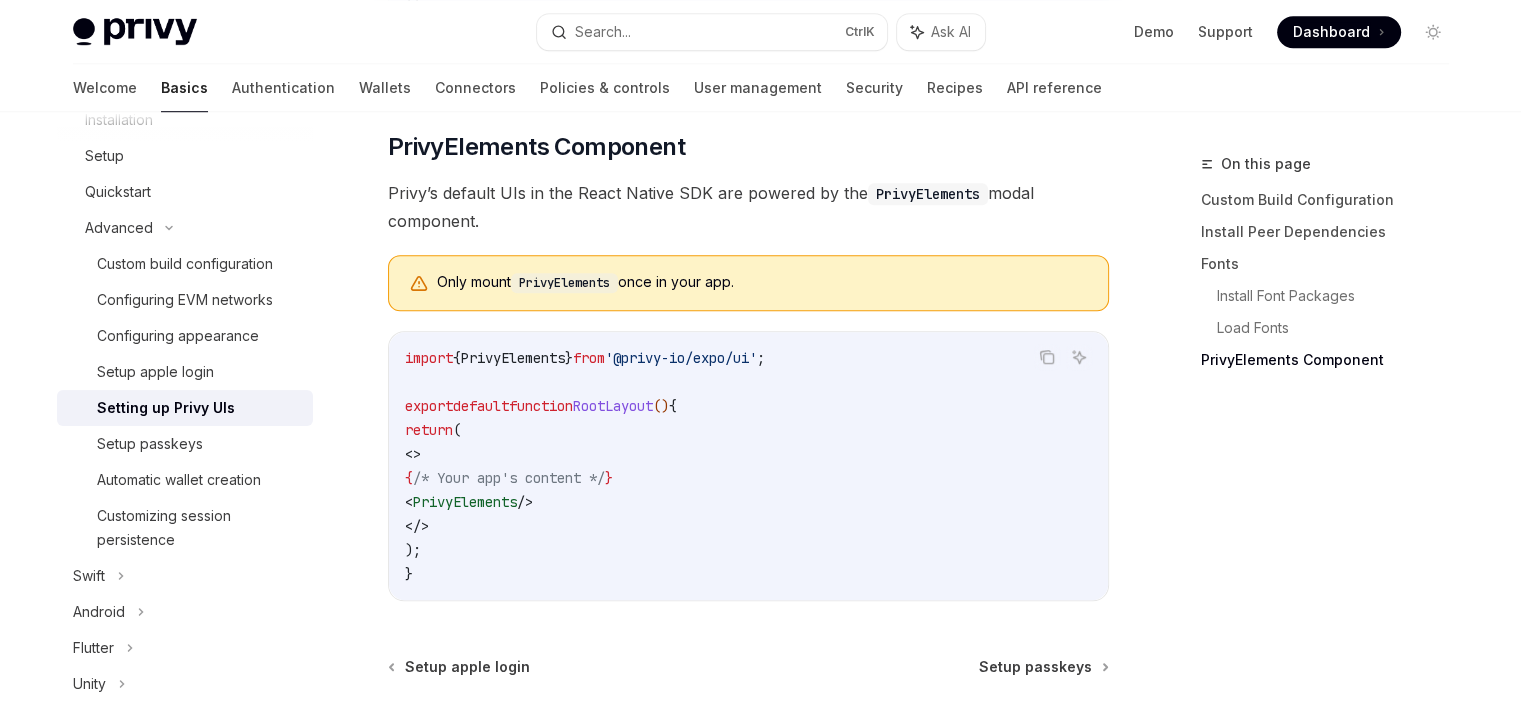 click on "import  { PrivyElements }  from  '@privy-io/expo/ui' ;
export  default  function  RootLayout ()  {
return  (
<>
{ /* Your app's content */ }
< PrivyElements  />
</>
);
}" at bounding box center [748, 466] 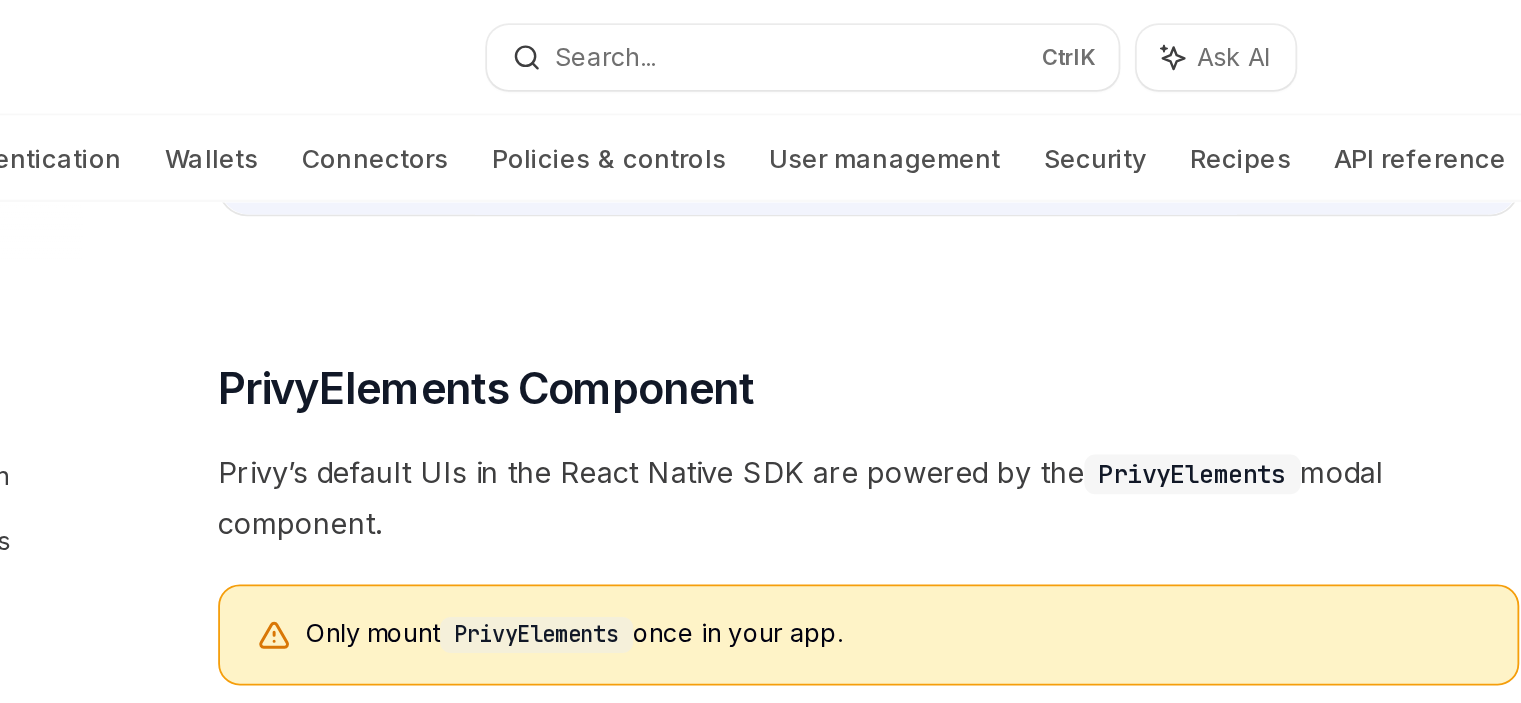 scroll, scrollTop: 1377, scrollLeft: 0, axis: vertical 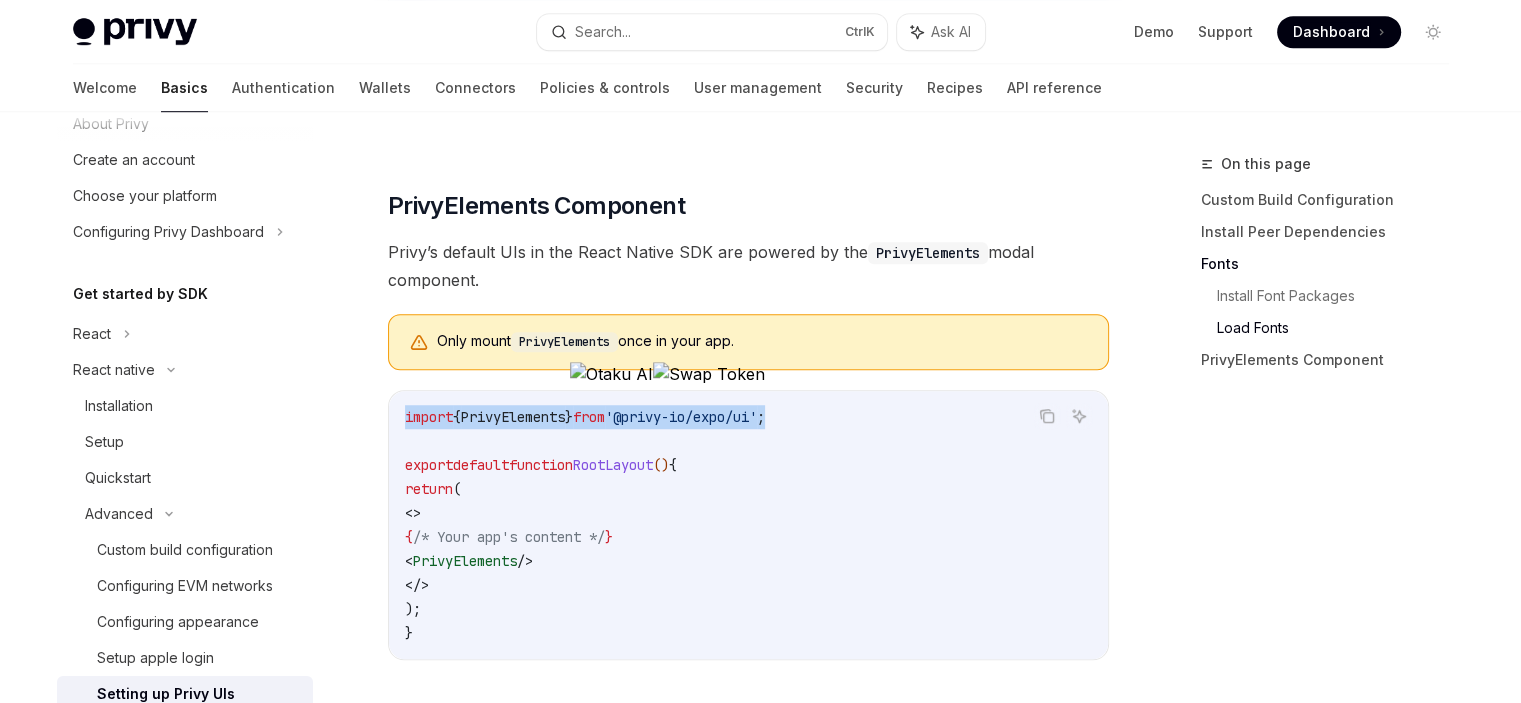 drag, startPoint x: 822, startPoint y: 427, endPoint x: 400, endPoint y: 419, distance: 422.07584 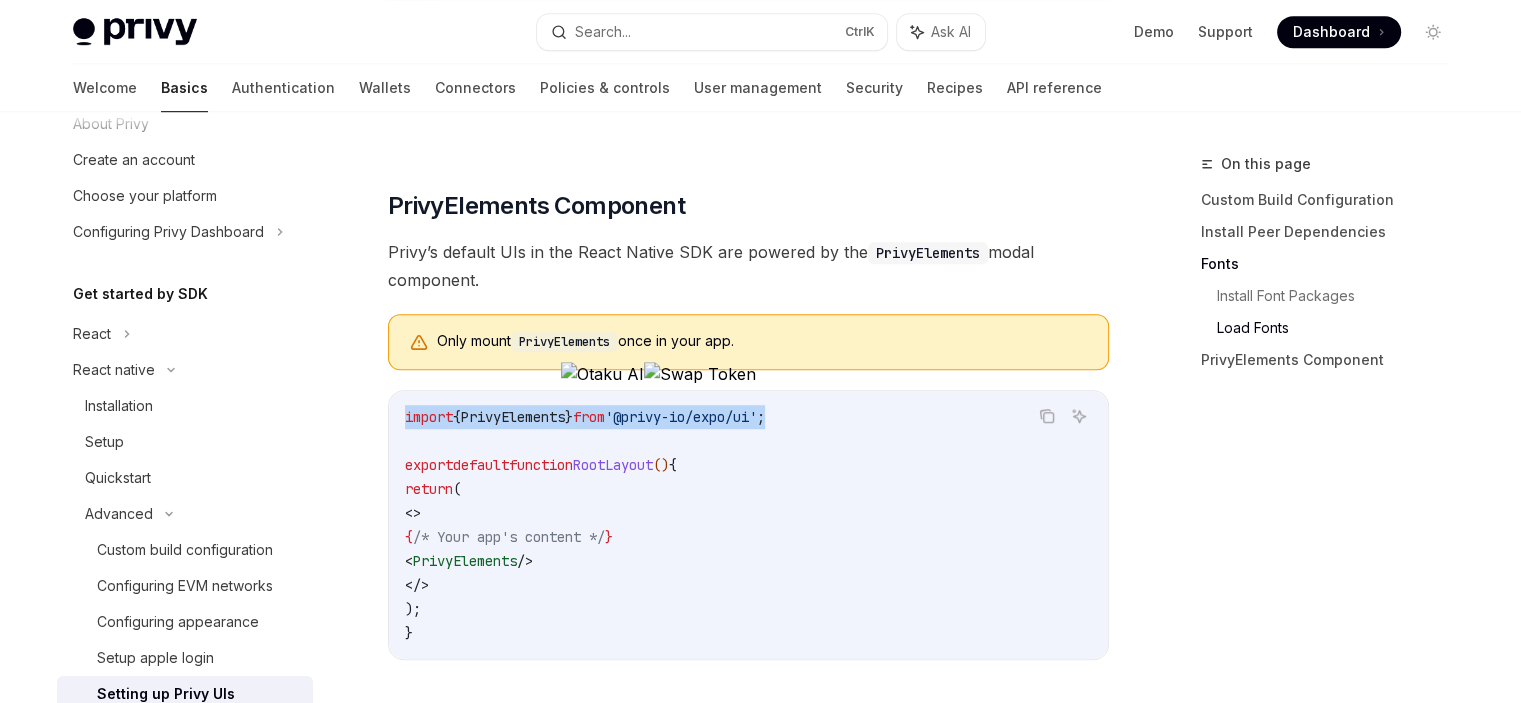 copy on "import  { PrivyElements }  from  '@privy-io/expo/ui' ;" 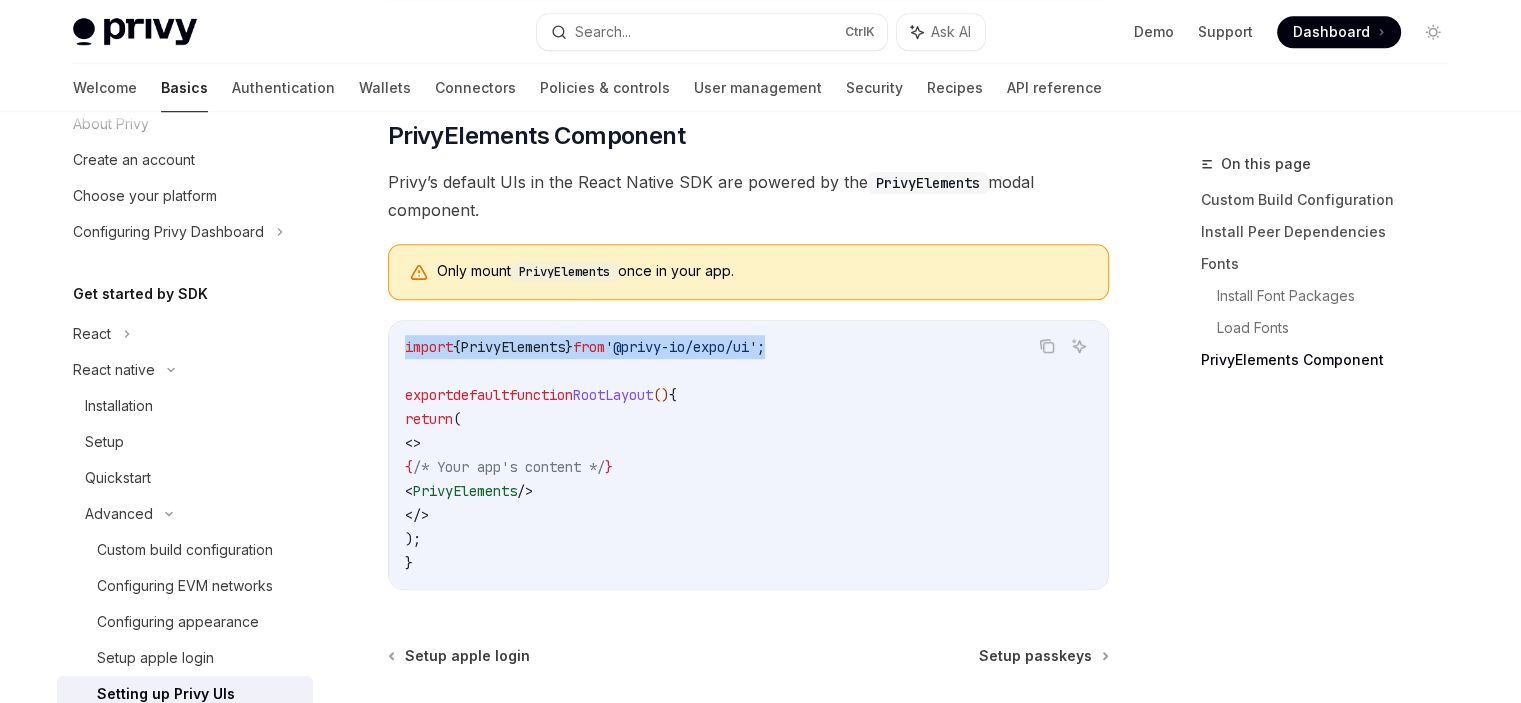 scroll, scrollTop: 1459, scrollLeft: 0, axis: vertical 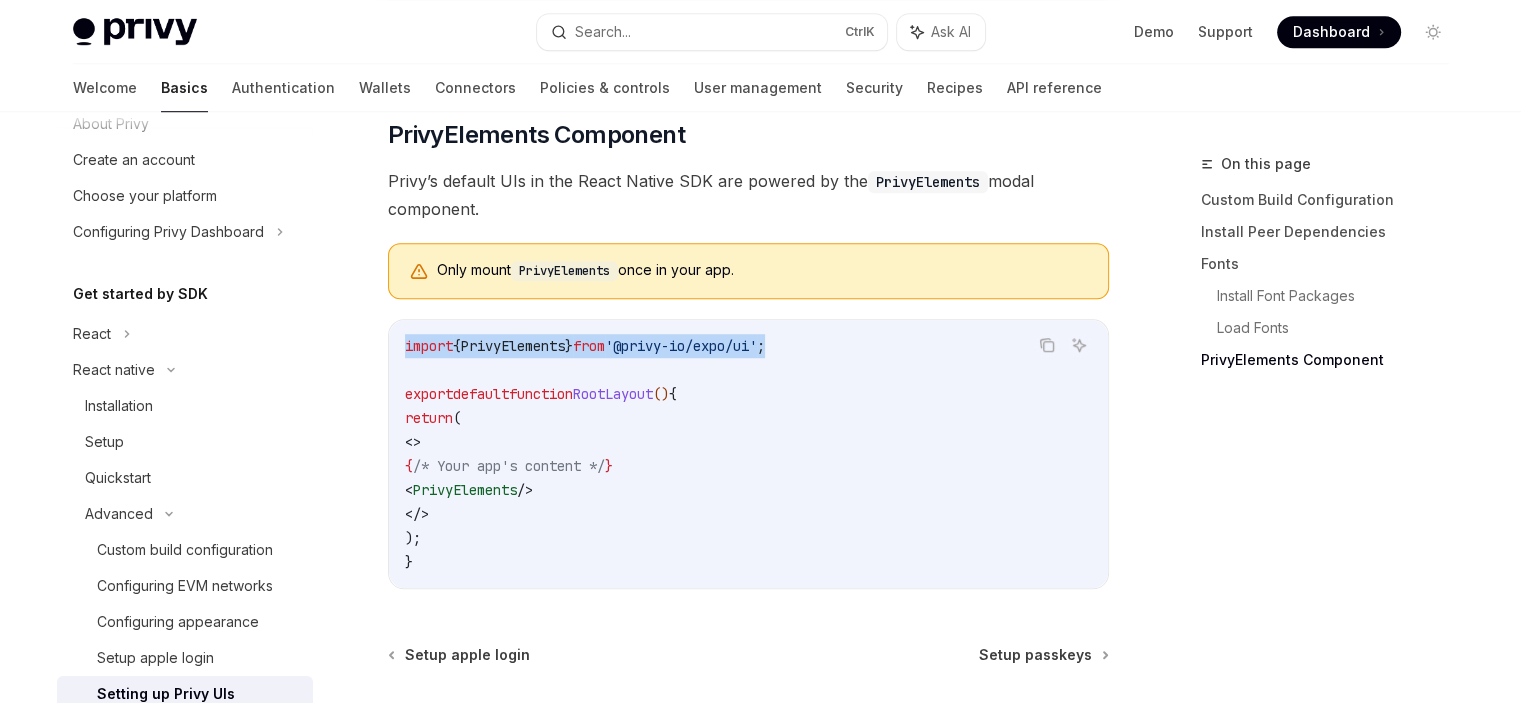 drag, startPoint x: 644, startPoint y: 495, endPoint x: 454, endPoint y: 503, distance: 190.16835 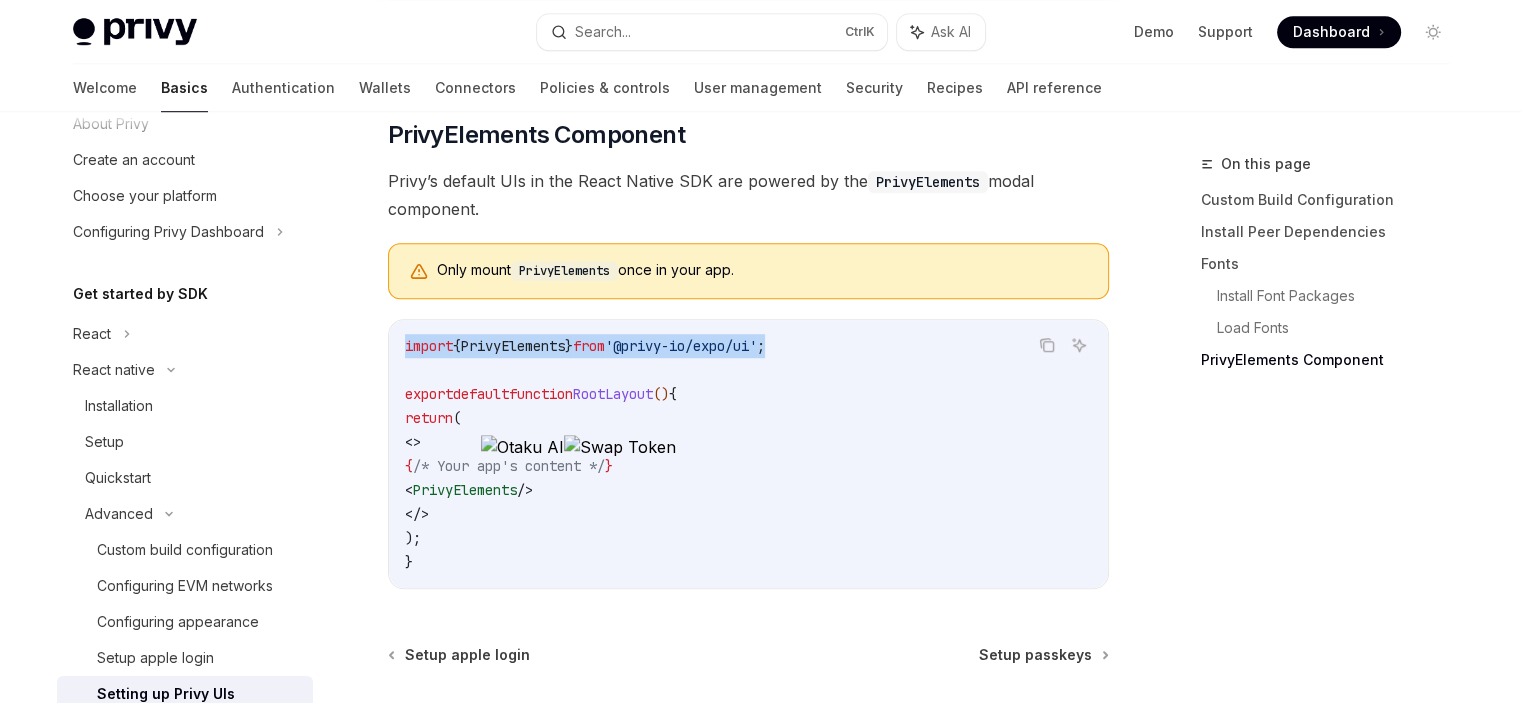 copy on "< PrivyElements  />" 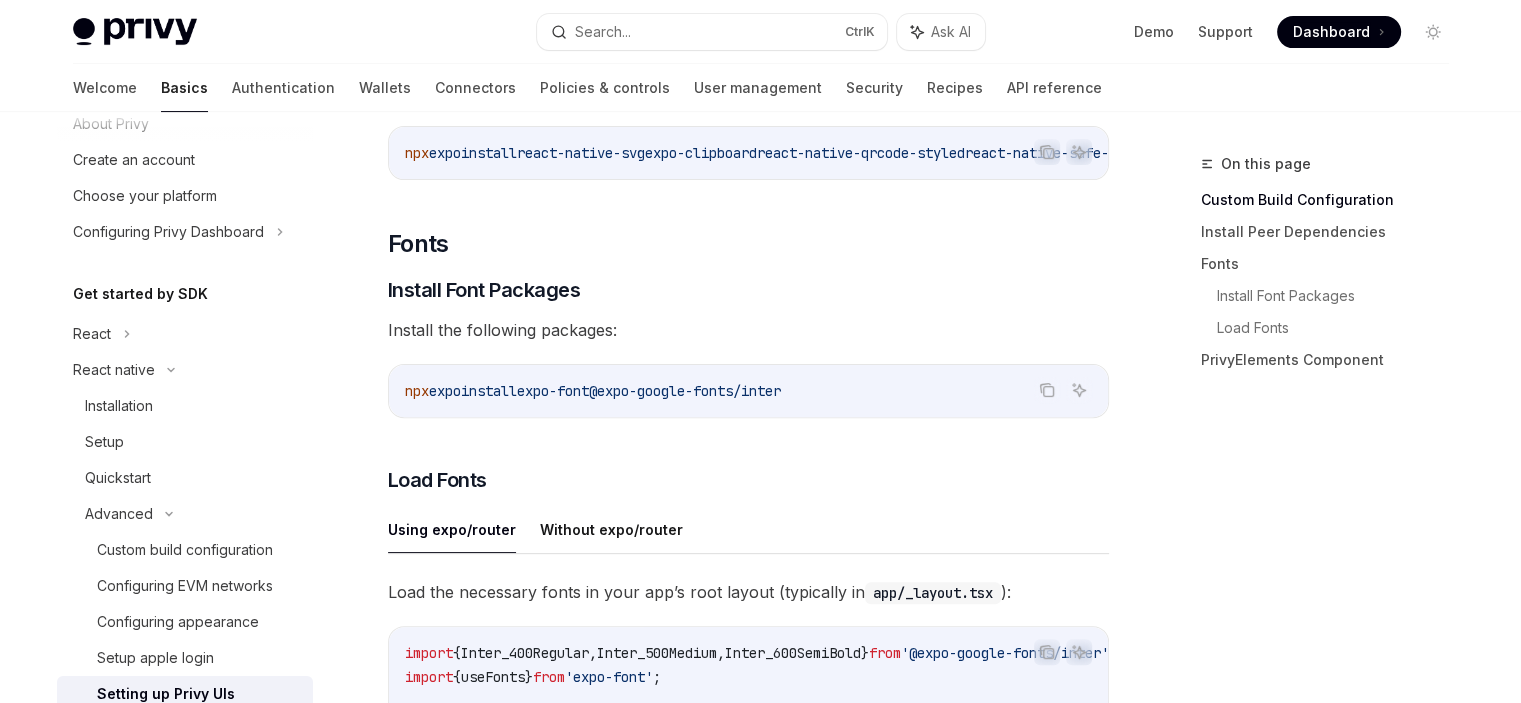 scroll, scrollTop: 0, scrollLeft: 0, axis: both 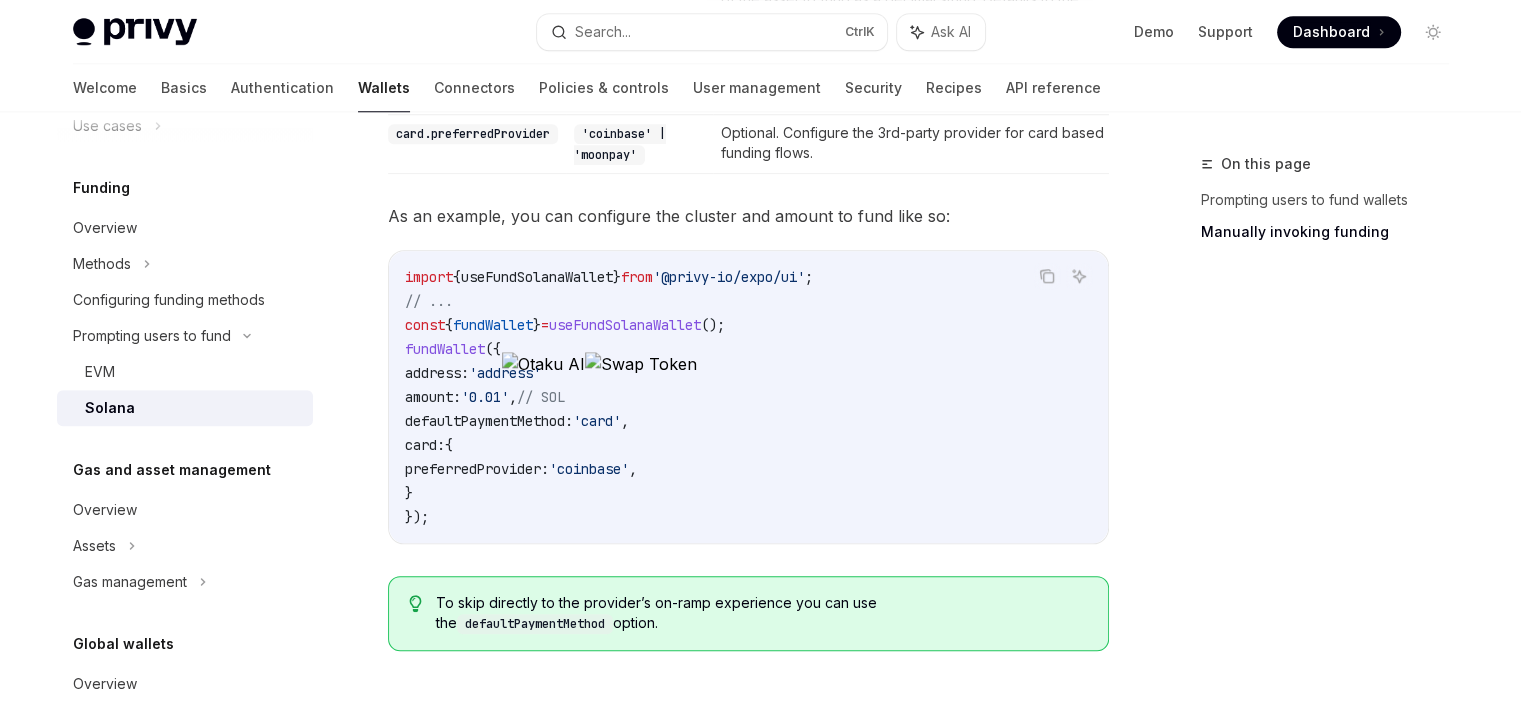 drag, startPoint x: 438, startPoint y: 490, endPoint x: 423, endPoint y: 419, distance: 72.56721 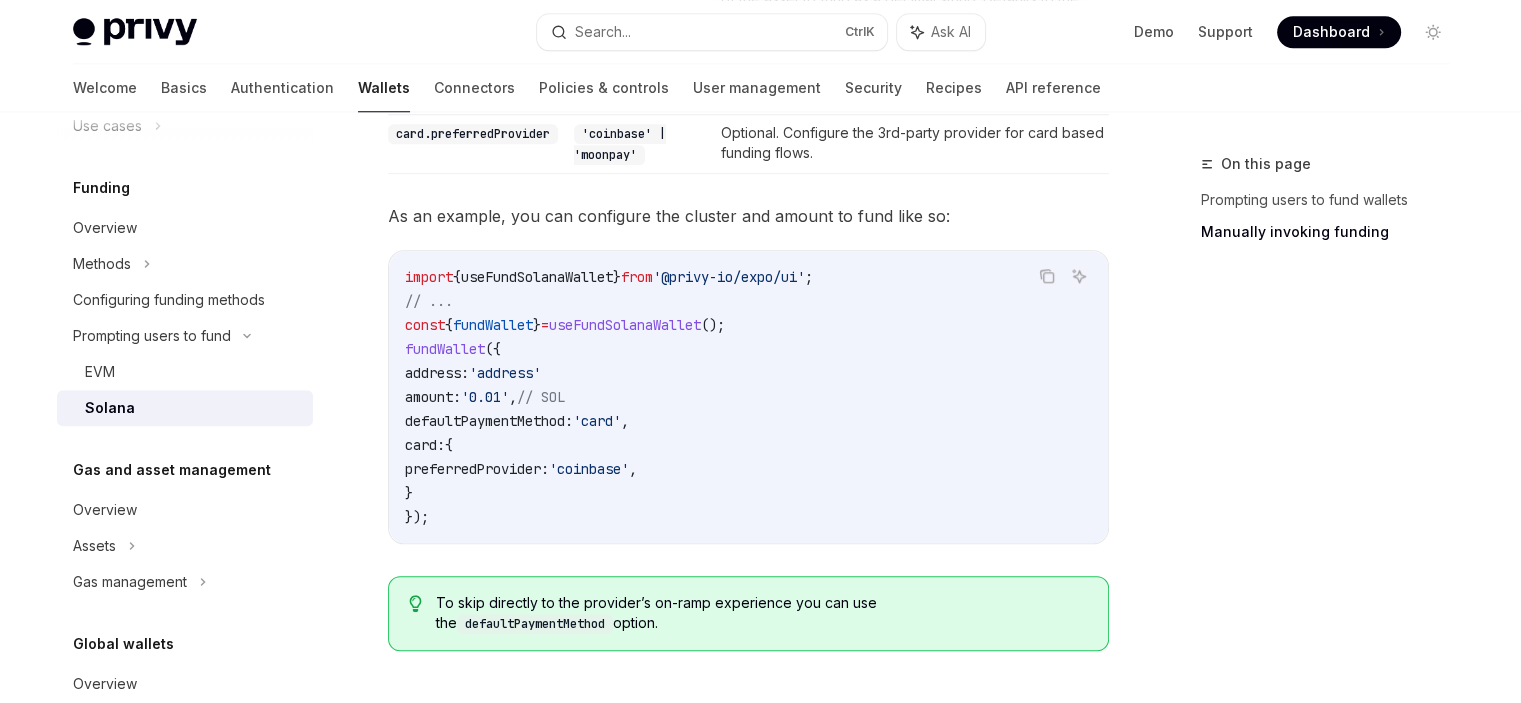 click on "import  { useFundSolanaWallet }  from  '@privy-io/expo/ui' ;
// ...
const  { fundWallet }  =  useFundSolanaWallet ();
fundWallet ({
address:  '[ADDRESS]'
amount :  '0.01' ,  // SOL
defaultPaymentMethod:  'card' ,
card:  {
preferredProvider:  'coinbase' ,
}
});" at bounding box center [748, 397] 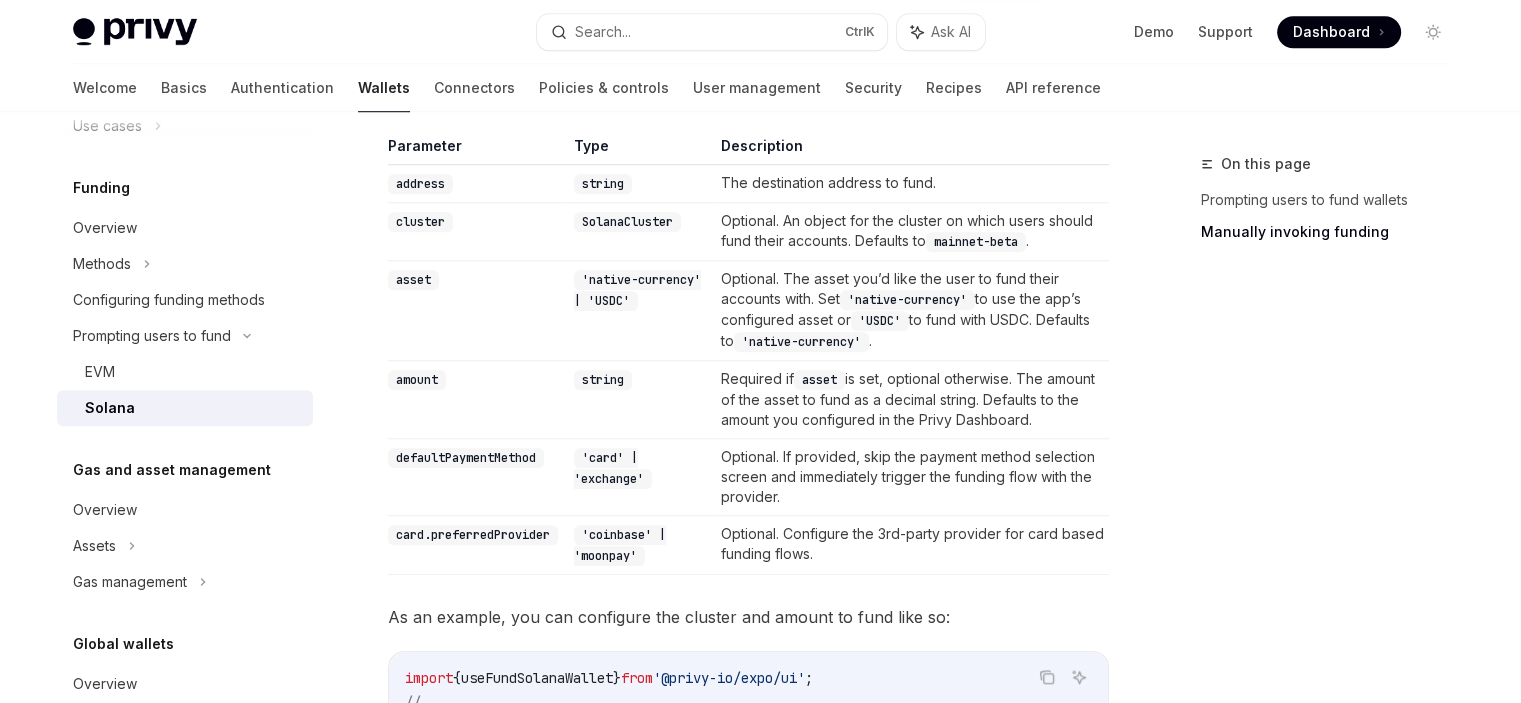 scroll, scrollTop: 1536, scrollLeft: 0, axis: vertical 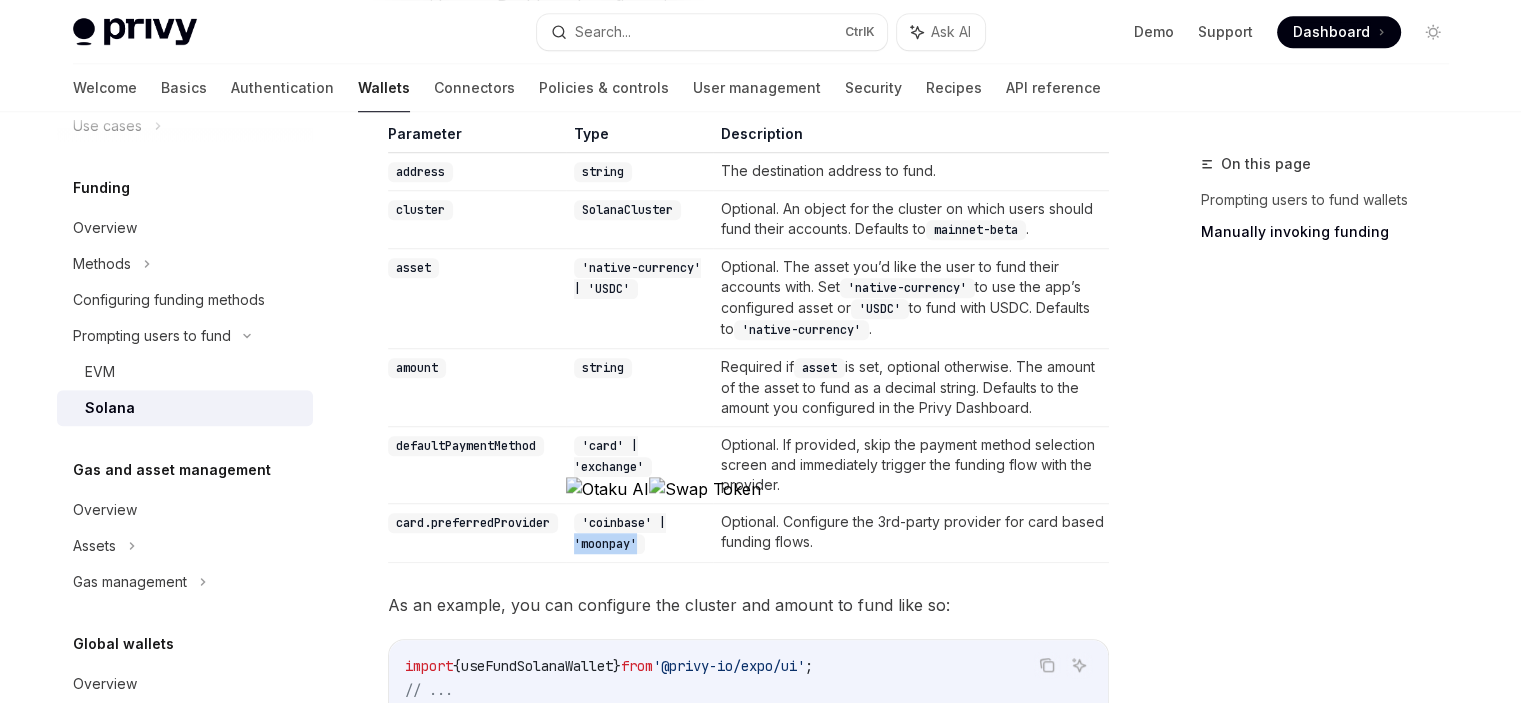 drag, startPoint x: 640, startPoint y: 535, endPoint x: 580, endPoint y: 543, distance: 60.530983 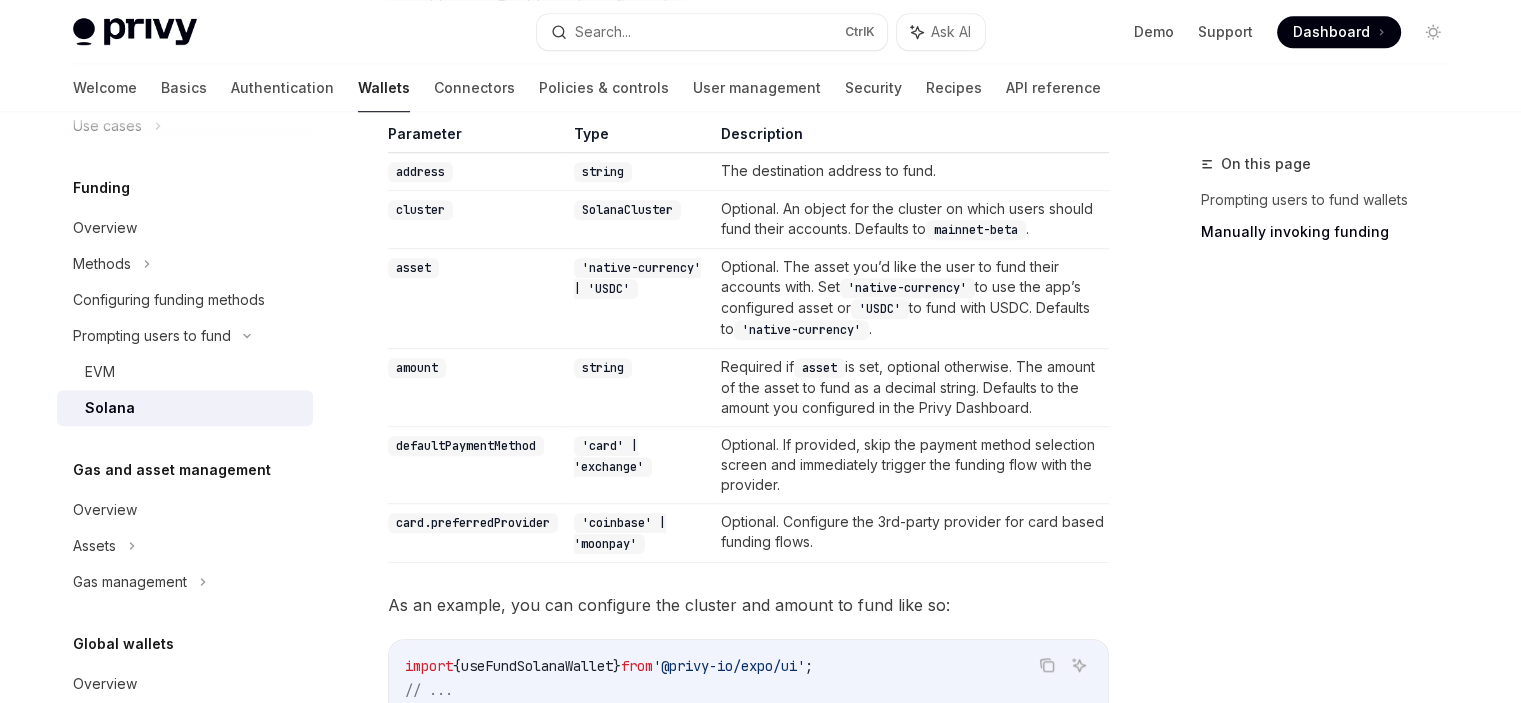 click on "Optional. Configure the 3rd-party provider for card based funding flows." at bounding box center [911, 532] 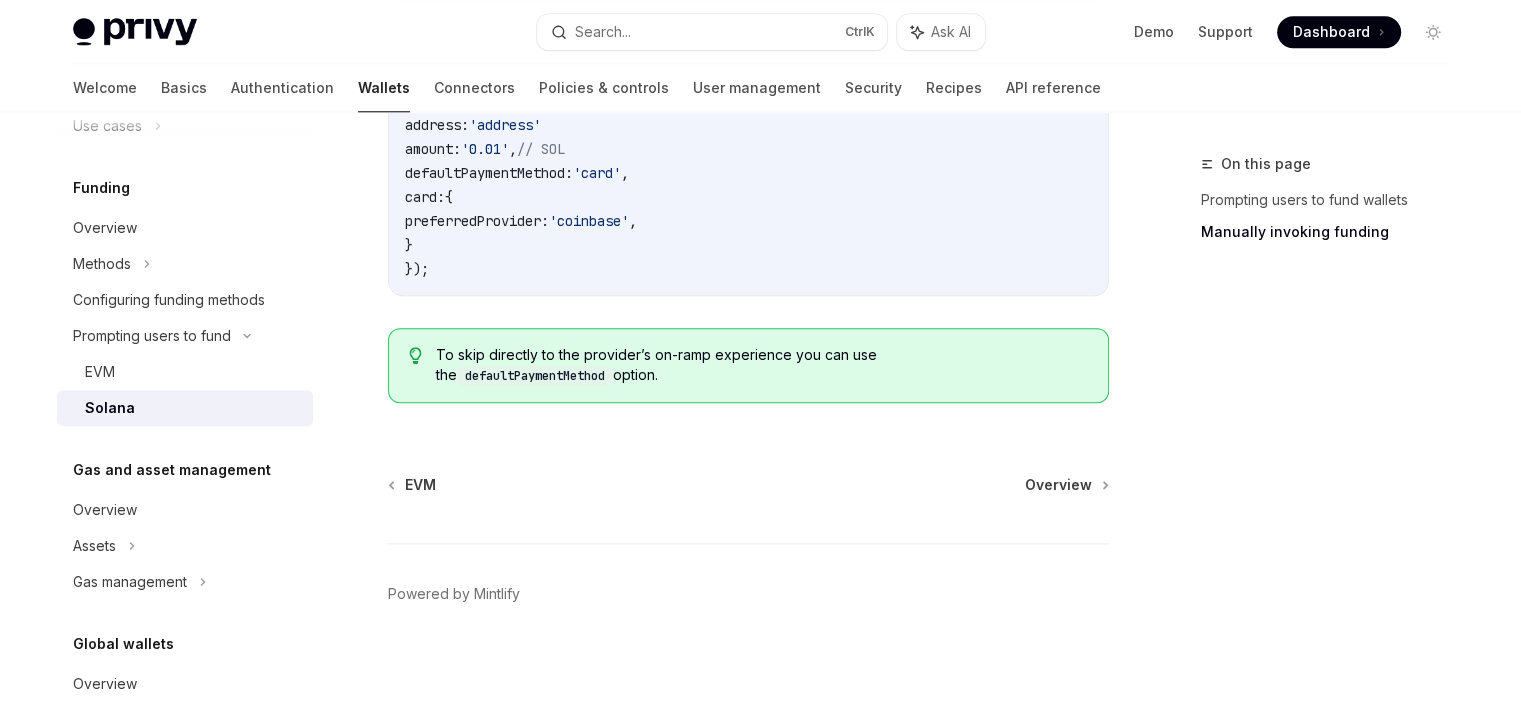 scroll, scrollTop: 1932, scrollLeft: 0, axis: vertical 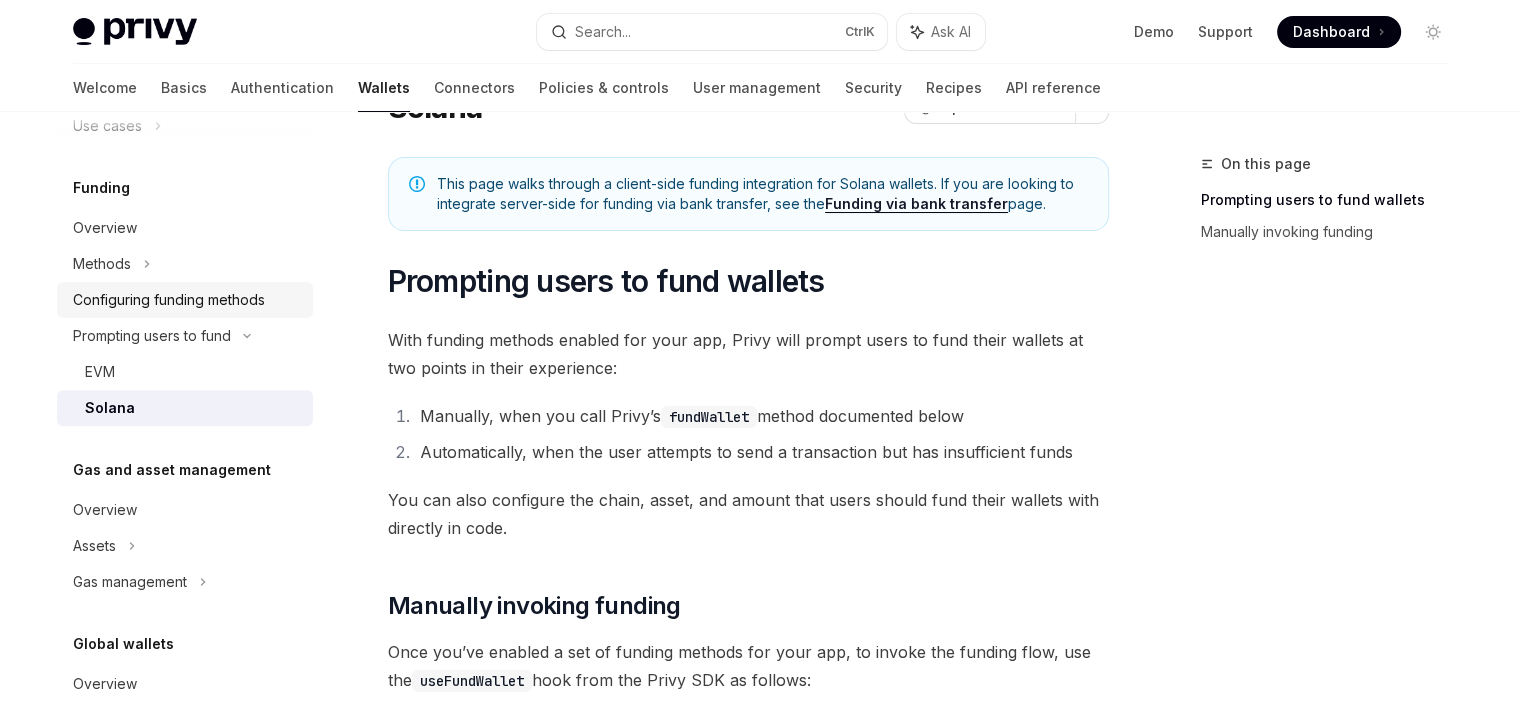 click on "Configuring funding methods" at bounding box center (185, 300) 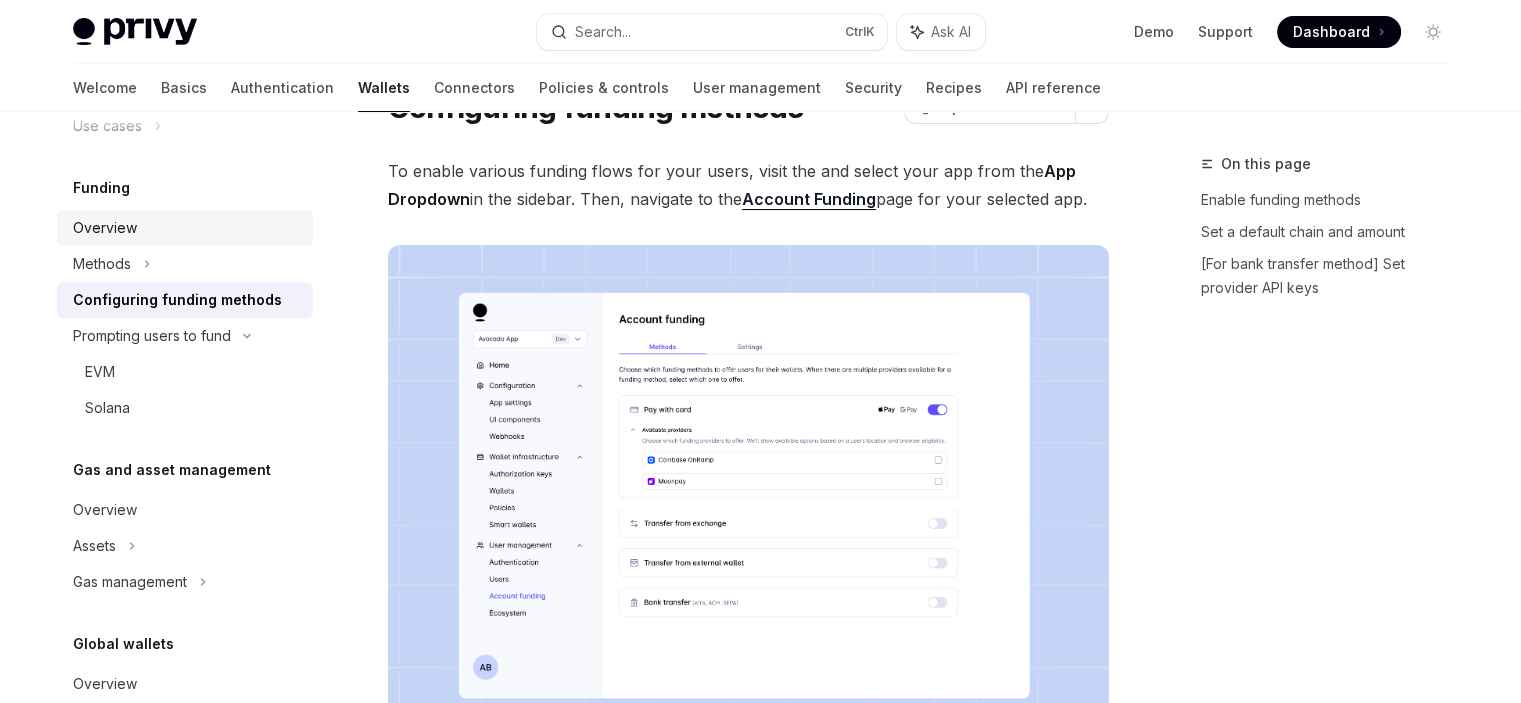 click on "Overview" at bounding box center [187, 228] 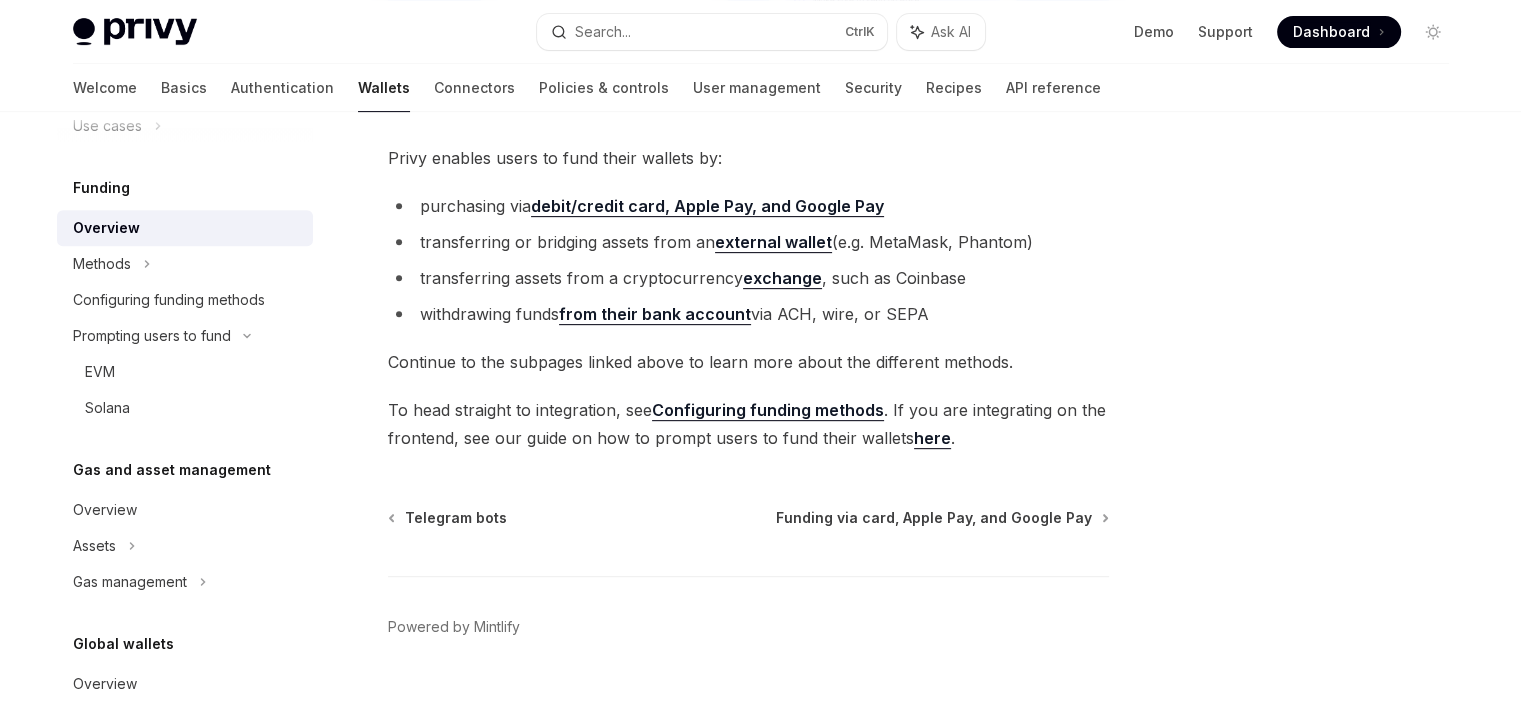 scroll, scrollTop: 864, scrollLeft: 0, axis: vertical 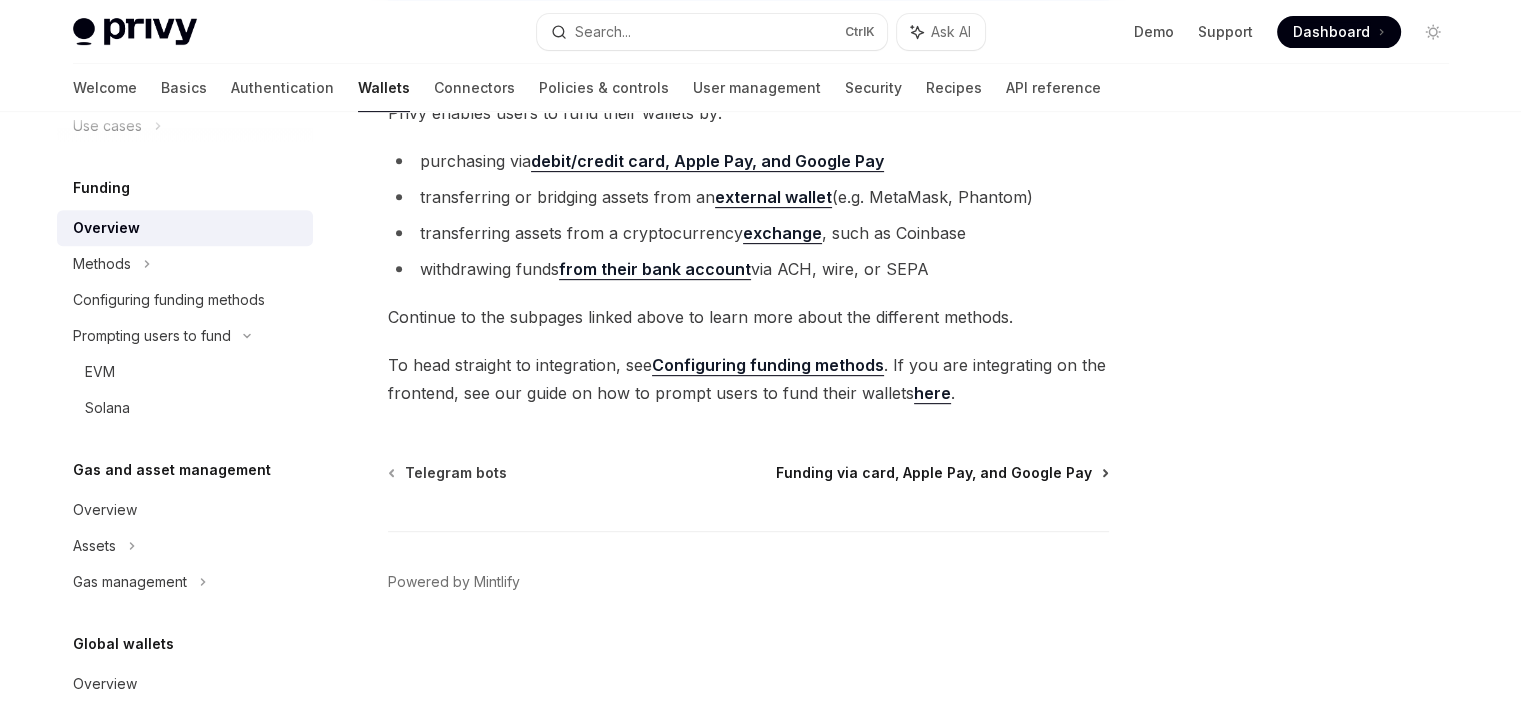 click on "Funding via card, Apple Pay, and Google Pay" at bounding box center (934, 473) 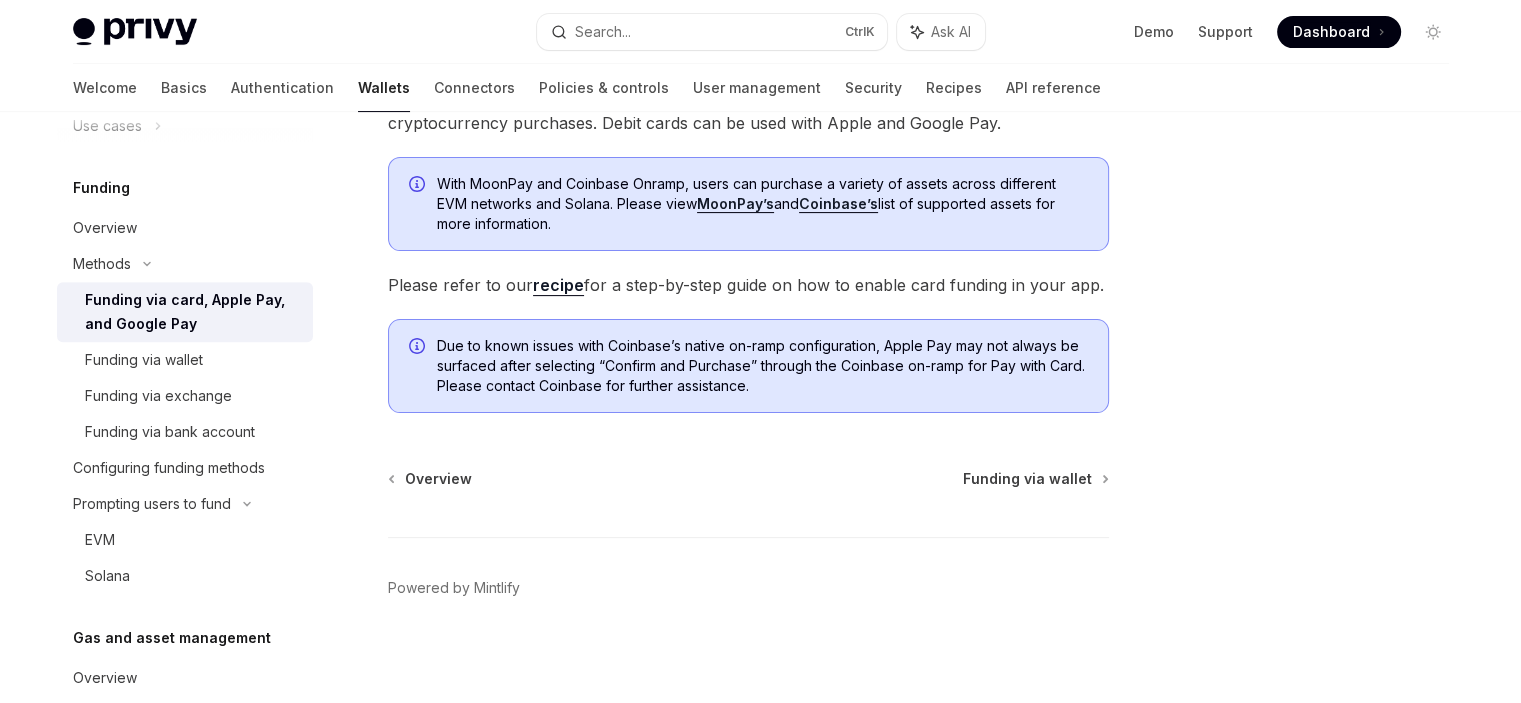scroll, scrollTop: 532, scrollLeft: 0, axis: vertical 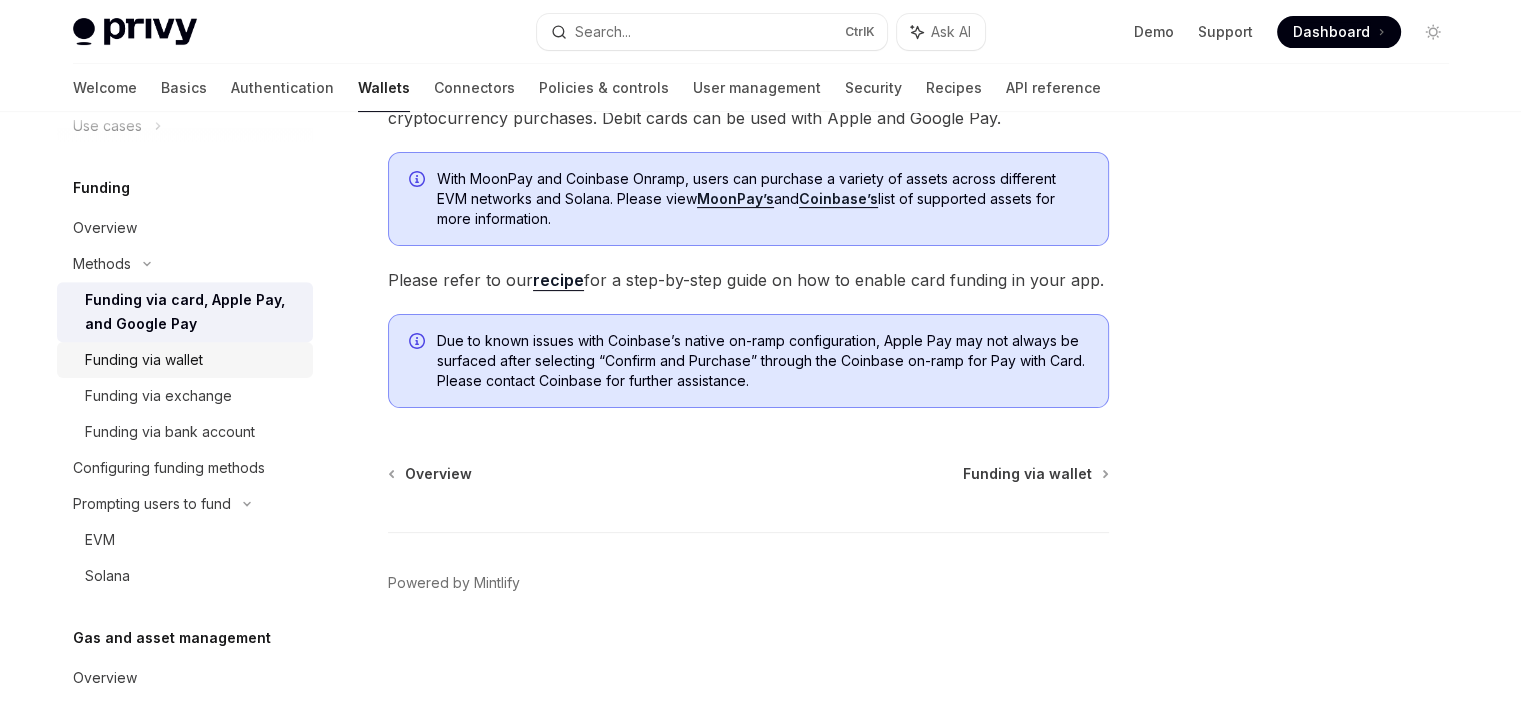 click on "Funding via wallet" at bounding box center [144, 360] 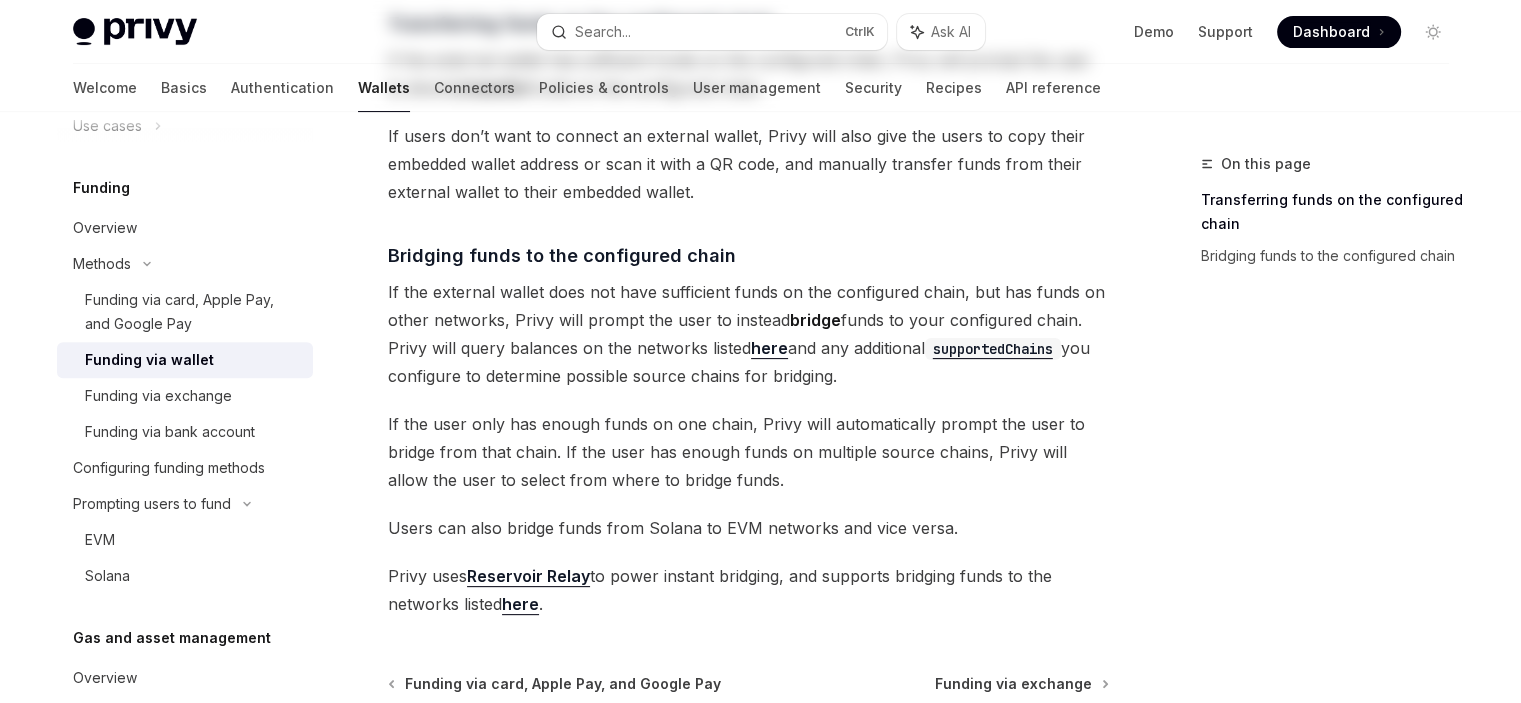 scroll, scrollTop: 0, scrollLeft: 0, axis: both 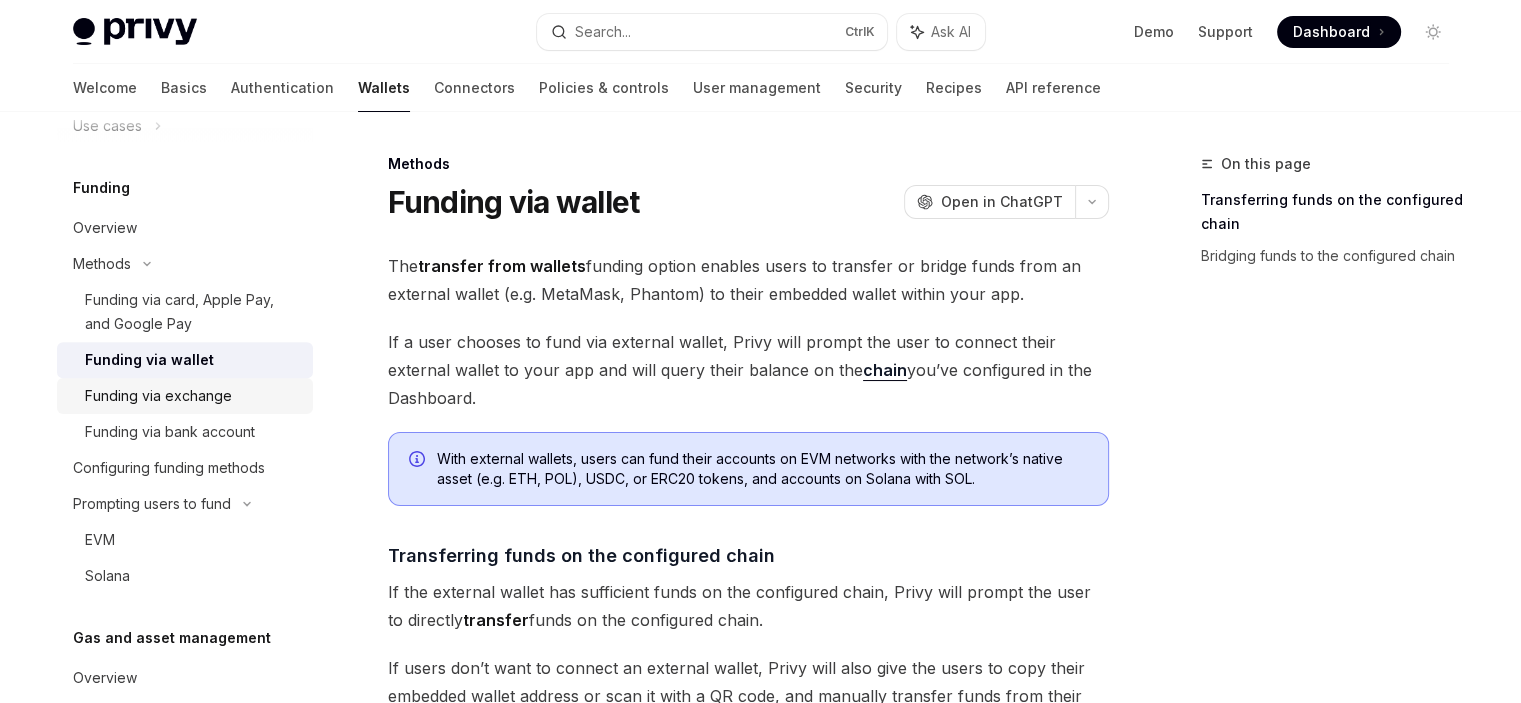 click on "Funding via exchange" at bounding box center [185, 396] 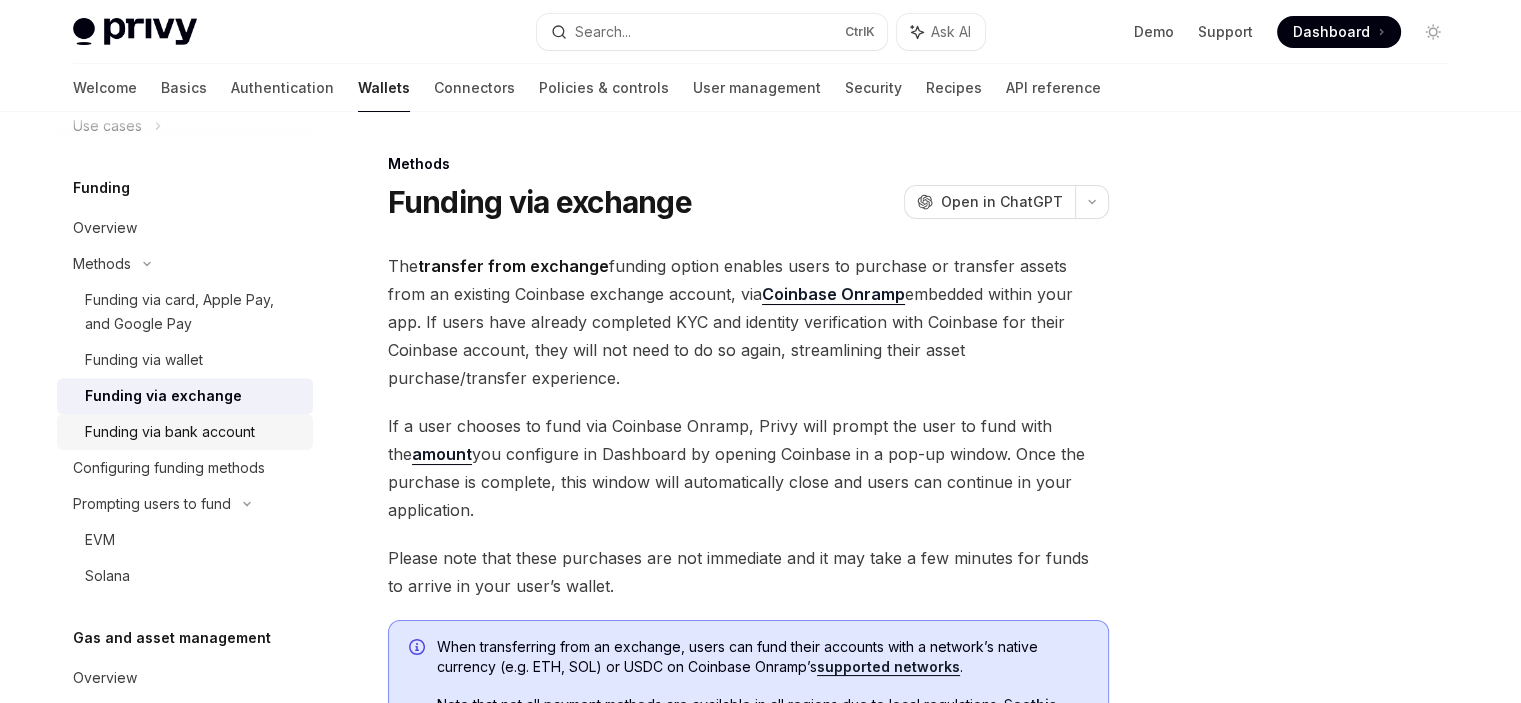 click on "Funding via bank account" at bounding box center (170, 432) 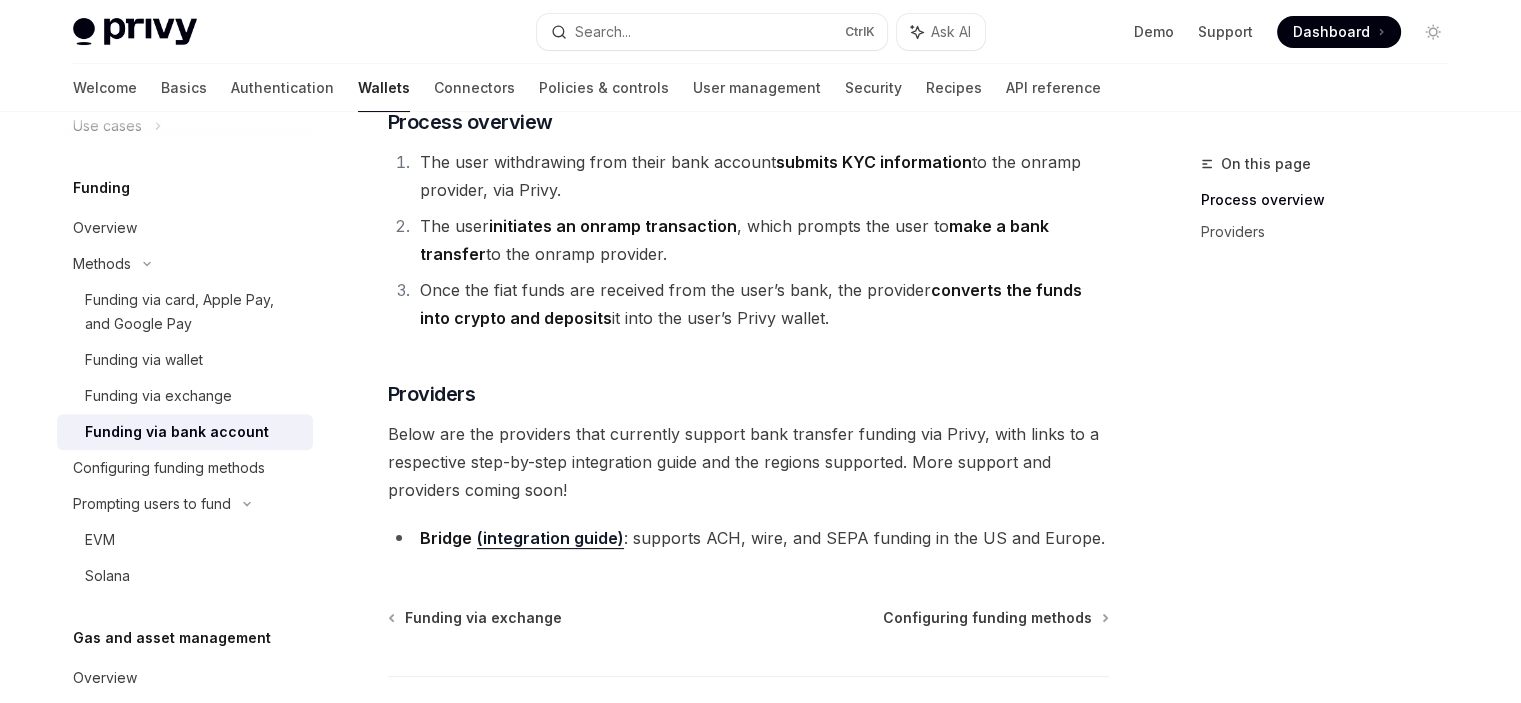 scroll, scrollTop: 525, scrollLeft: 0, axis: vertical 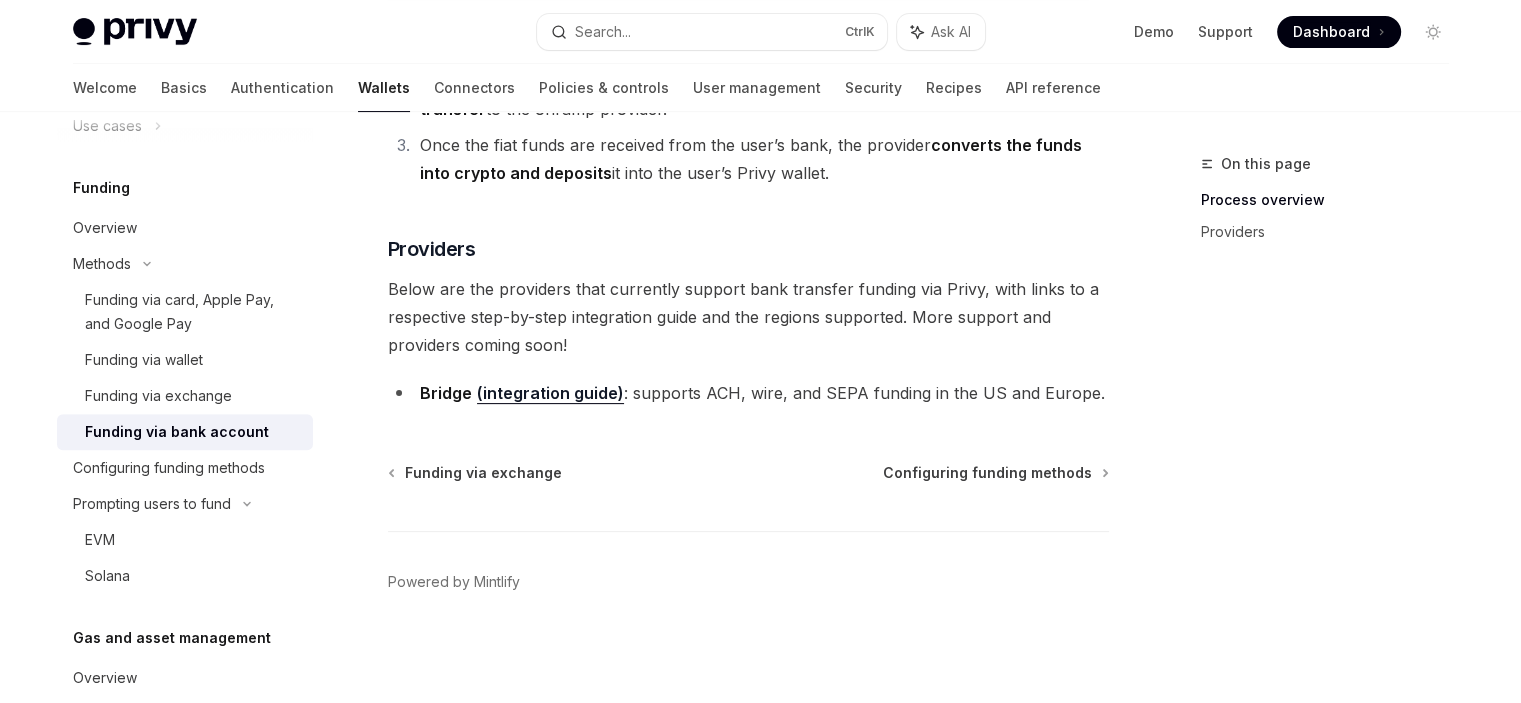 click on "Funding via exchange Configuring funding methods Powered by Mintlify" at bounding box center [748, 583] 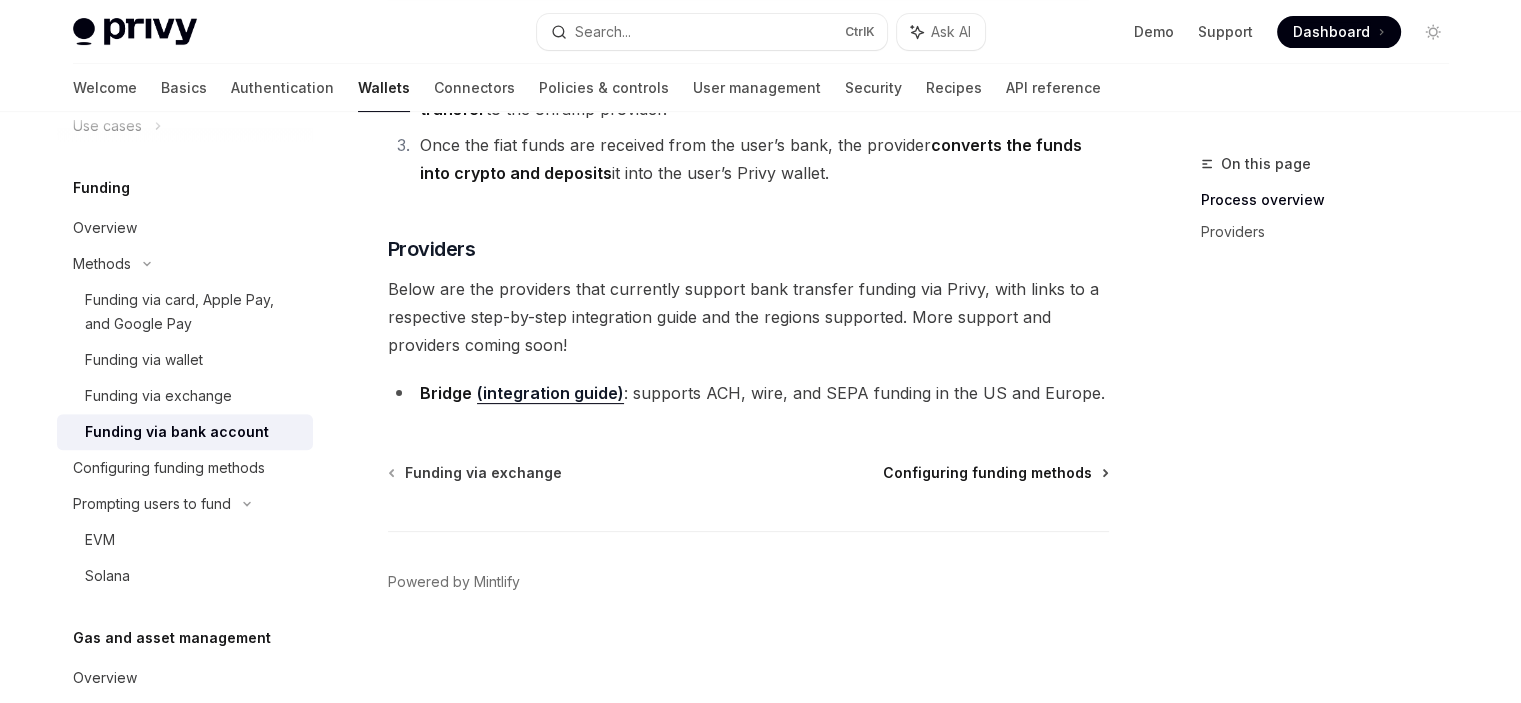click on "Configuring funding methods" at bounding box center [995, 473] 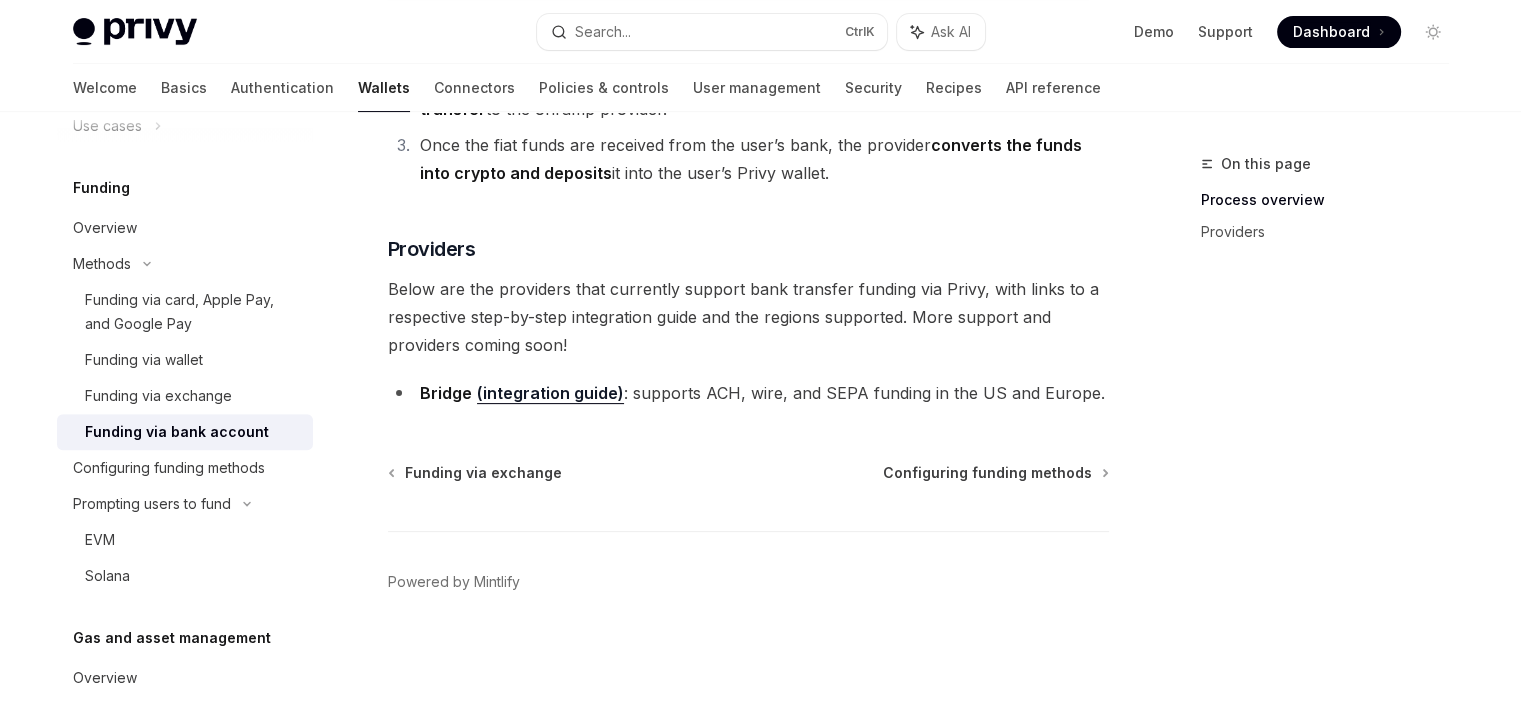 scroll, scrollTop: 0, scrollLeft: 0, axis: both 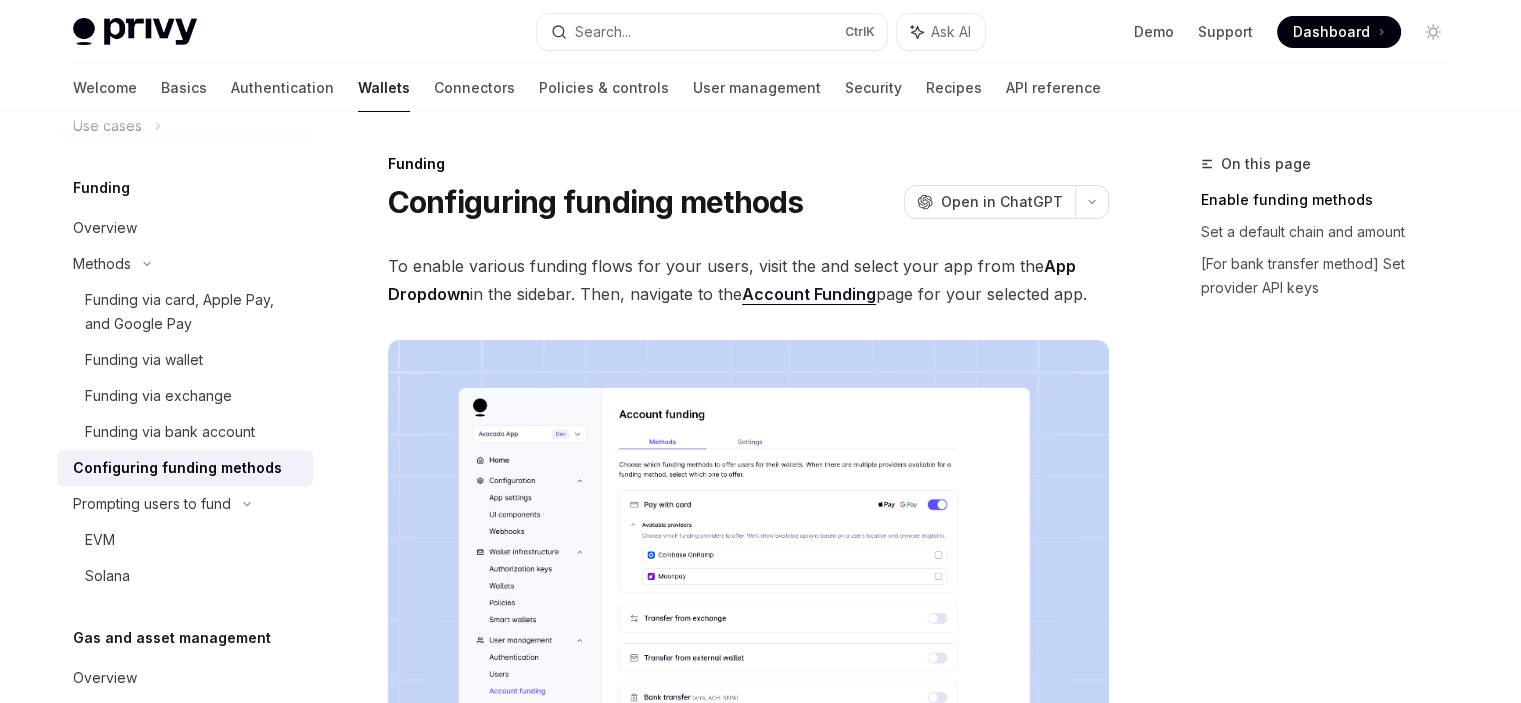 type on "*" 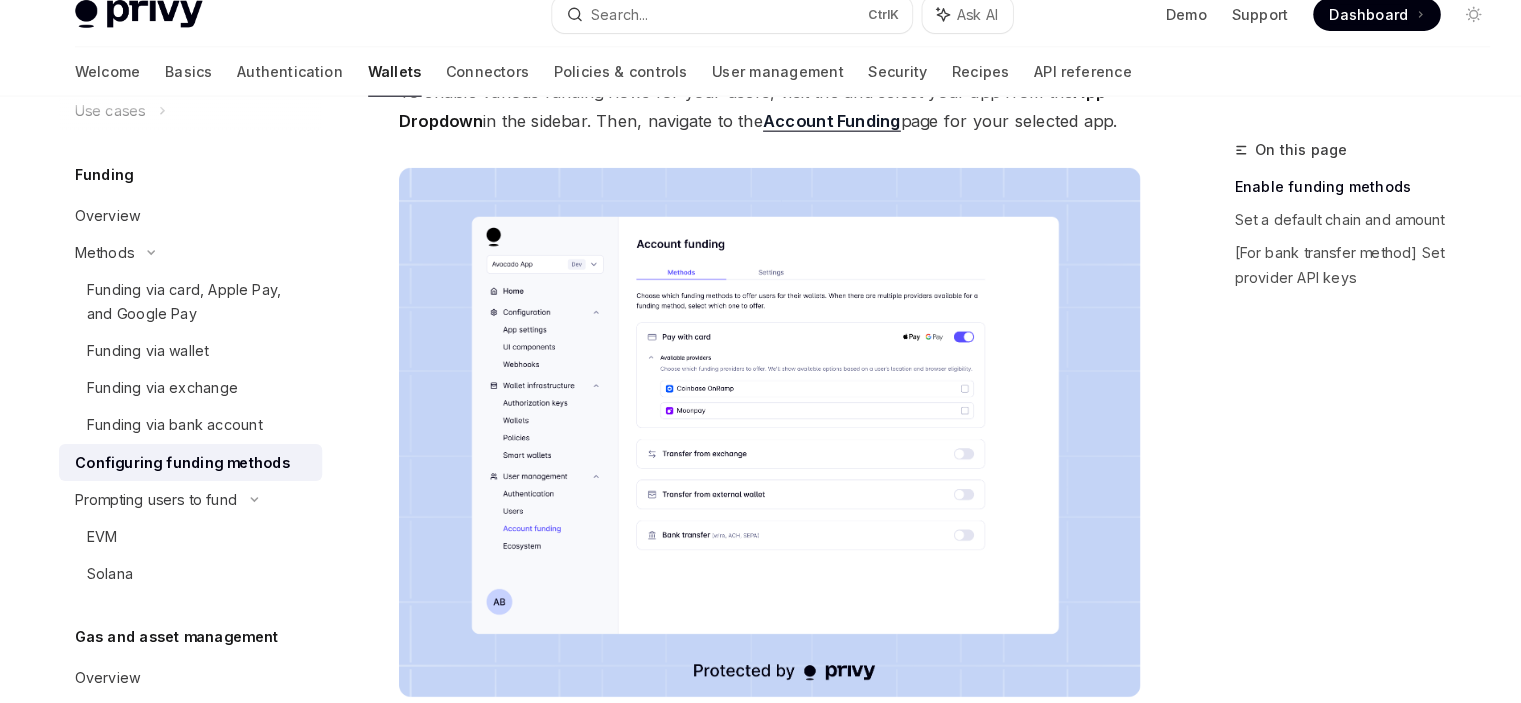 scroll, scrollTop: 159, scrollLeft: 0, axis: vertical 